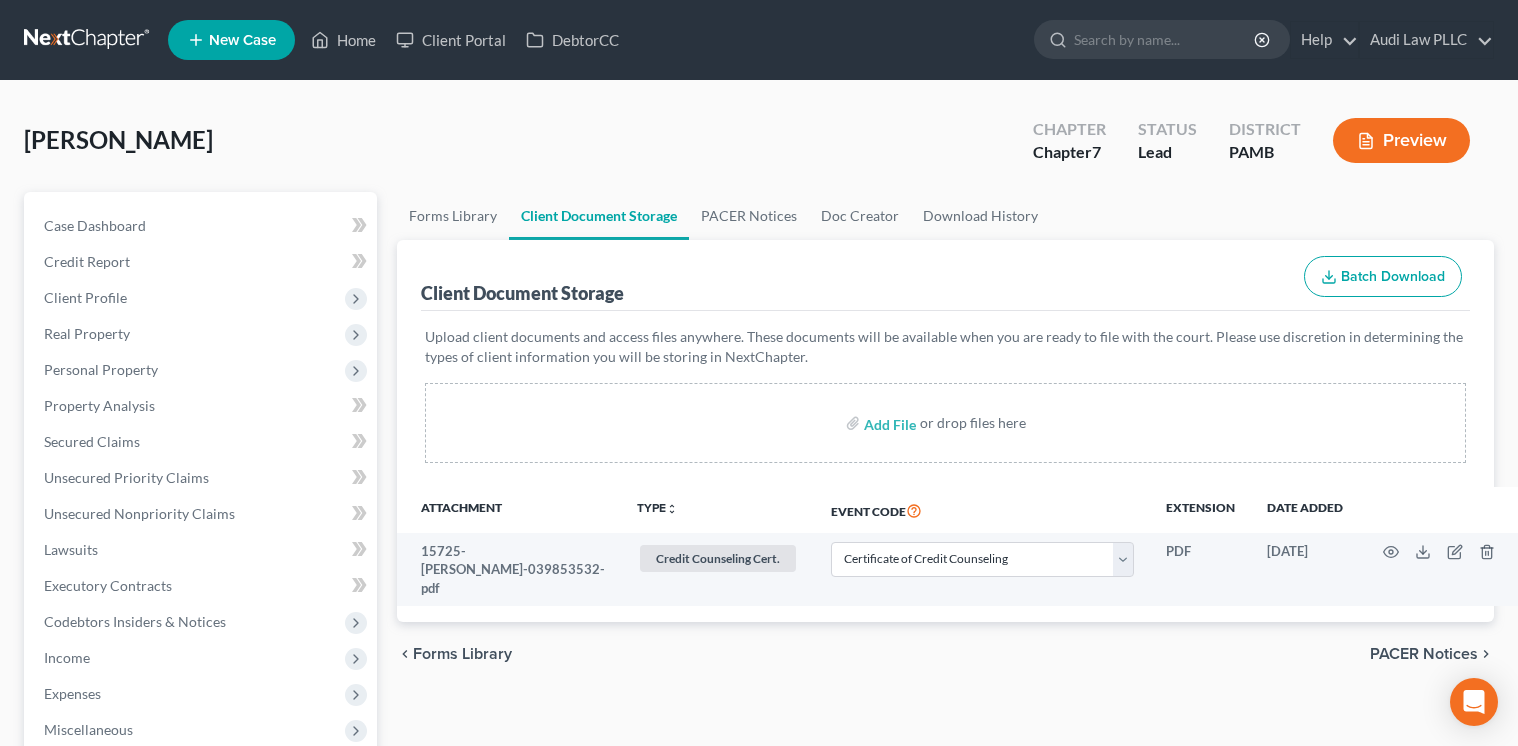 select on "0" 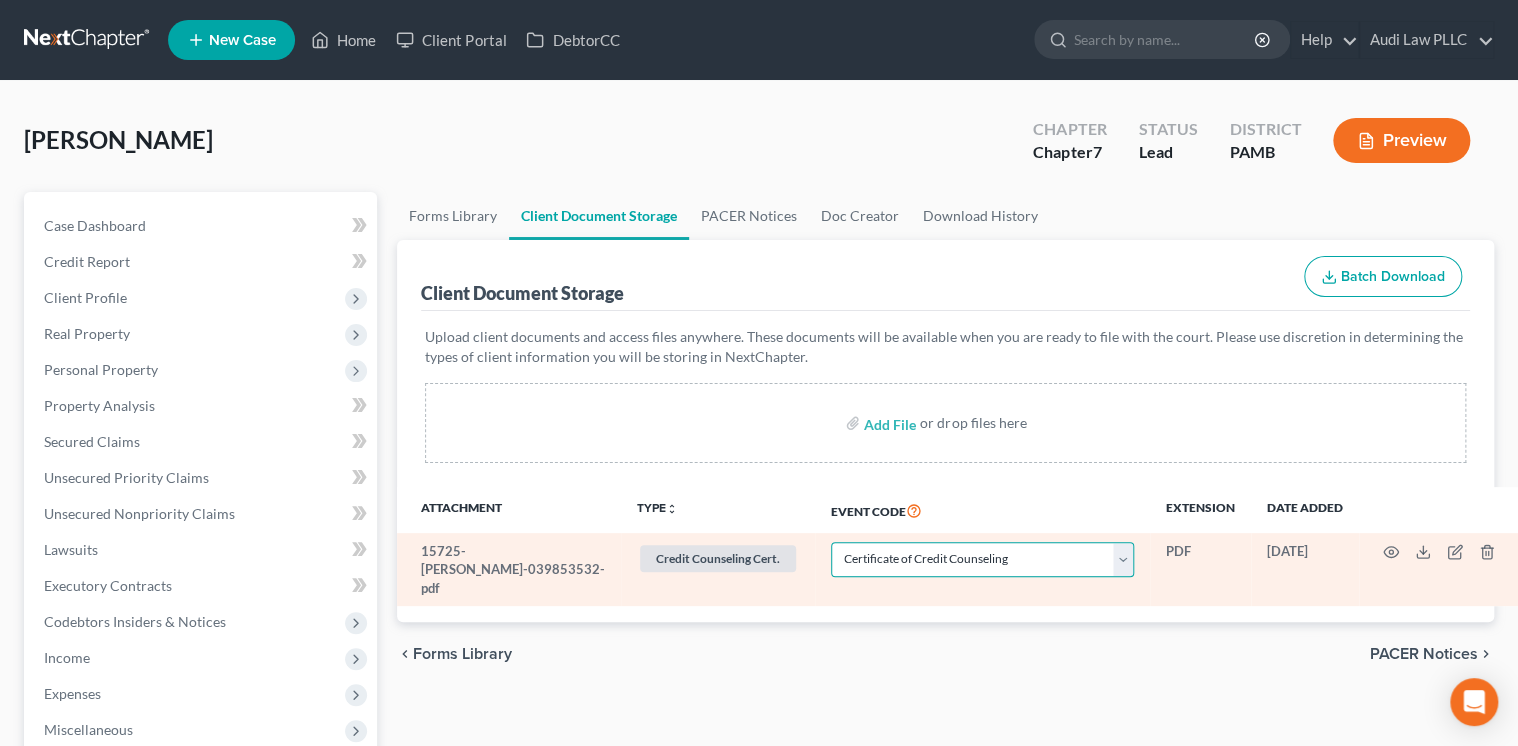 click on "Select Event Certificate of Credit Counseling Certification of Execution of Rights and Responsibilities Agreement (LBF 2016-2(a)) Chapter 13 - Calculation of Your Disposable Income (Form 122C-2) Chapter 13 - Statement of Your Current Monthly Income and Calculation Commitment Period Form 122C-1 Chapter 7 - Means Test Calculation (Form 122A-2) Chapter 7 - Statements Monthly Income (122A-1) / Exemption Presumption of Abuse (122A-1Supp) Employee Income Records (Certification of NO Payment Advices or Pay Stubs or Pay Advices) Employee Income Records (Payment Advices, Pay Stubs, Pay Advices) Pay Filing Fee in Installments Plan (Ch. 13) (NOT to be used for Amended Plans)" at bounding box center (983, 559) 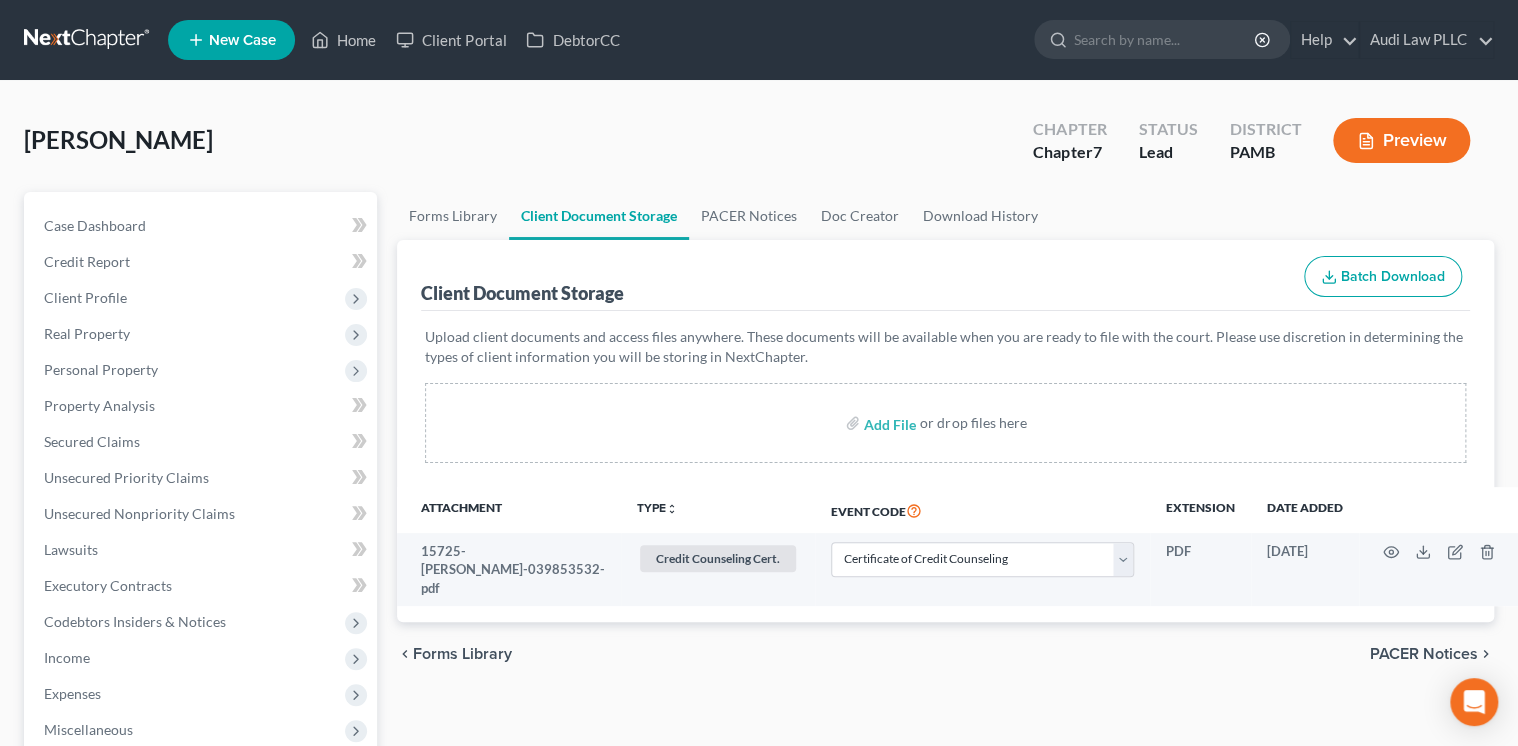 click on "Add File
or drop files here" at bounding box center [946, 423] 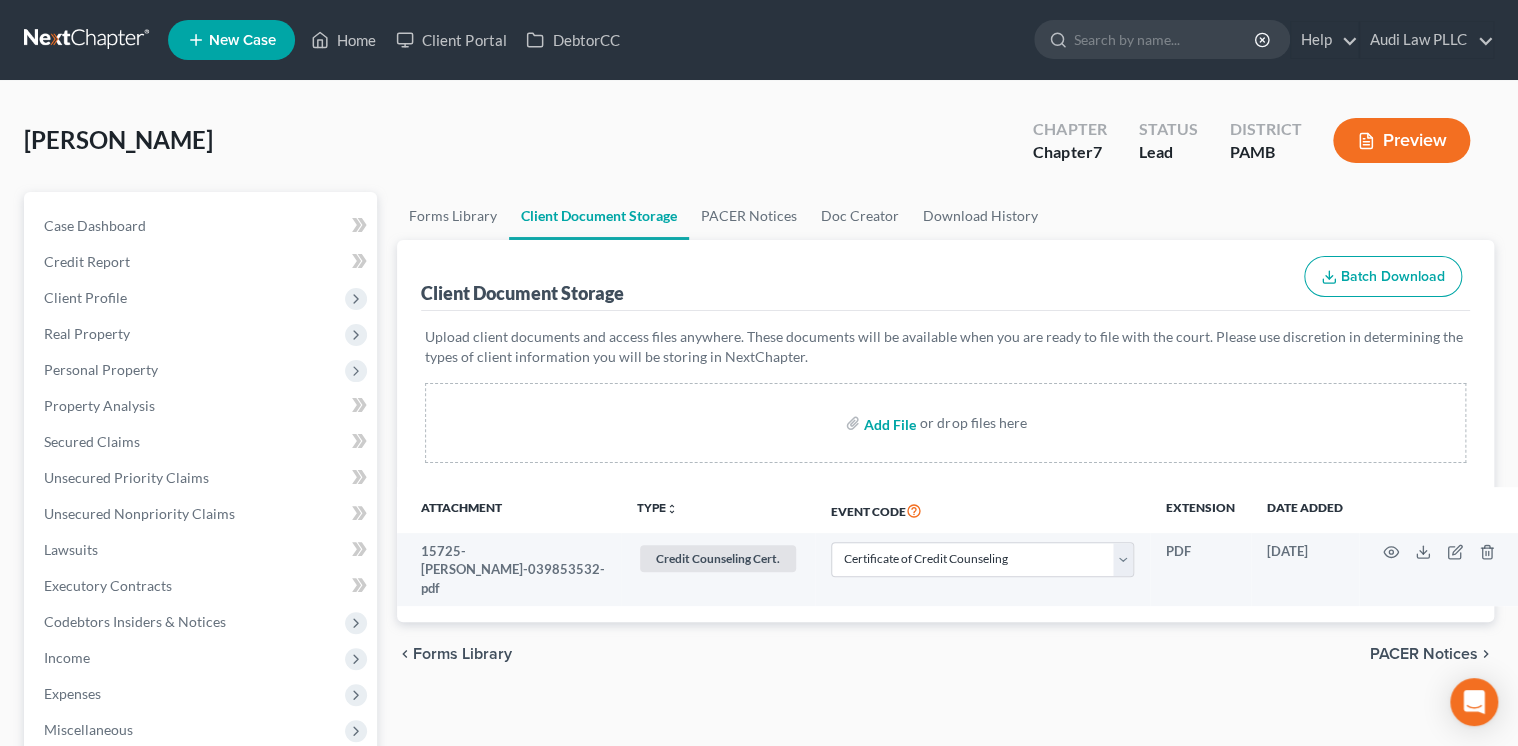 select on "0" 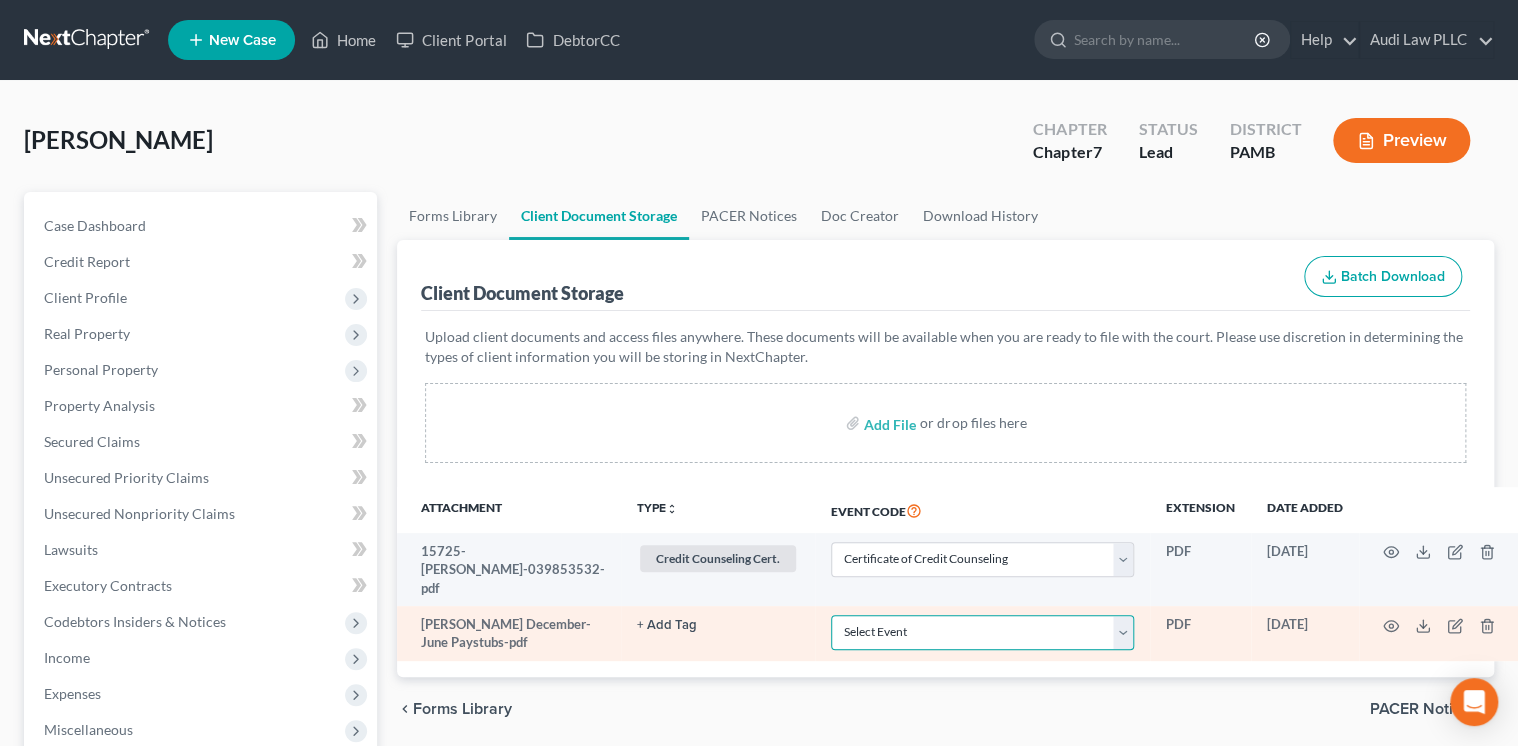 click on "Select Event Certificate of Credit Counseling Certification of Execution of Rights and Responsibilities Agreement (LBF 2016-2(a)) Chapter 13 - Calculation of Your Disposable Income (Form 122C-2) Chapter 13 - Statement of Your Current Monthly Income and Calculation Commitment Period Form 122C-1 Chapter 7 - Means Test Calculation (Form 122A-2) Chapter 7 - Statements Monthly Income (122A-1) / Exemption Presumption of Abuse (122A-1Supp) Employee Income Records (Certification of NO Payment Advices or Pay Stubs or Pay Advices) Employee Income Records (Payment Advices, Pay Stubs, Pay Advices) Pay Filing Fee in Installments Plan (Ch. 13) (NOT to be used for Amended Plans)" at bounding box center [983, 632] 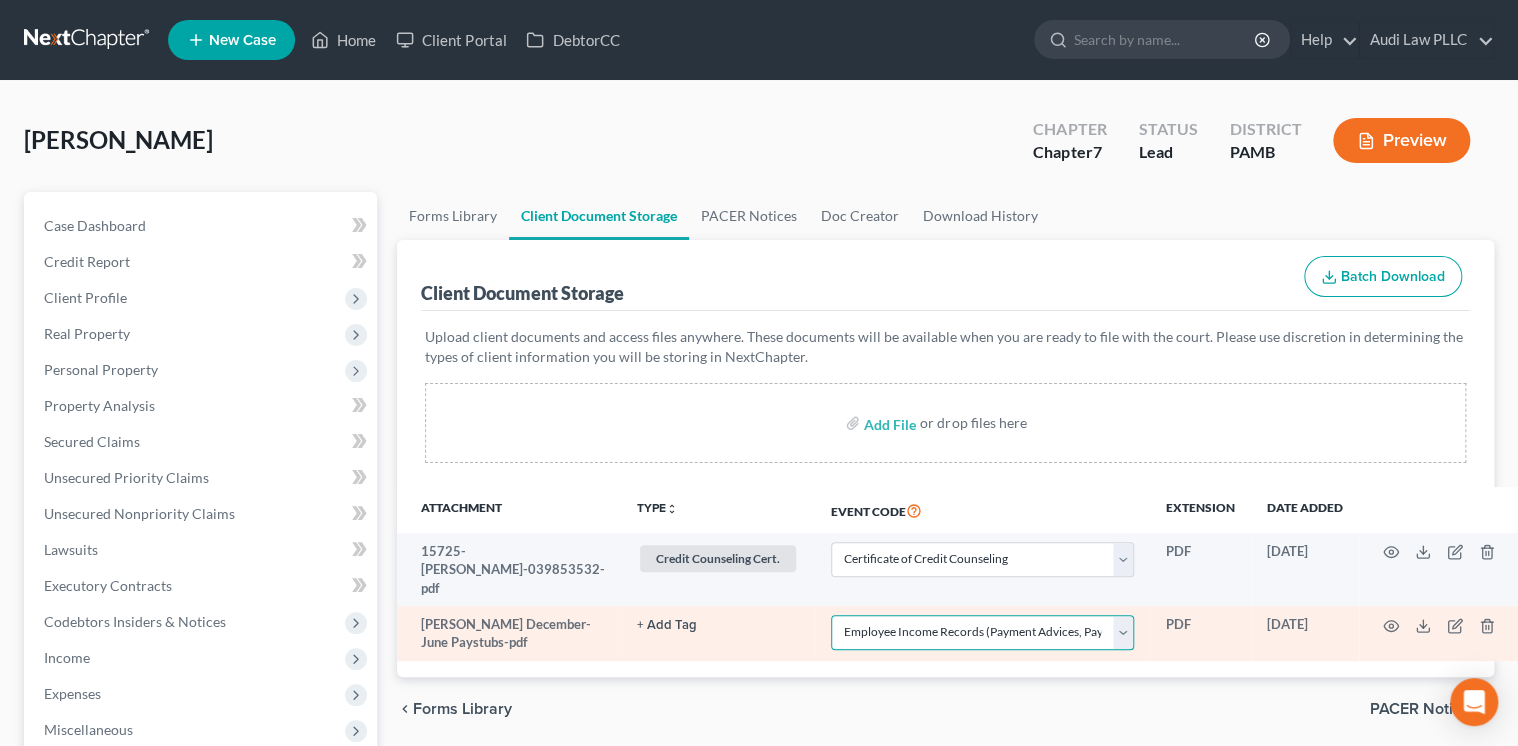 click on "Select Event Certificate of Credit Counseling Certification of Execution of Rights and Responsibilities Agreement (LBF 2016-2(a)) Chapter 13 - Calculation of Your Disposable Income (Form 122C-2) Chapter 13 - Statement of Your Current Monthly Income and Calculation Commitment Period Form 122C-1 Chapter 7 - Means Test Calculation (Form 122A-2) Chapter 7 - Statements Monthly Income (122A-1) / Exemption Presumption of Abuse (122A-1Supp) Employee Income Records (Certification of NO Payment Advices or Pay Stubs or Pay Advices) Employee Income Records (Payment Advices, Pay Stubs, Pay Advices) Pay Filing Fee in Installments Plan (Ch. 13) (NOT to be used for Amended Plans)" at bounding box center (983, 632) 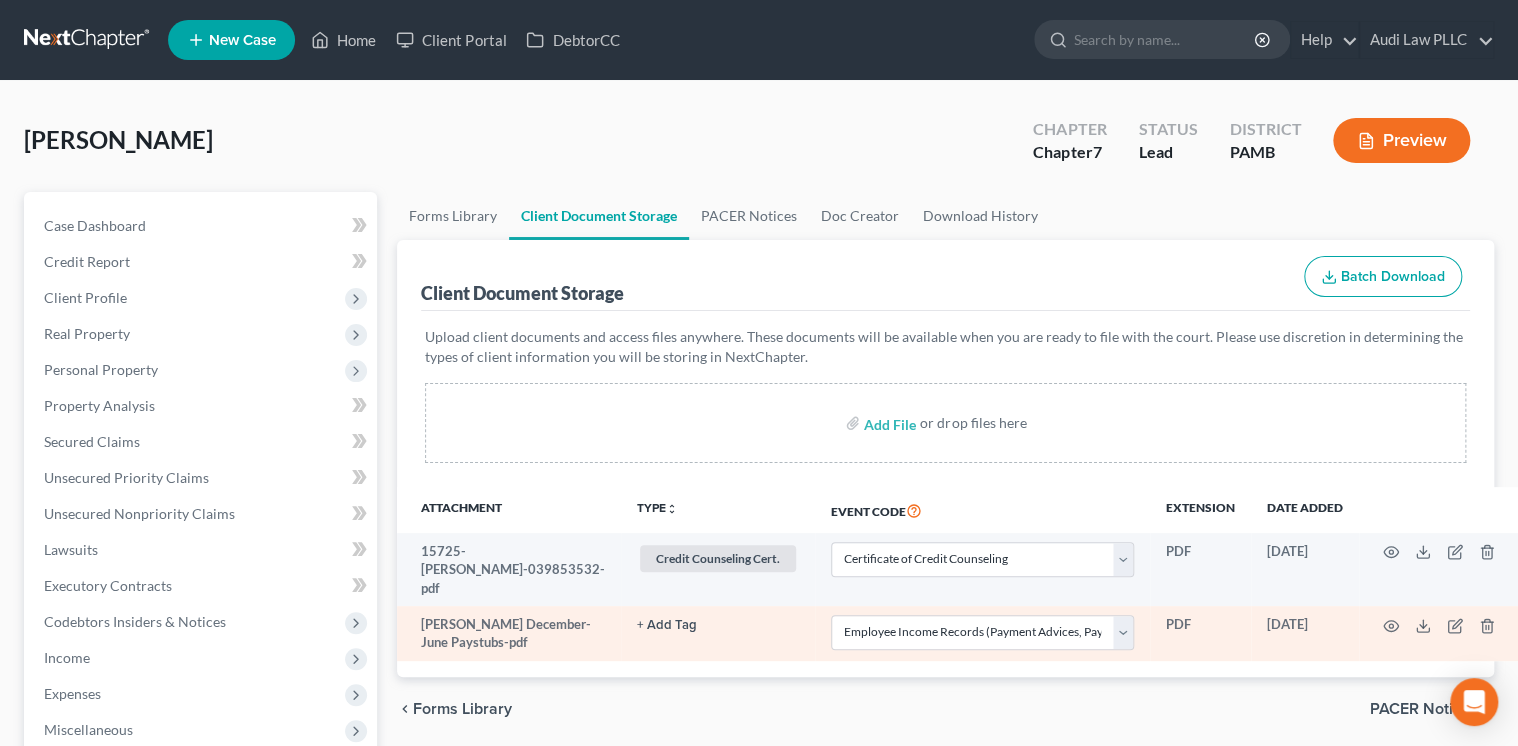 click on "+ Add Tag" at bounding box center [667, 625] 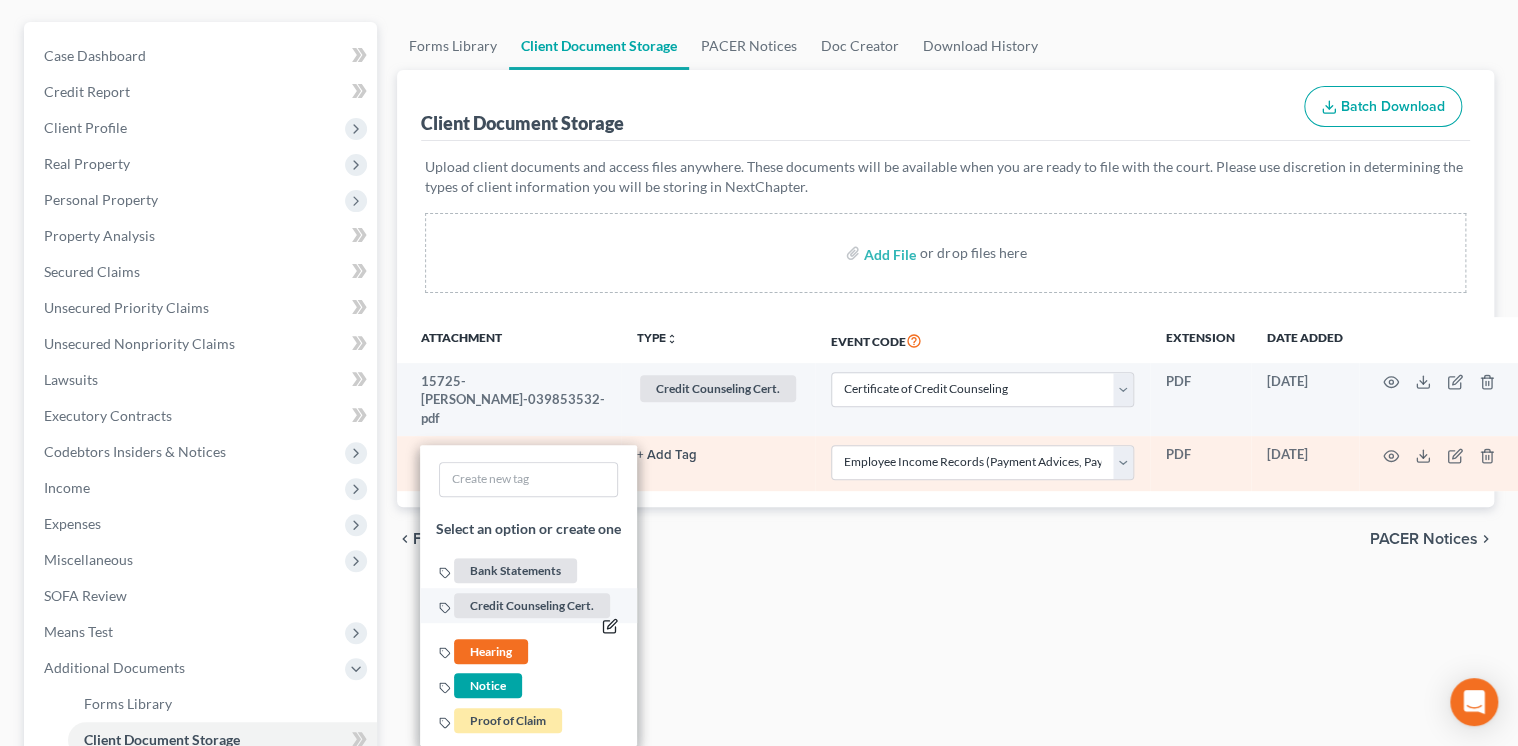 scroll, scrollTop: 240, scrollLeft: 0, axis: vertical 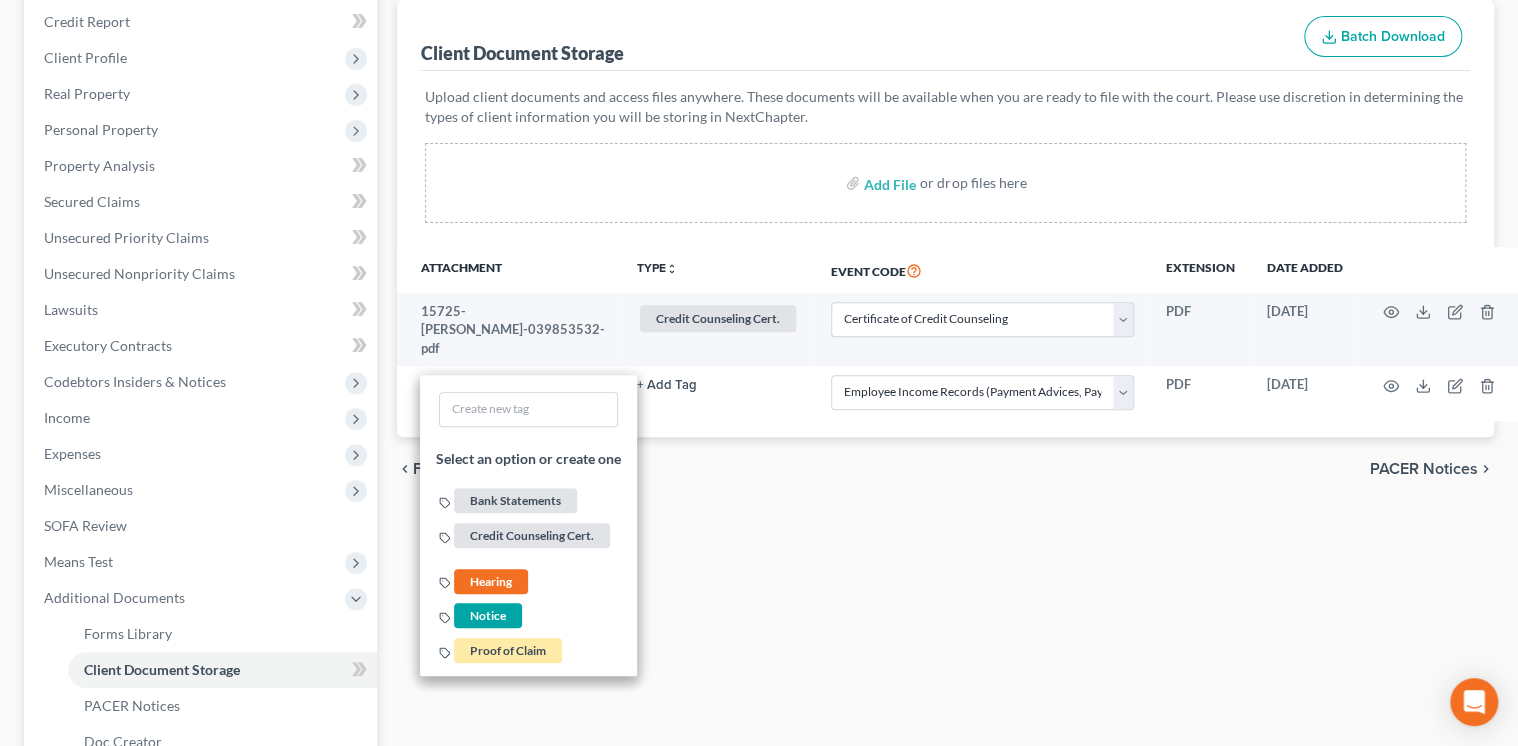 click on "Forms Library
Client Document Storage
PACER Notices
Doc Creator
Download History
Client Document Storage
Batch Download
Upload client documents and access files anywhere. These documents will be available when you are ready to file with the court. Please use discretion in determining the types of client information you will be storing in NextChapter.
Add File
or drop files here
Attachment TYPE unfold_more NONE Bank Statements Credit Counseling Cert. Hearing Notice Proof of Claim Event Code  Extension Date added 15725-[PERSON_NAME]-039853532-pdf Credit Counseling Cert. + Add Tag Credit Counseling Cert. × Select an option or create one Bank Statements Credit Counseling Cert. Hearing Notice Proof of Claim Select Event Certificate of Credit Counseling Certification of Execution of Rights and Responsibilities Agreement (LBF 2016-2(a)) Chapter 13 - Calculation of Your Disposable Income (Form 122C-2)" at bounding box center [946, 439] 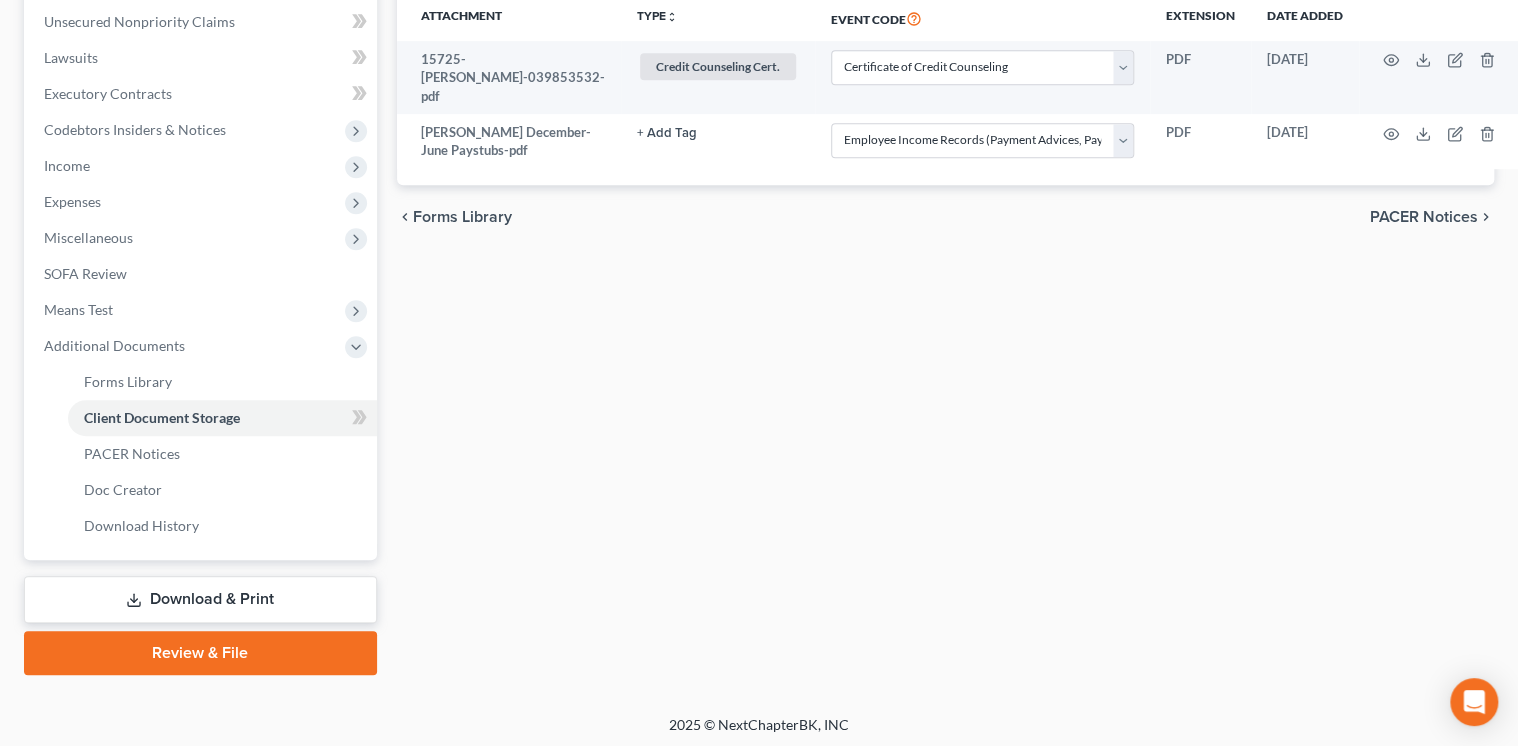scroll, scrollTop: 496, scrollLeft: 0, axis: vertical 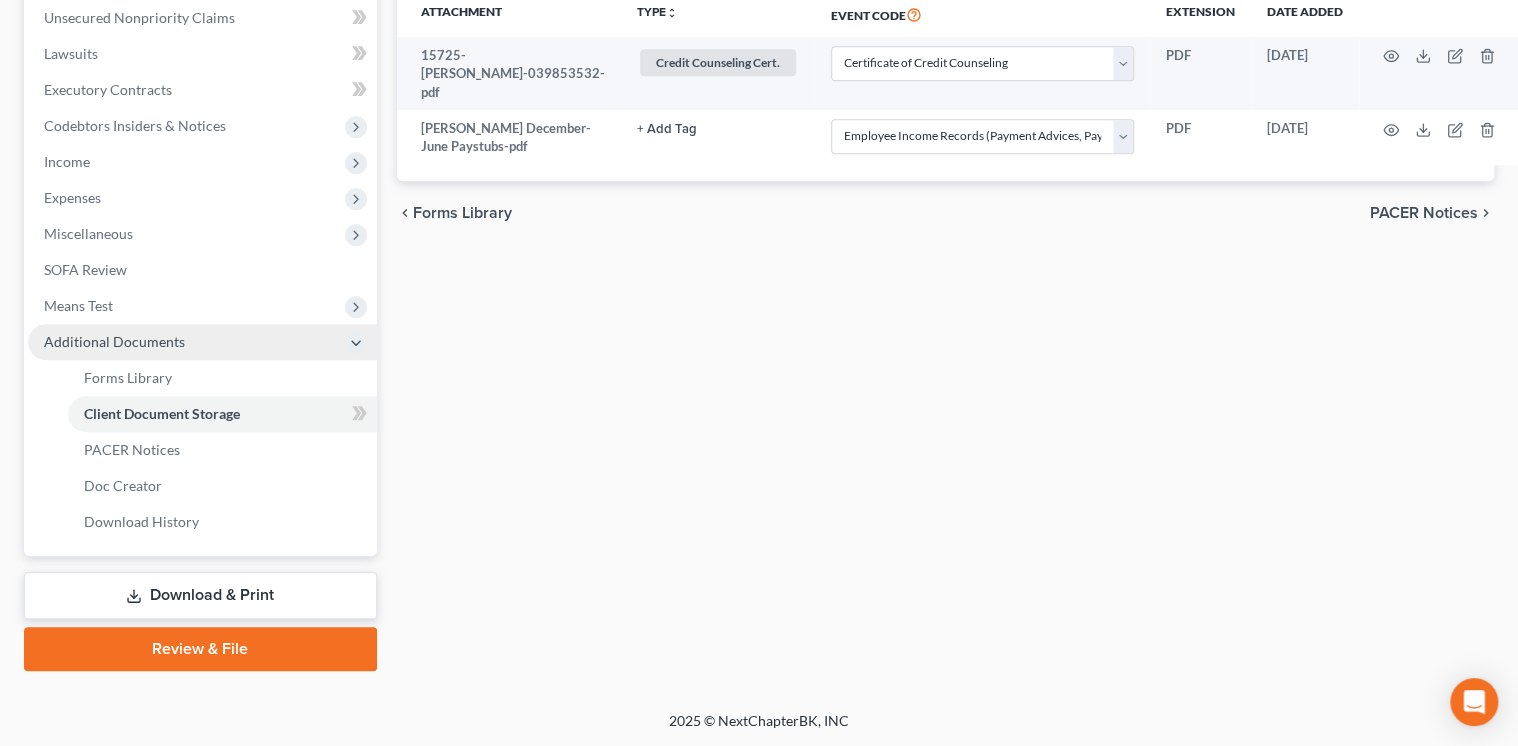 click 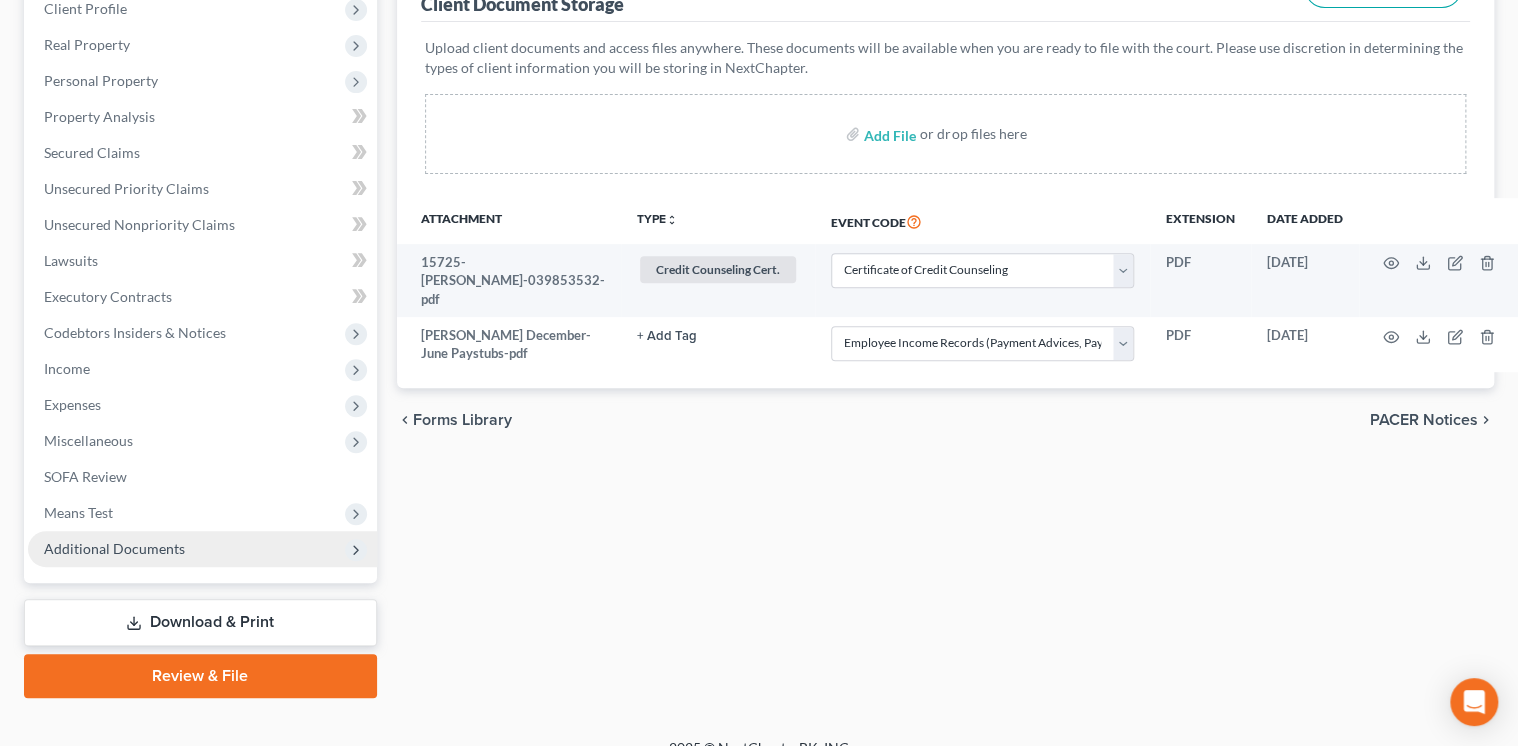 scroll, scrollTop: 316, scrollLeft: 0, axis: vertical 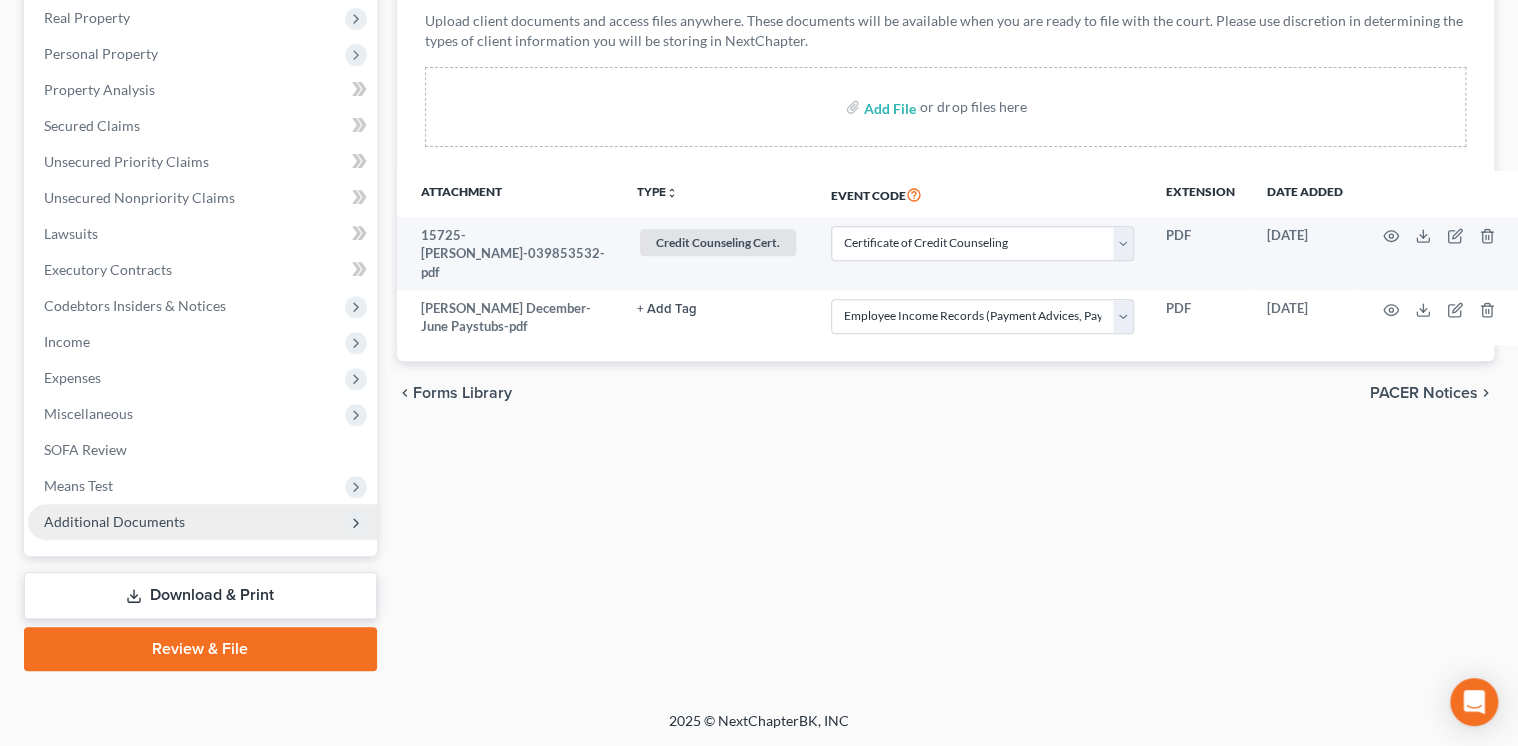 drag, startPoint x: 292, startPoint y: 642, endPoint x: 418, endPoint y: 632, distance: 126.3962 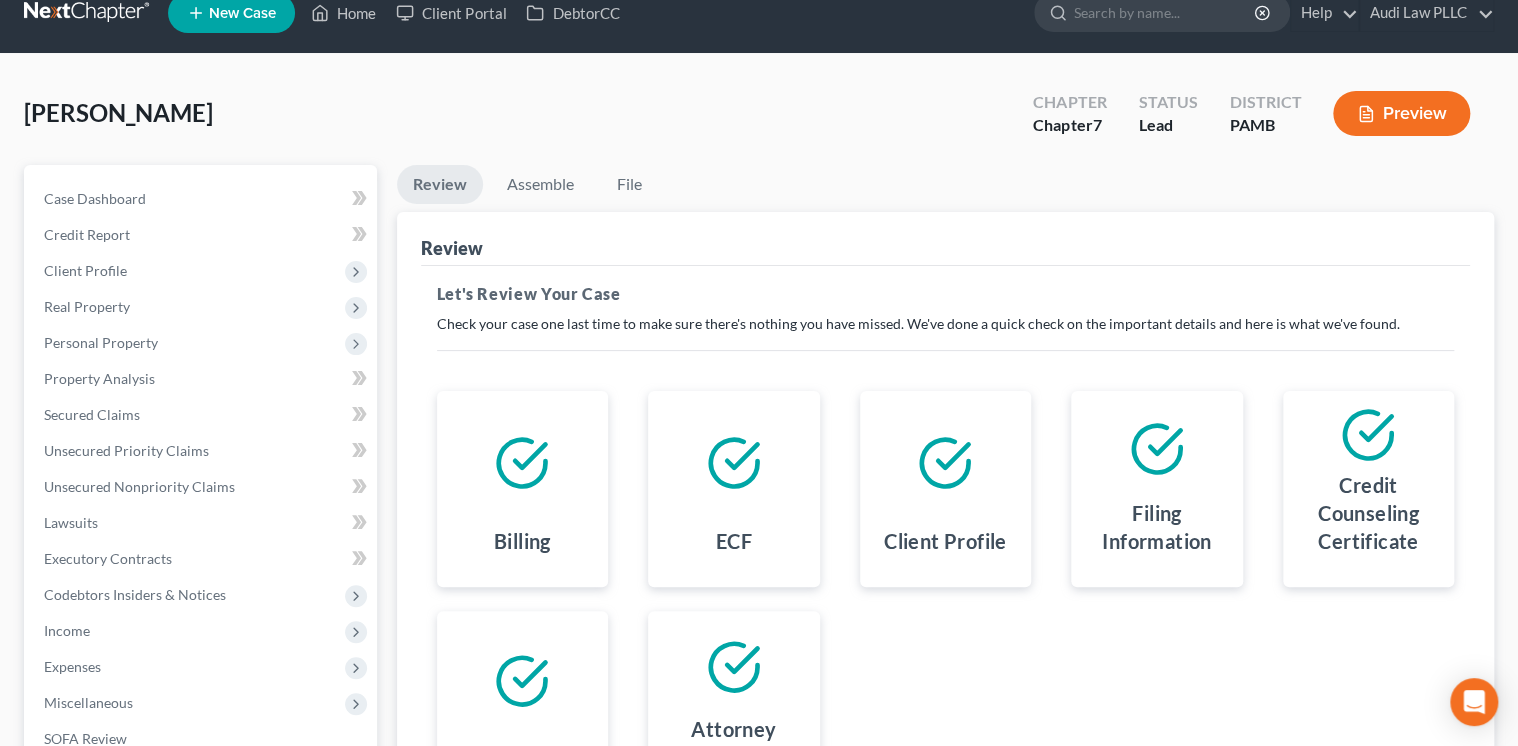scroll, scrollTop: 0, scrollLeft: 0, axis: both 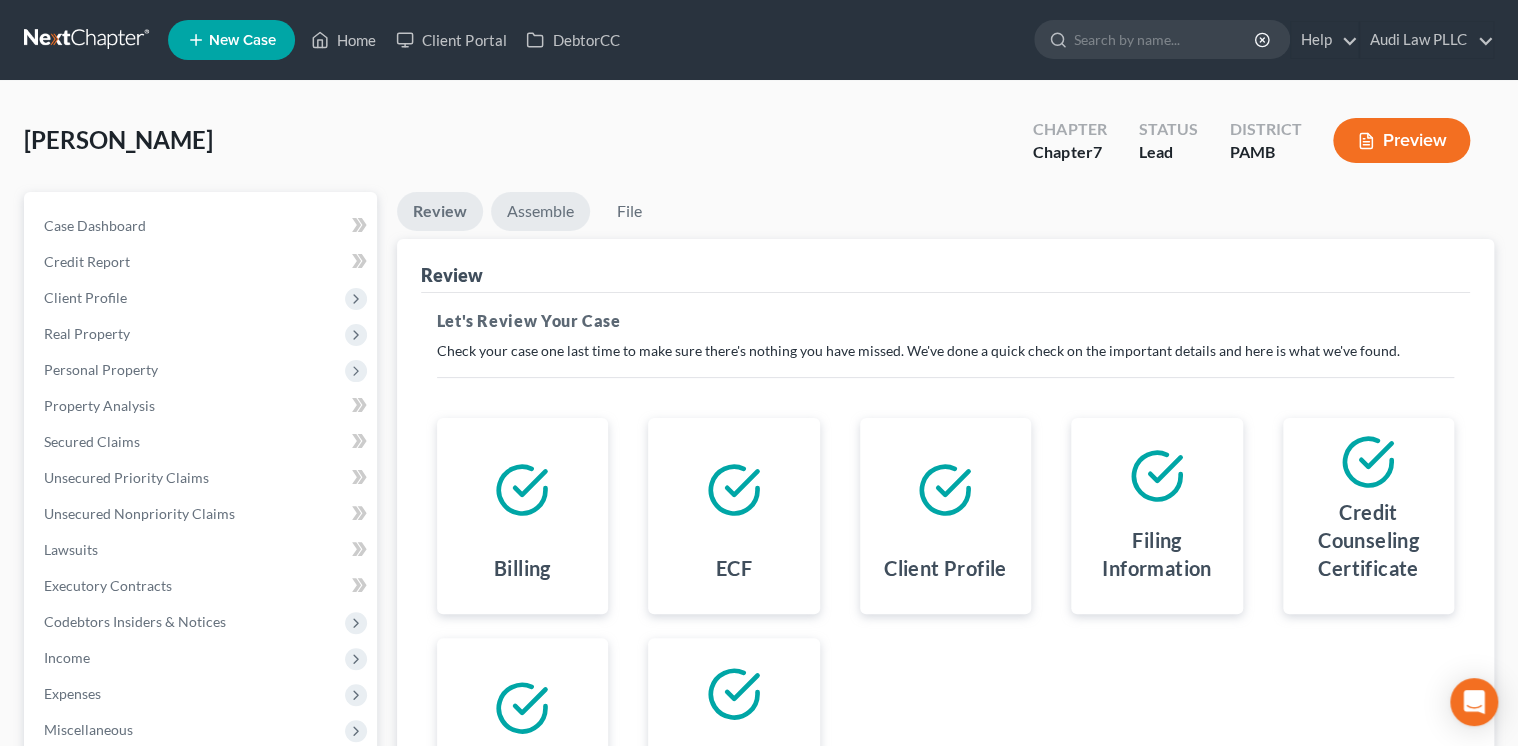 click on "Assemble" at bounding box center (540, 211) 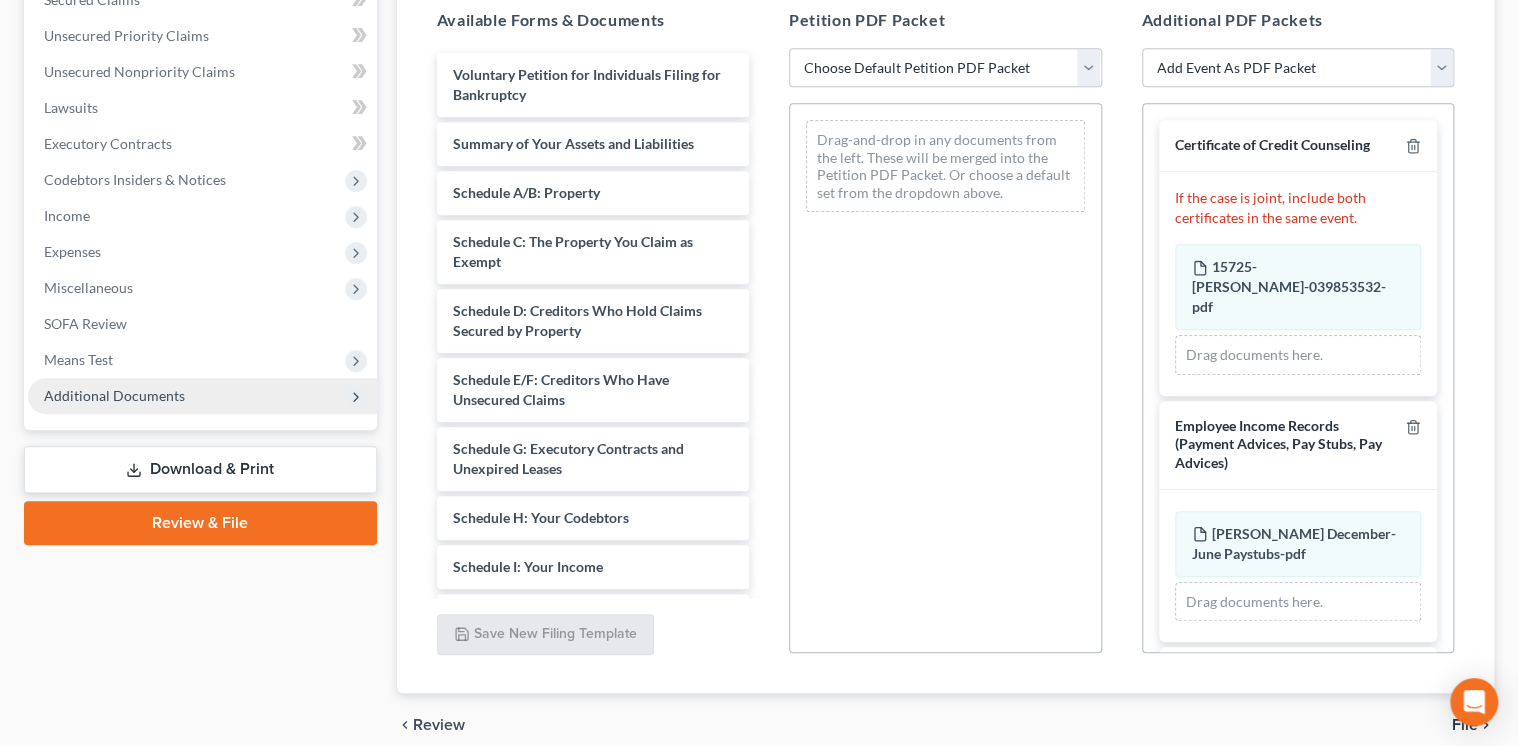 scroll, scrollTop: 480, scrollLeft: 0, axis: vertical 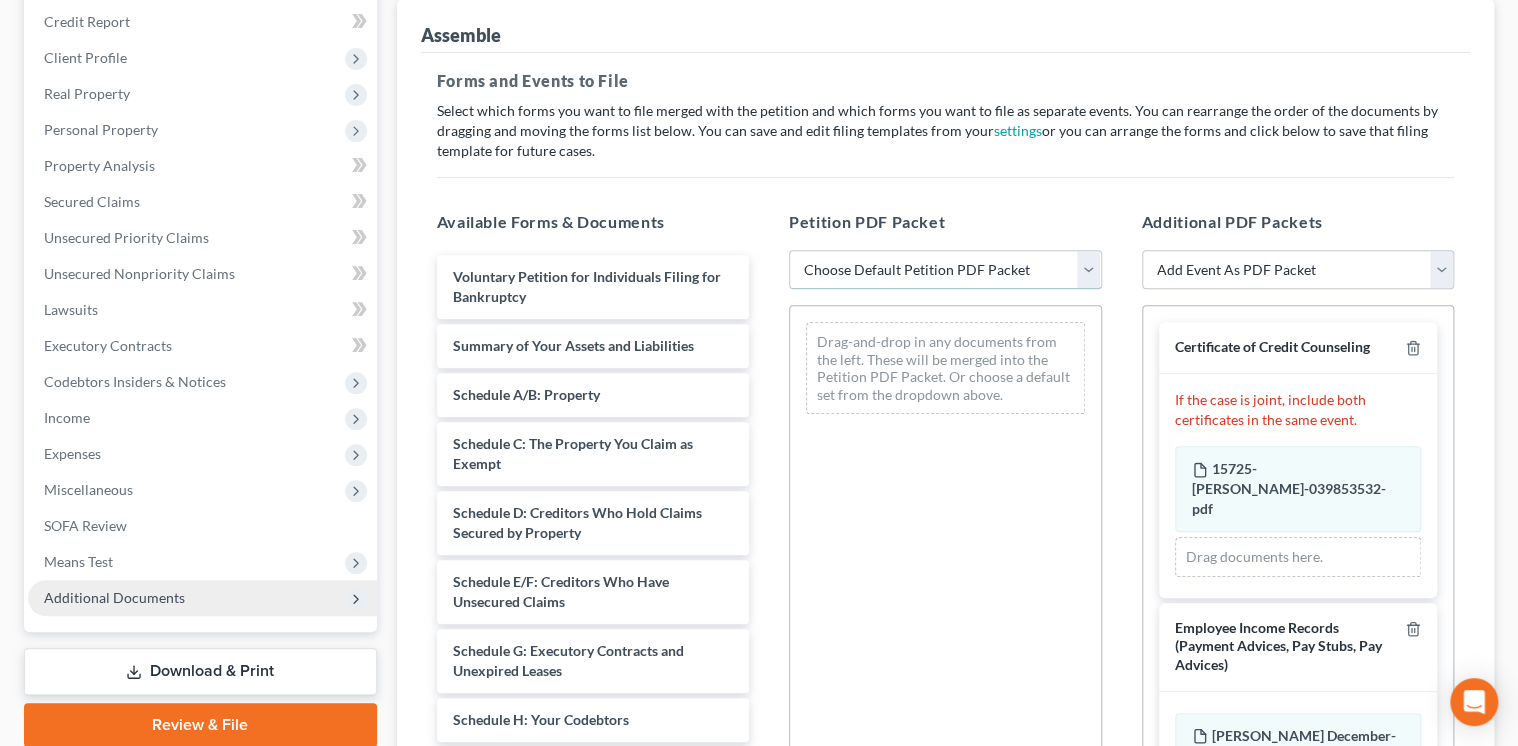 click on "Choose Default Petition PDF Packet Emergency Filing (Voluntary Petition and Creditor List Only) Chapter 7 Template Audi Law PAMD - No Pay Audi PAMD - w Pay" at bounding box center [945, 270] 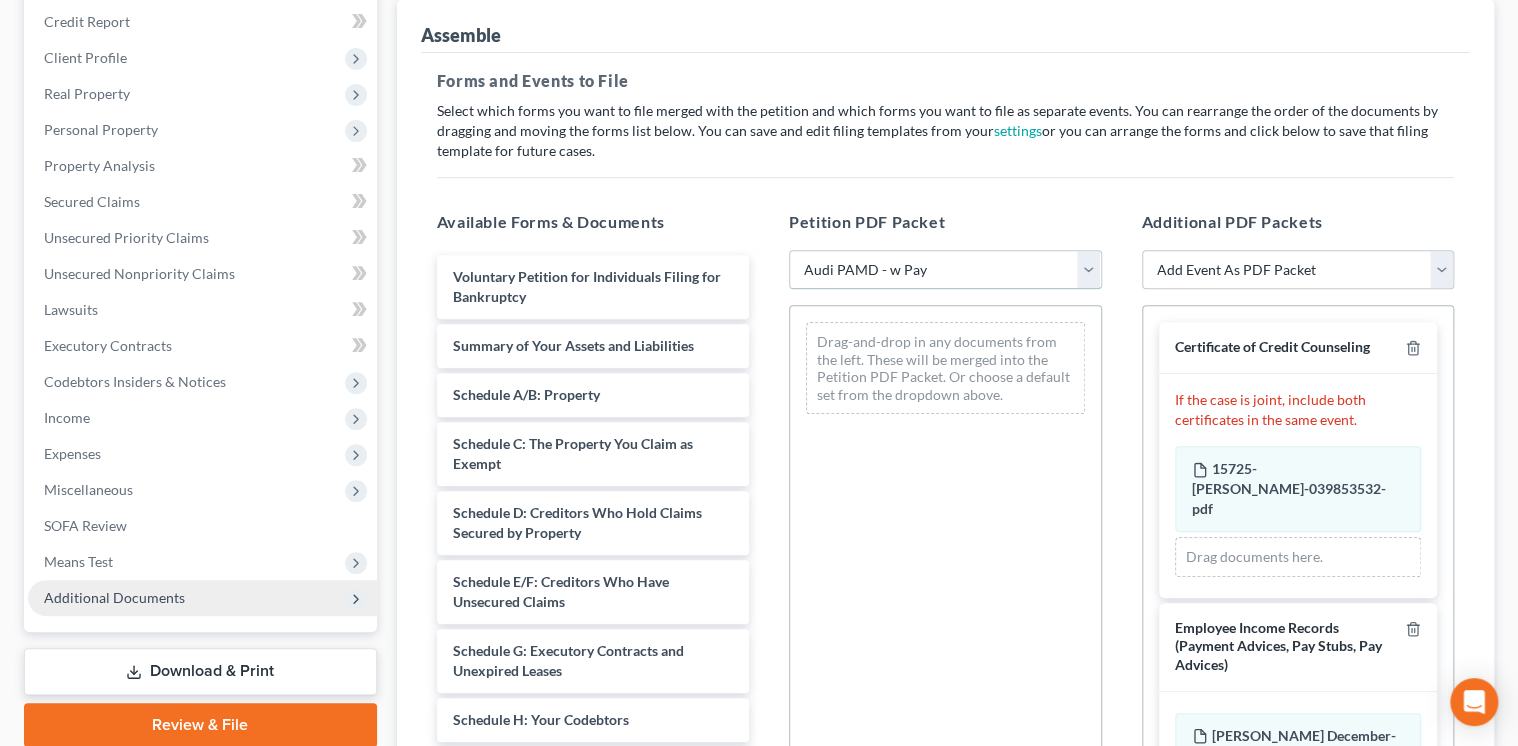 click on "Choose Default Petition PDF Packet Emergency Filing (Voluntary Petition and Creditor List Only) Chapter 7 Template Audi Law PAMD - No Pay Audi PAMD - w Pay" at bounding box center [945, 270] 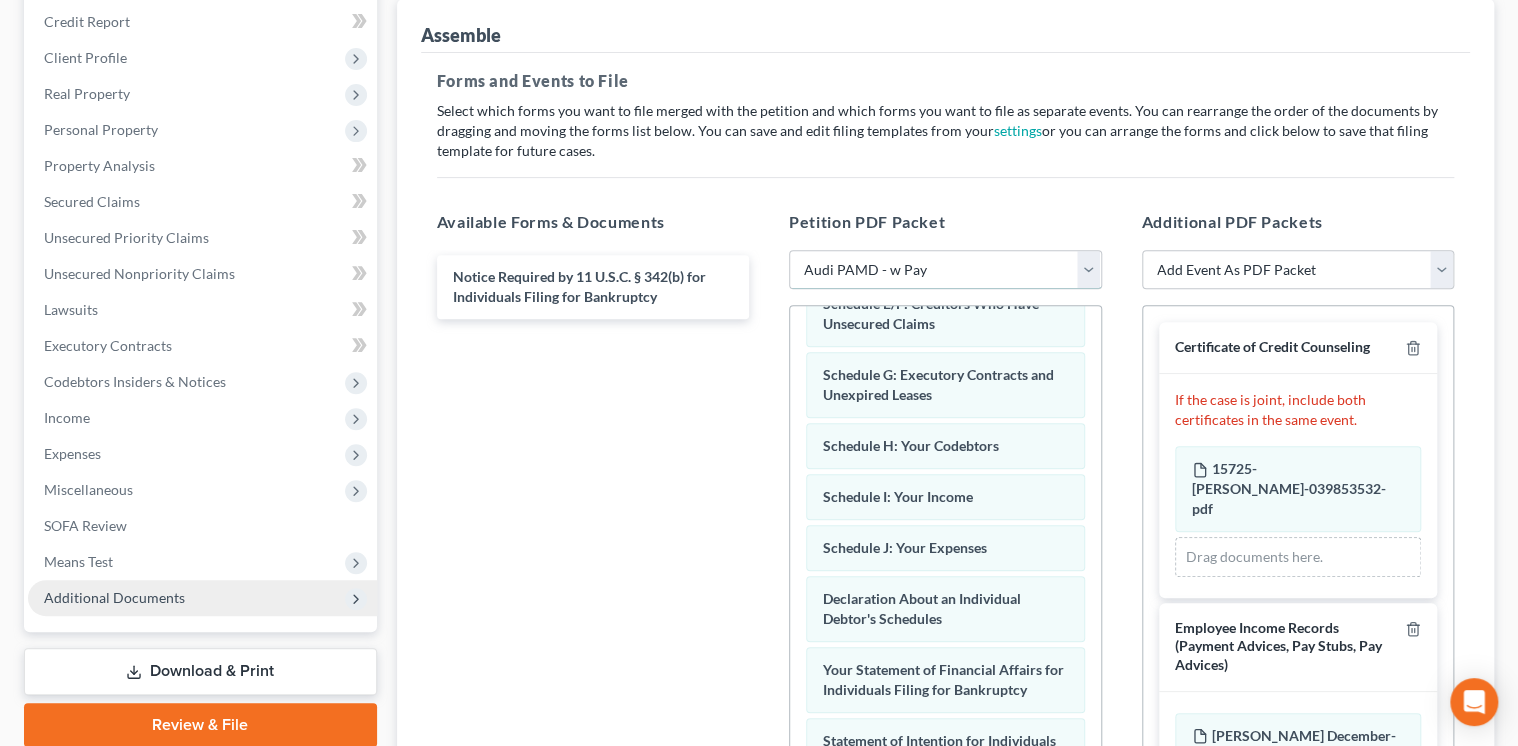 scroll, scrollTop: 409, scrollLeft: 0, axis: vertical 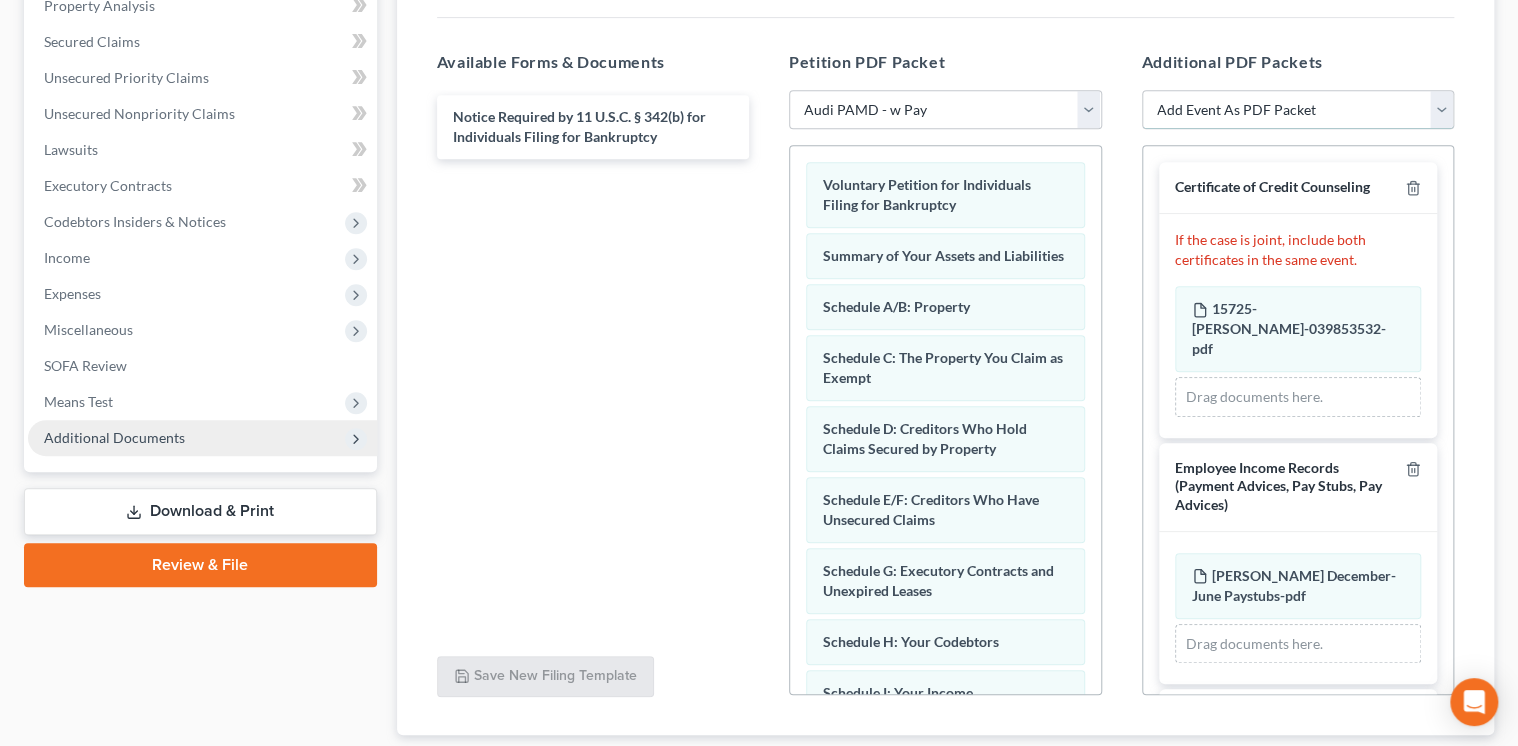 click on "Add Event As PDF Packet Certificate of Credit Counseling Chapter 7 - Means Test Calculation (Form 122A-2) Chapter 7 - Statements Monthly Income (122A-1) / Exemption Presumption of Abuse (122A-1Supp) Employee Income Records (Certification of NO Payment Advices or Pay Stubs or Pay Advices) Employee Income Records (Payment Advices, Pay Stubs, Pay Advices) Pay Filing Fee in Installments Statement About Your Social Security Numbers (Form 121) (Do NOT select this event with other events)" at bounding box center (1298, 110) 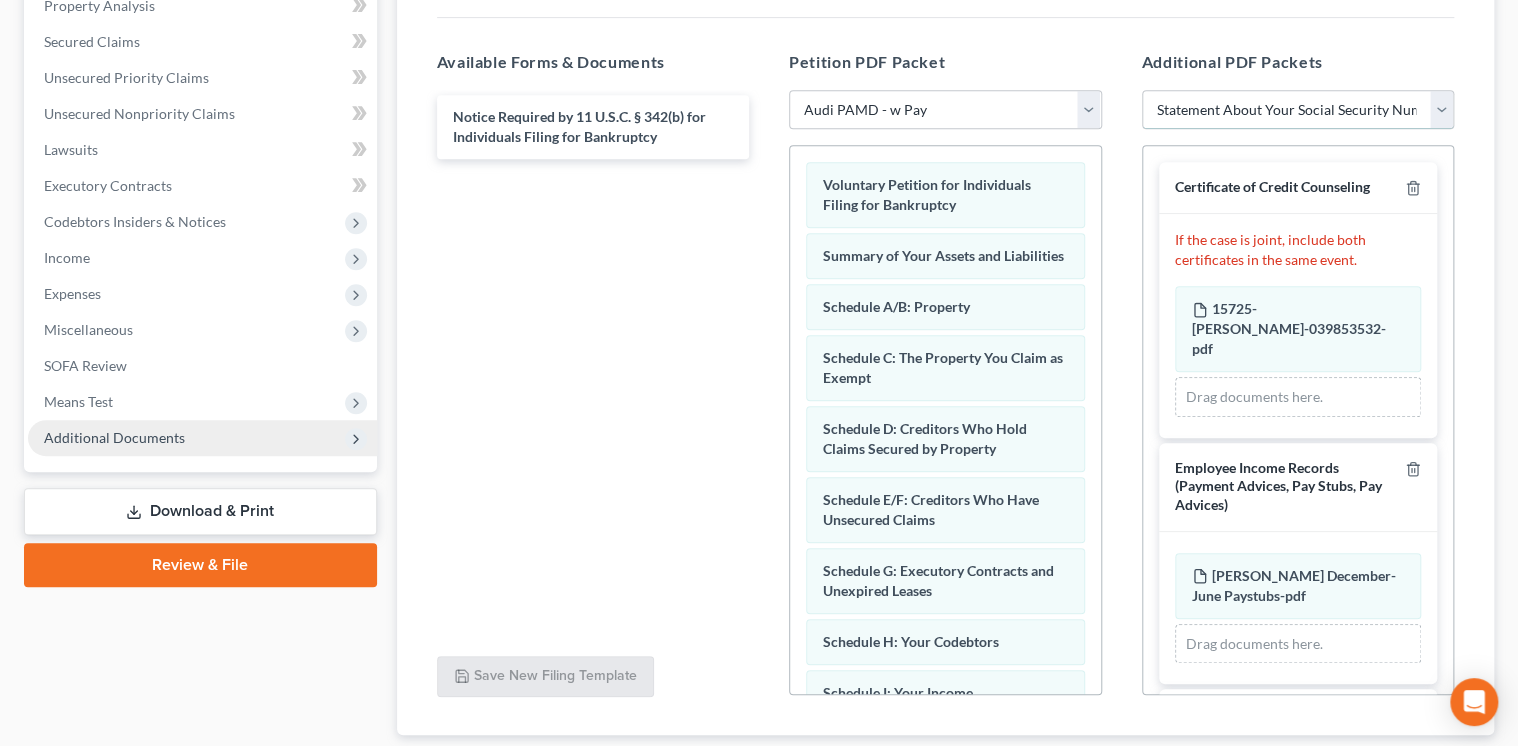 click on "Add Event As PDF Packet Certificate of Credit Counseling Chapter 7 - Means Test Calculation (Form 122A-2) Chapter 7 - Statements Monthly Income (122A-1) / Exemption Presumption of Abuse (122A-1Supp) Employee Income Records (Certification of NO Payment Advices or Pay Stubs or Pay Advices) Employee Income Records (Payment Advices, Pay Stubs, Pay Advices) Pay Filing Fee in Installments Statement About Your Social Security Numbers (Form 121) (Do NOT select this event with other events)" at bounding box center [1298, 110] 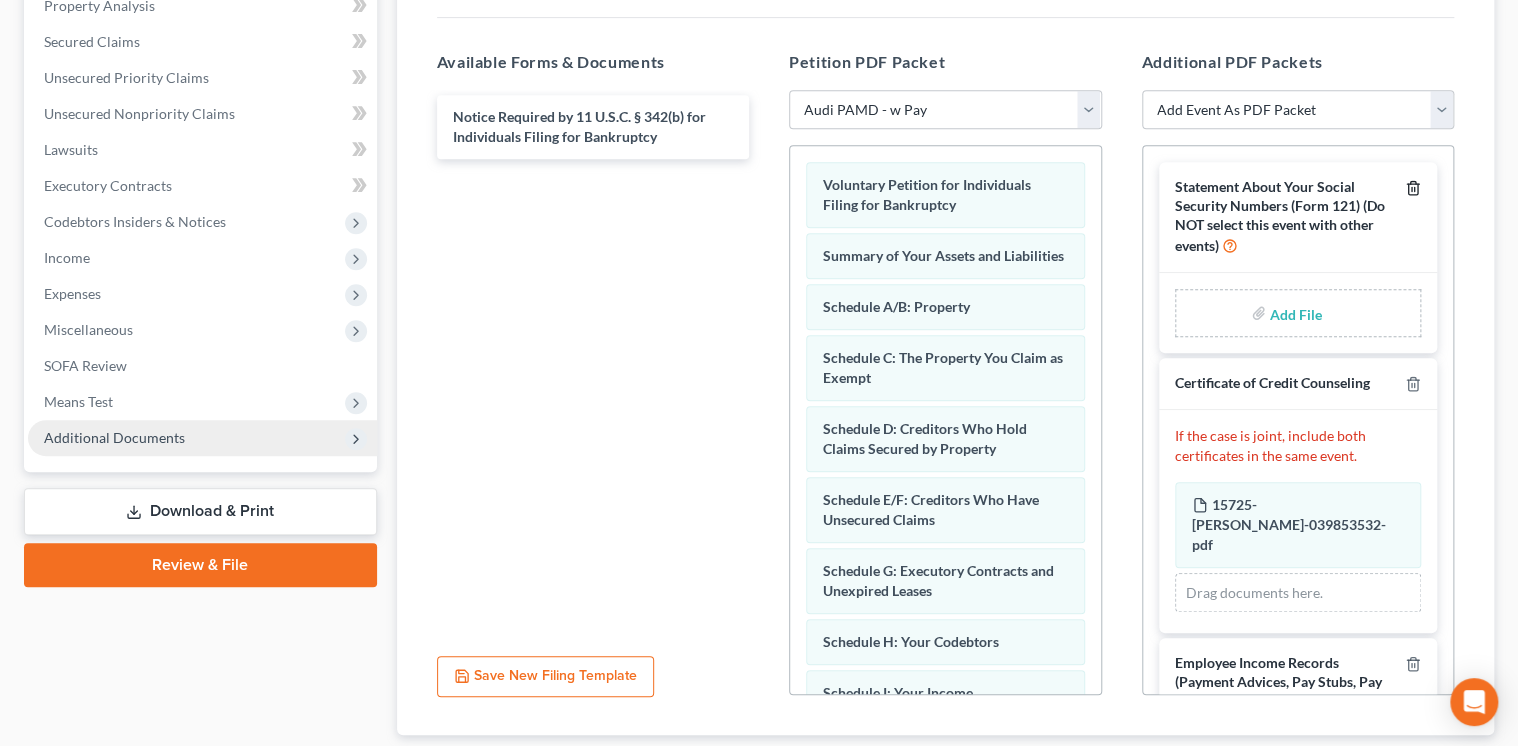 click 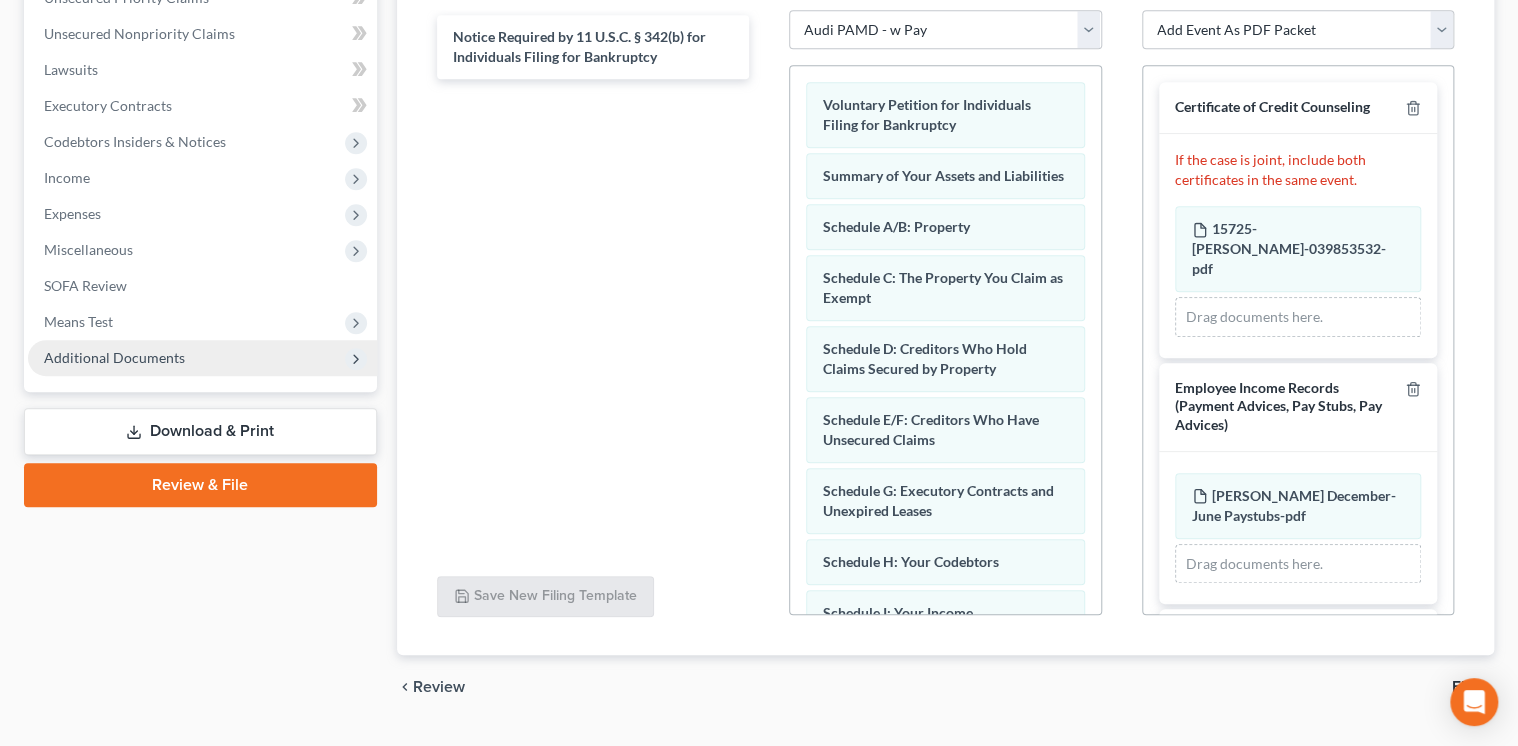 scroll, scrollTop: 528, scrollLeft: 0, axis: vertical 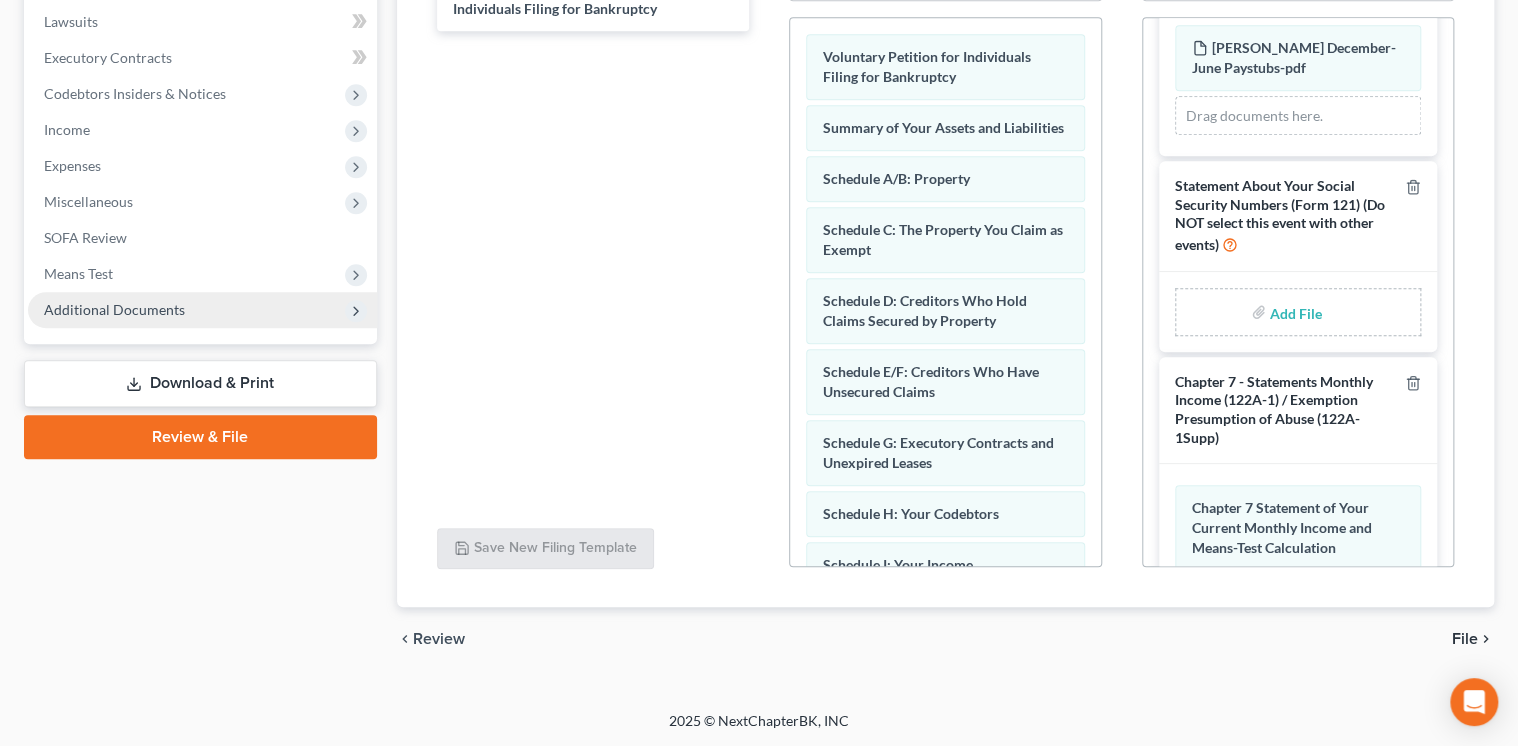 click at bounding box center (1294, 312) 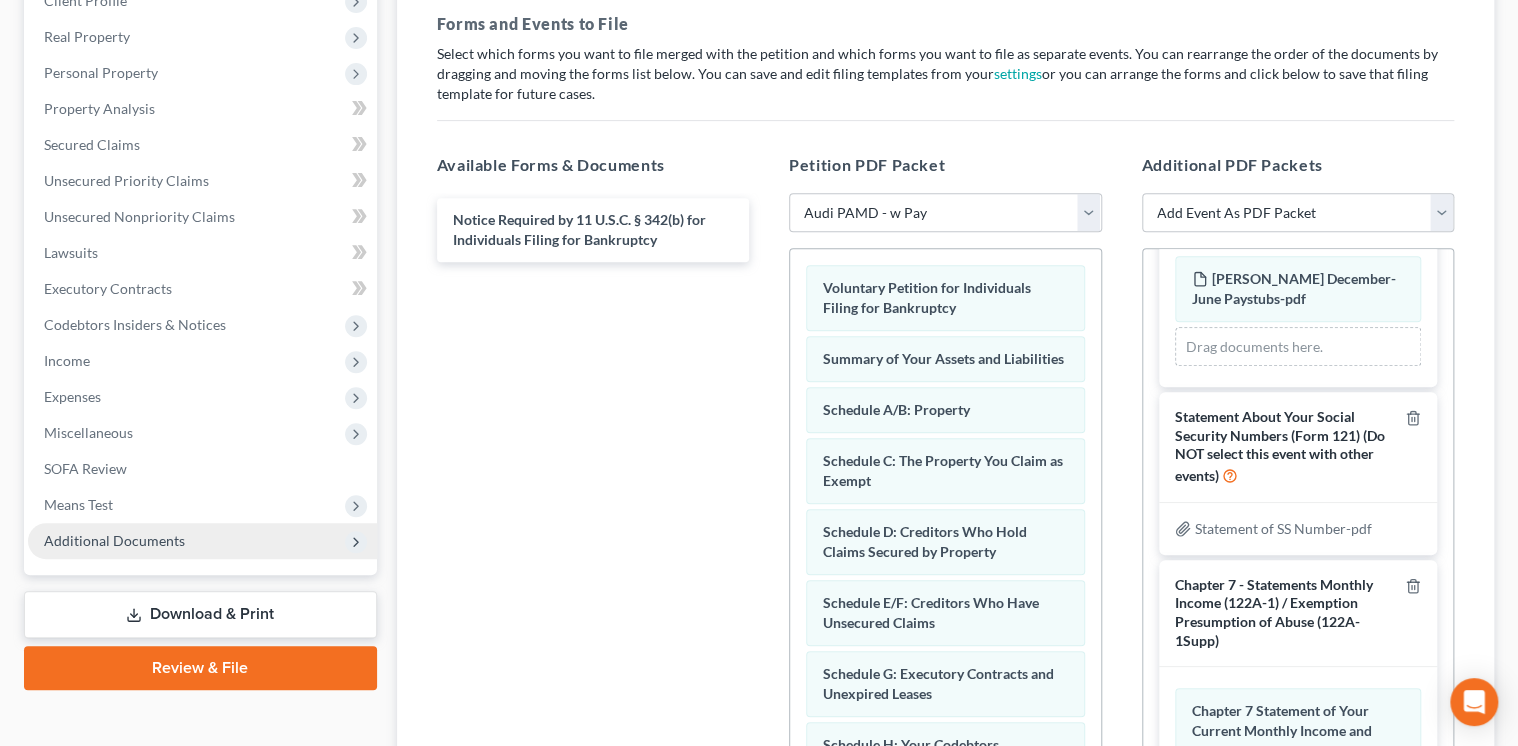 scroll, scrollTop: 288, scrollLeft: 0, axis: vertical 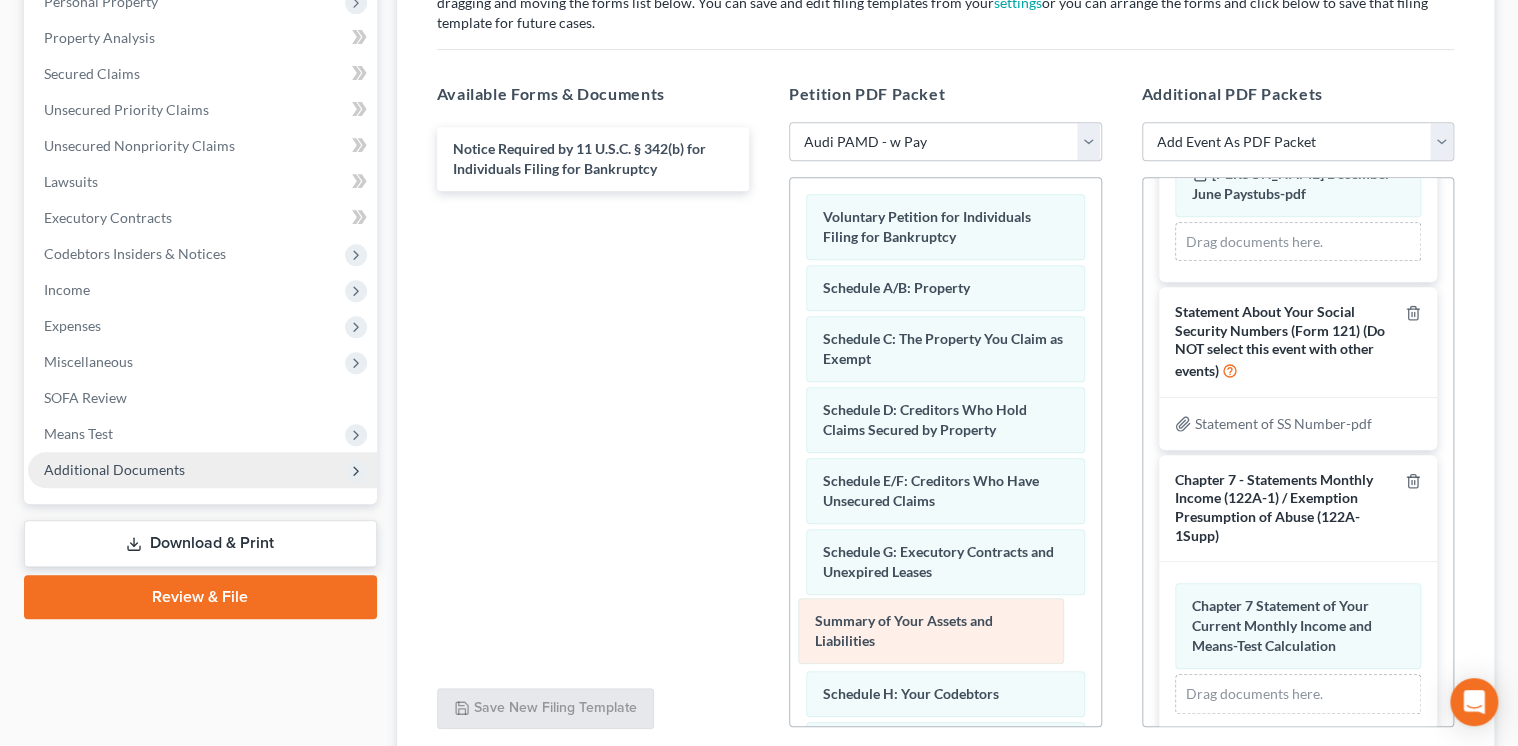 drag, startPoint x: 1007, startPoint y: 300, endPoint x: 1003, endPoint y: 632, distance: 332.0241 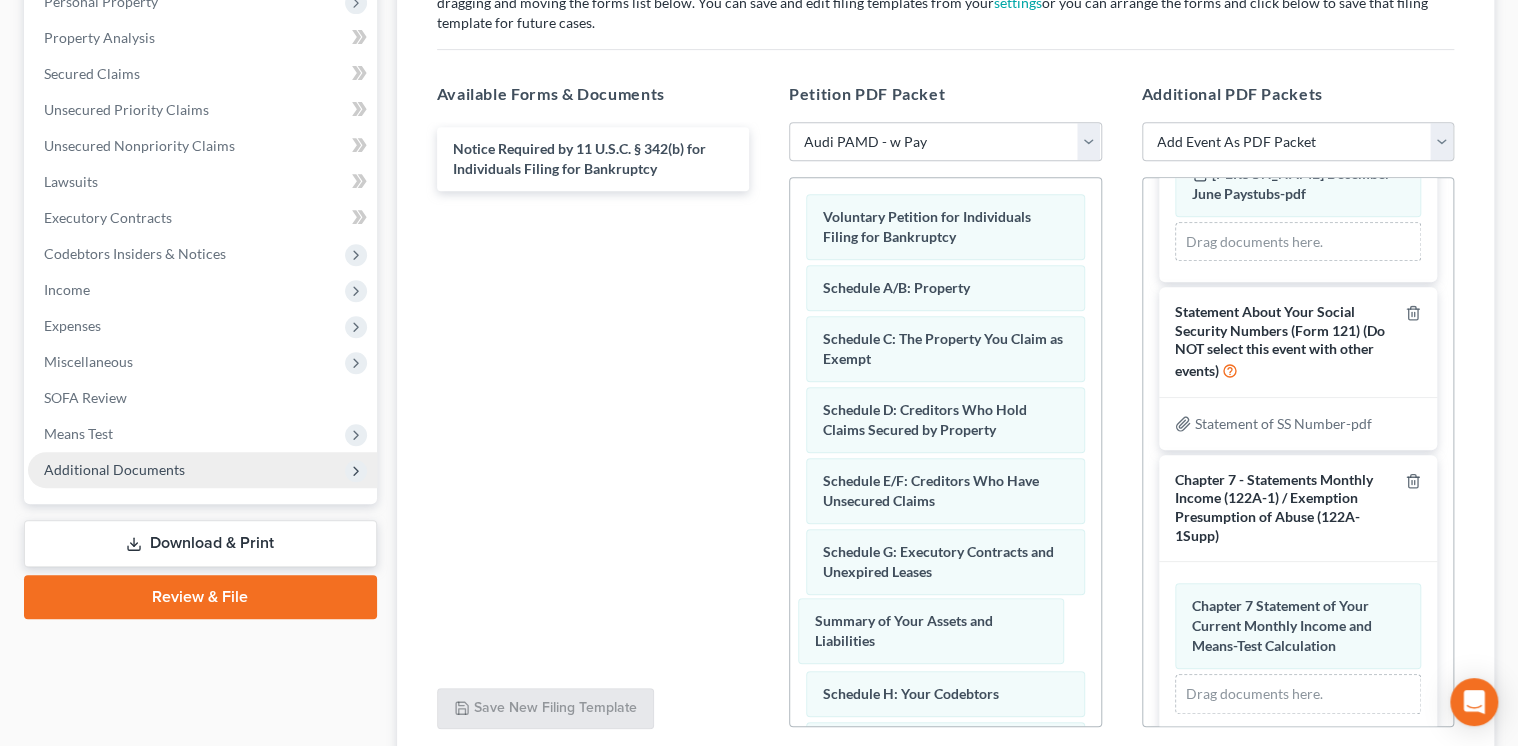 click on "Summary of Your Assets and Liabilities Voluntary Petition for Individuals Filing for Bankruptcy Summary of Your Assets and Liabilities Schedule A/B: Property Schedule C: The Property You Claim as Exempt Schedule D: Creditors Who Hold Claims Secured by Property Schedule E/F: Creditors Who Have Unsecured Claims Schedule G: Executory Contracts and Unexpired Leases Summary of Your Assets and Liabilities Schedule H: Your Codebtors Schedule I: Your Income Schedule J: Your Expenses Declaration About an Individual Debtor's Schedules Your Statement of Financial Affairs for Individuals Filing for Bankruptcy Statement of Intention for Individuals Filing Under Chapter 7 Creditor Matrix Verification of Creditor Matrix Attorney's Disclosure of Compensation Drag-and-drop in any documents from the left. These will be merged into the Petition PDF Packet. Or choose a default set from the dropdown above." at bounding box center (945, 738) 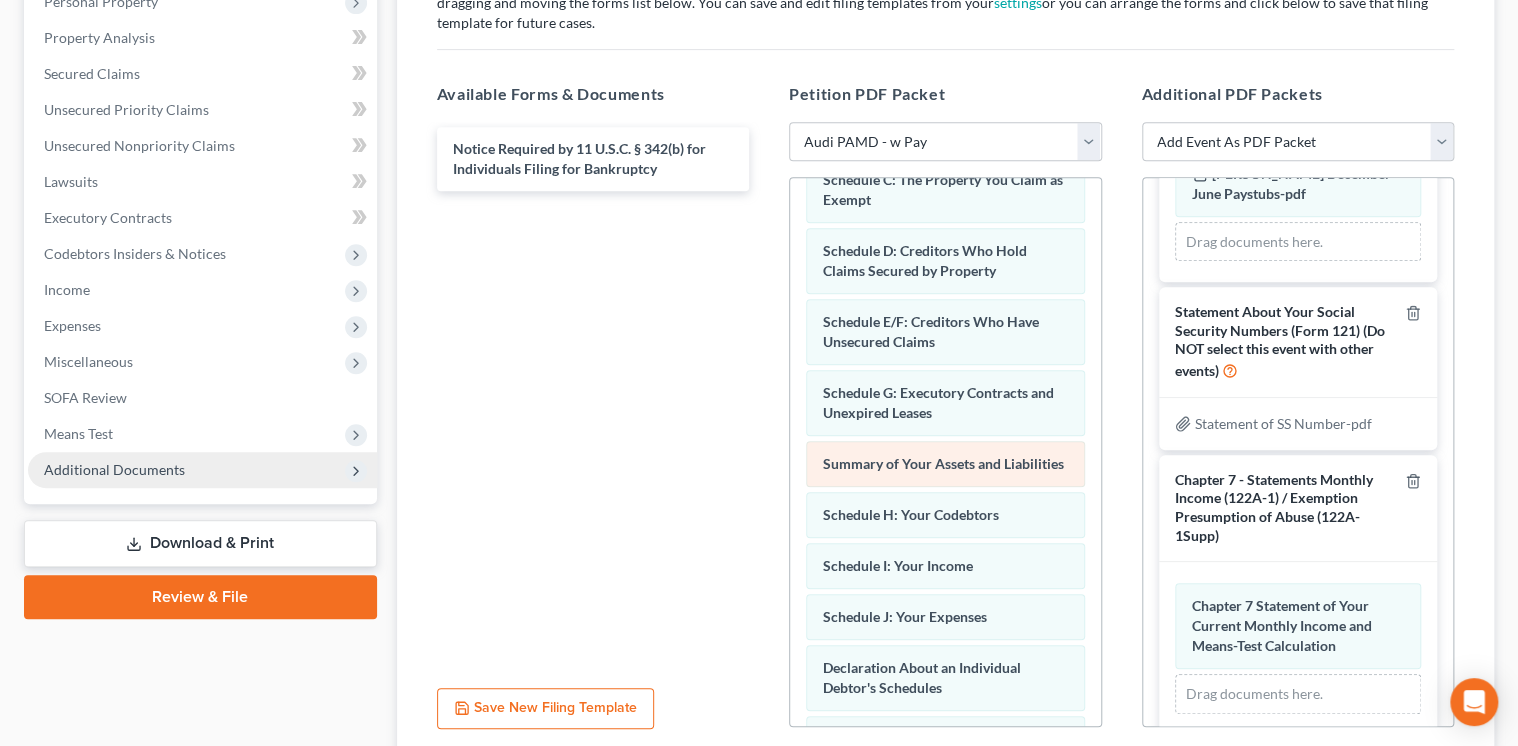 scroll, scrollTop: 160, scrollLeft: 0, axis: vertical 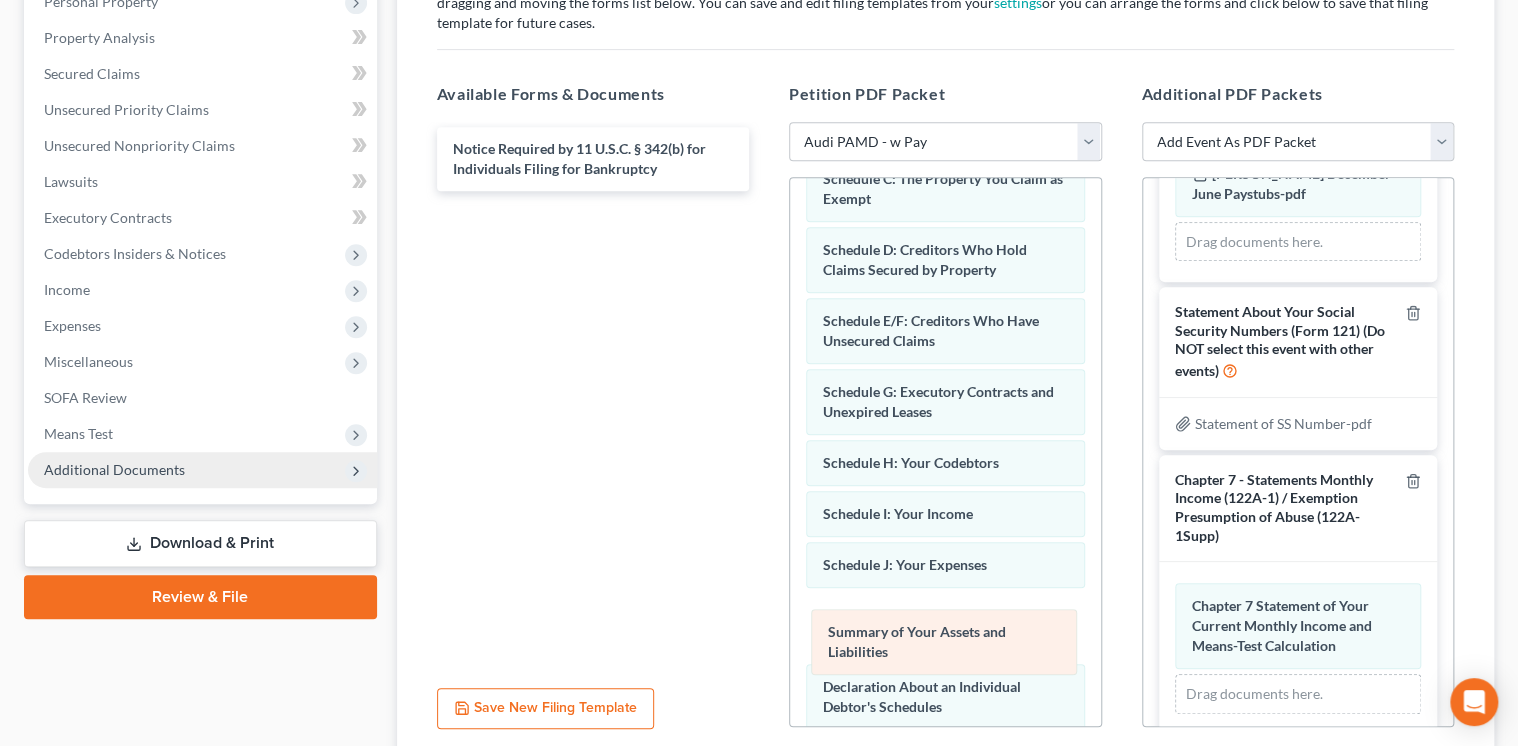 drag, startPoint x: 1021, startPoint y: 471, endPoint x: 1025, endPoint y: 628, distance: 157.05095 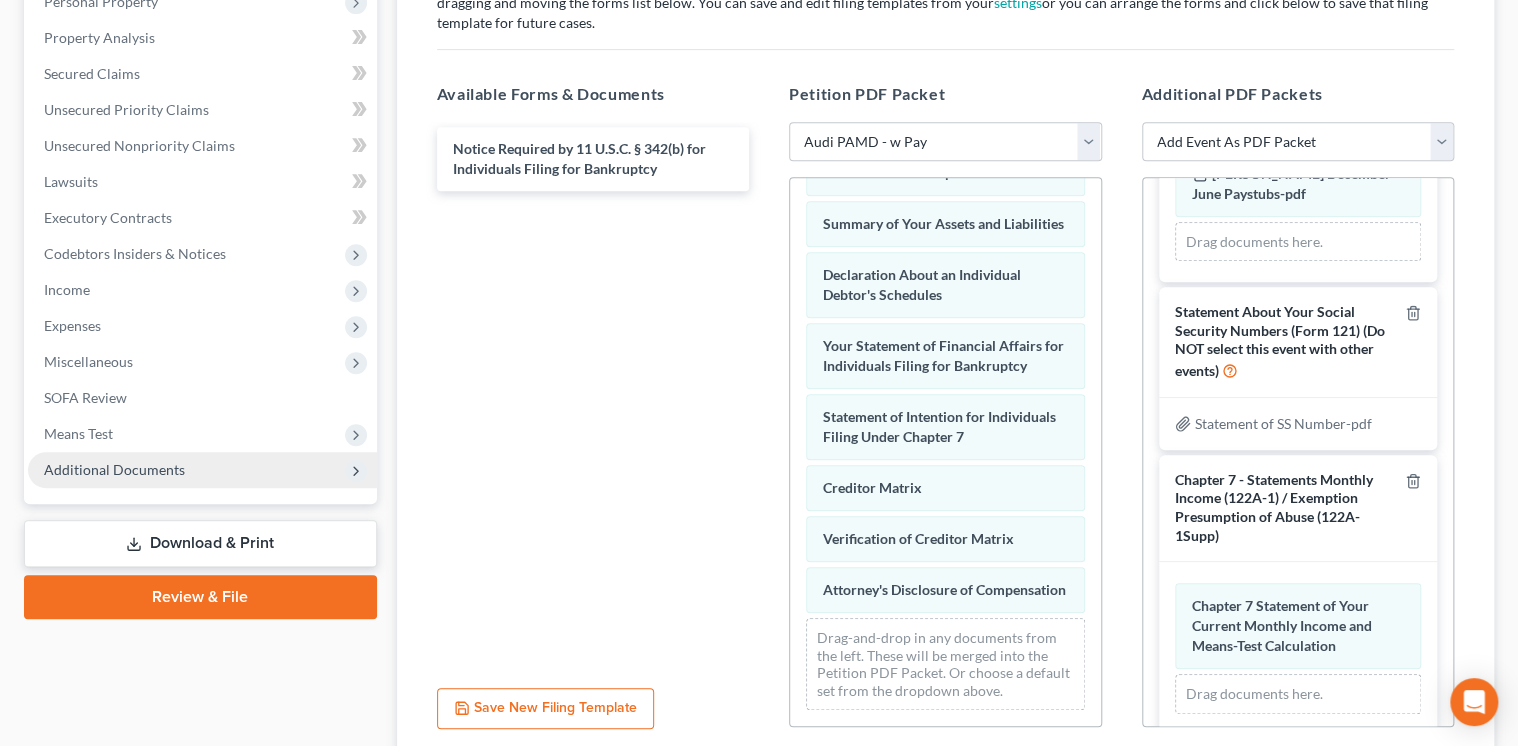 scroll, scrollTop: 584, scrollLeft: 0, axis: vertical 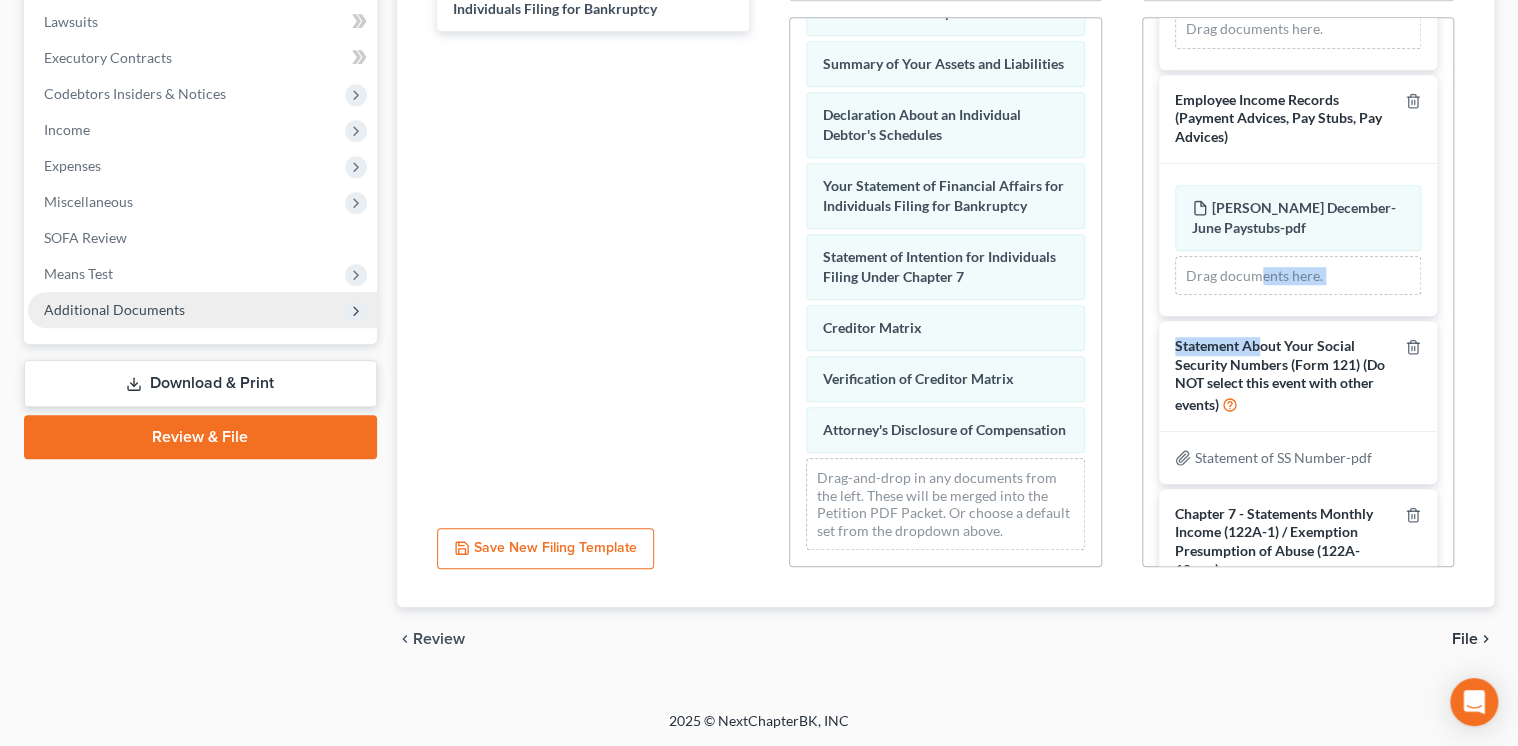 drag, startPoint x: 1262, startPoint y: 312, endPoint x: 1269, endPoint y: 293, distance: 20.248457 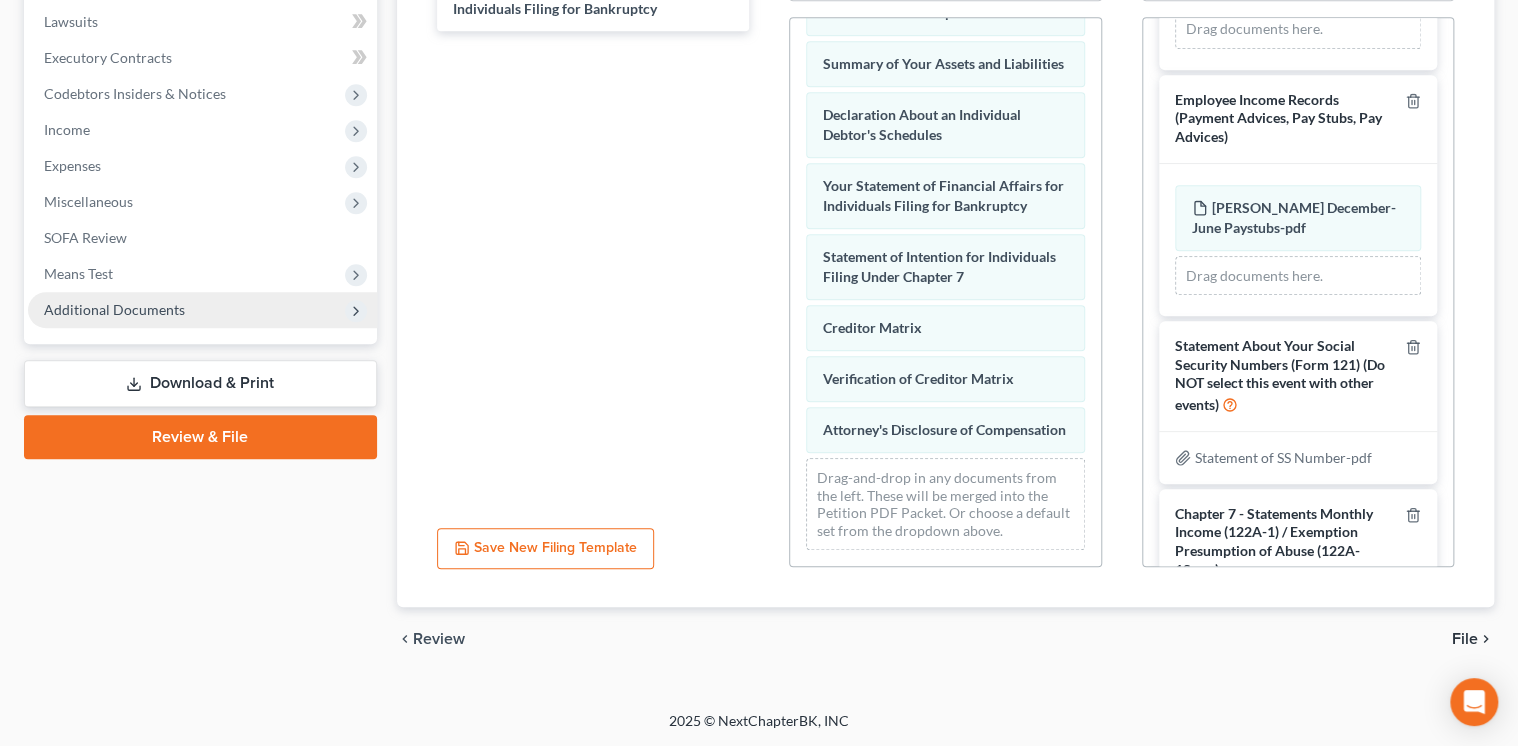 drag, startPoint x: 1269, startPoint y: 293, endPoint x: 1279, endPoint y: 324, distance: 32.572994 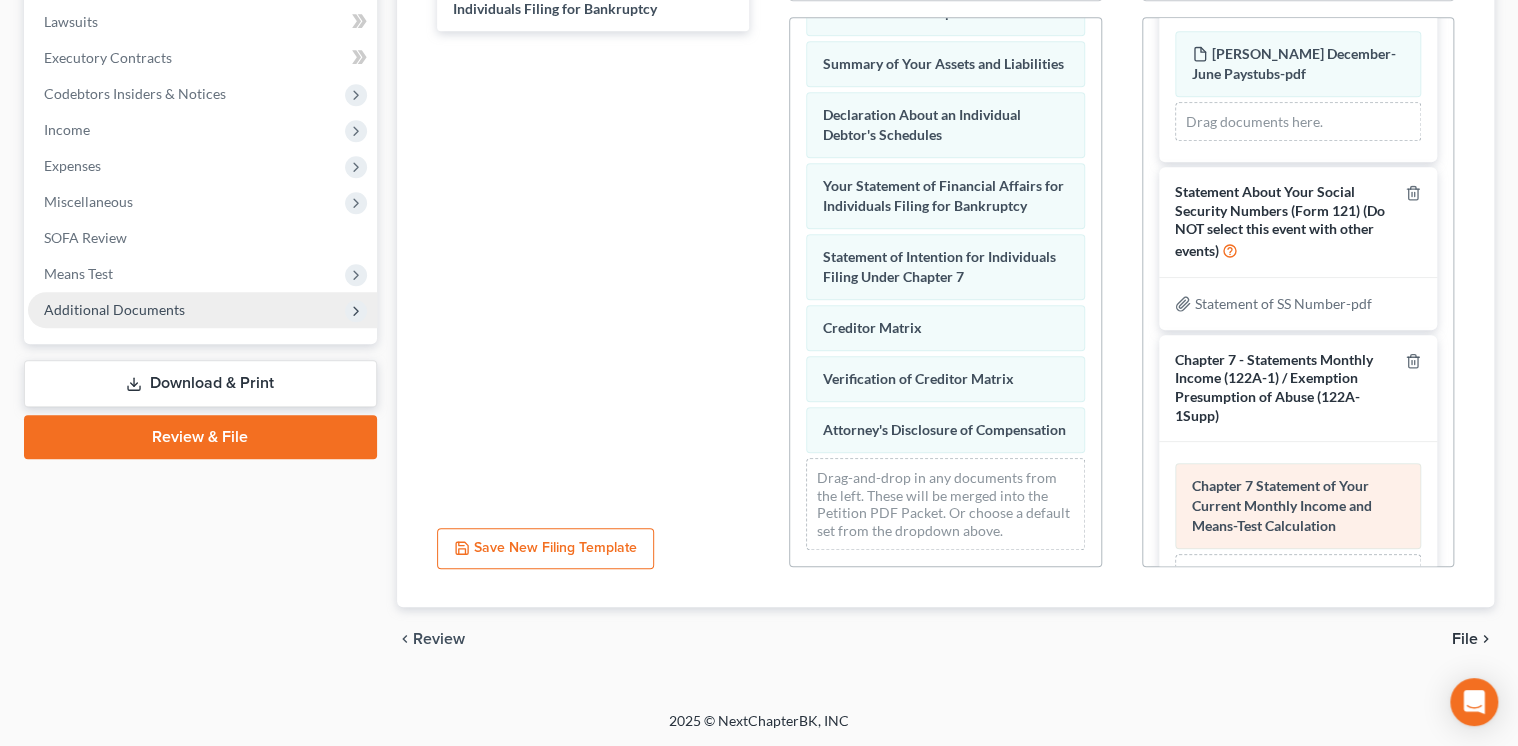 scroll, scrollTop: 434, scrollLeft: 0, axis: vertical 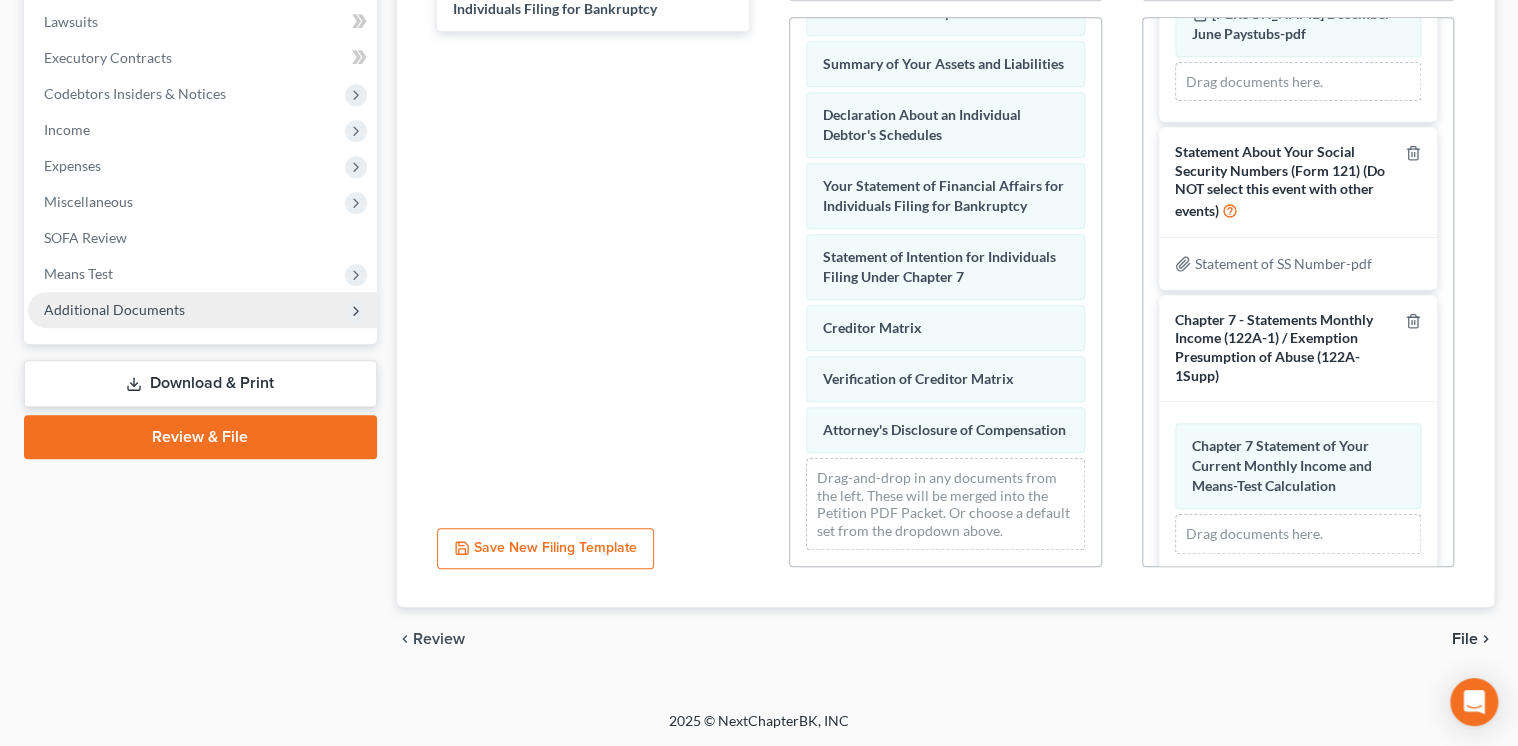 click on "File" at bounding box center [1465, 639] 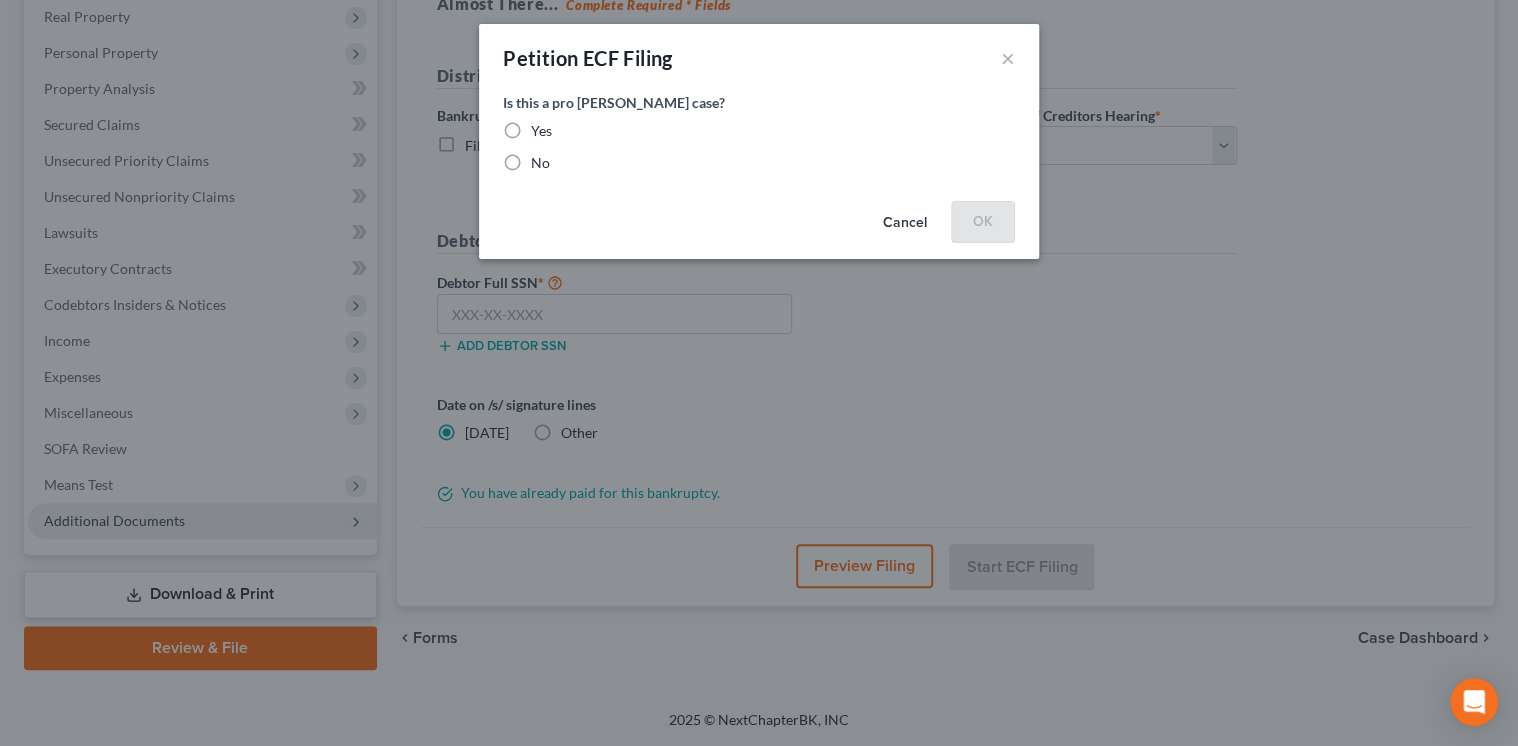 scroll, scrollTop: 316, scrollLeft: 0, axis: vertical 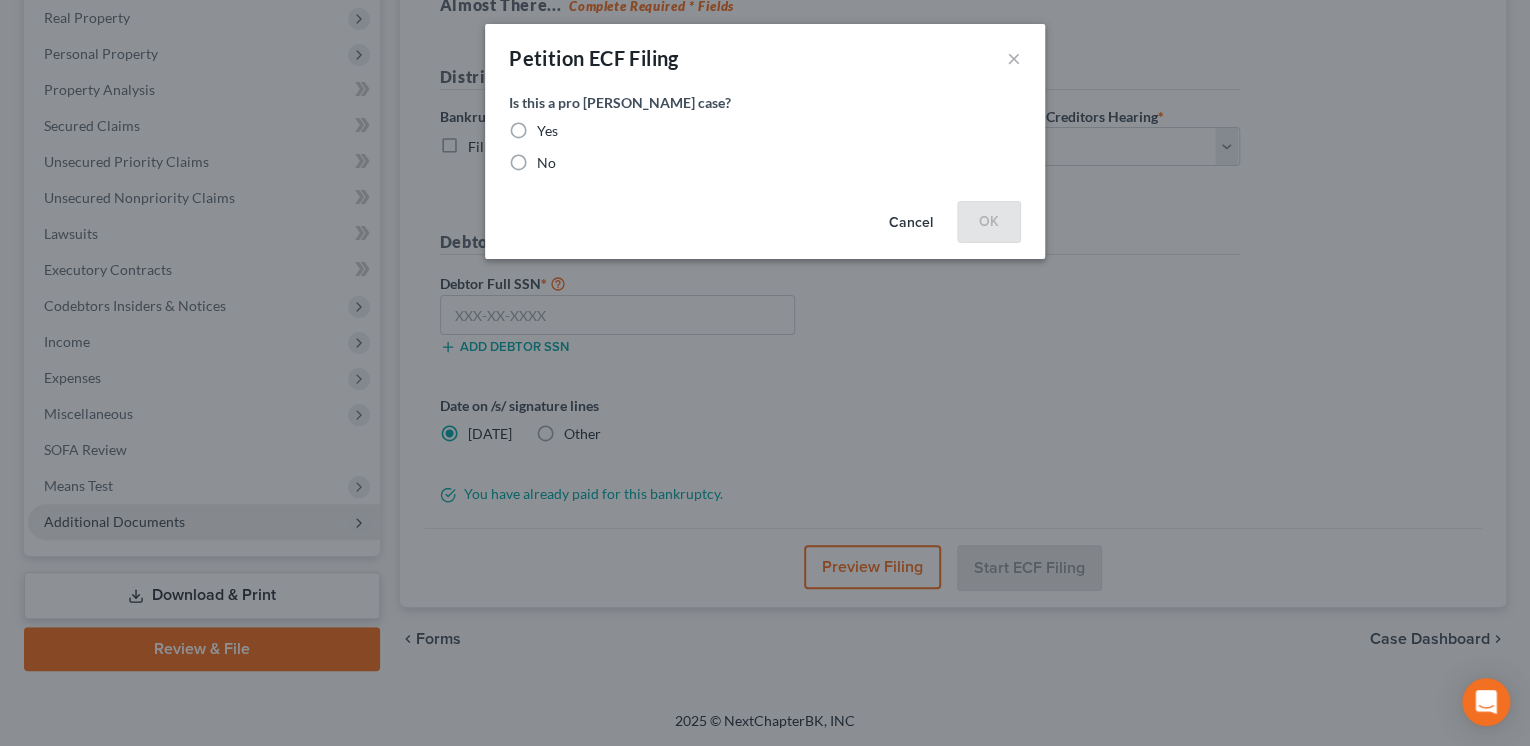 click on "No" at bounding box center (546, 163) 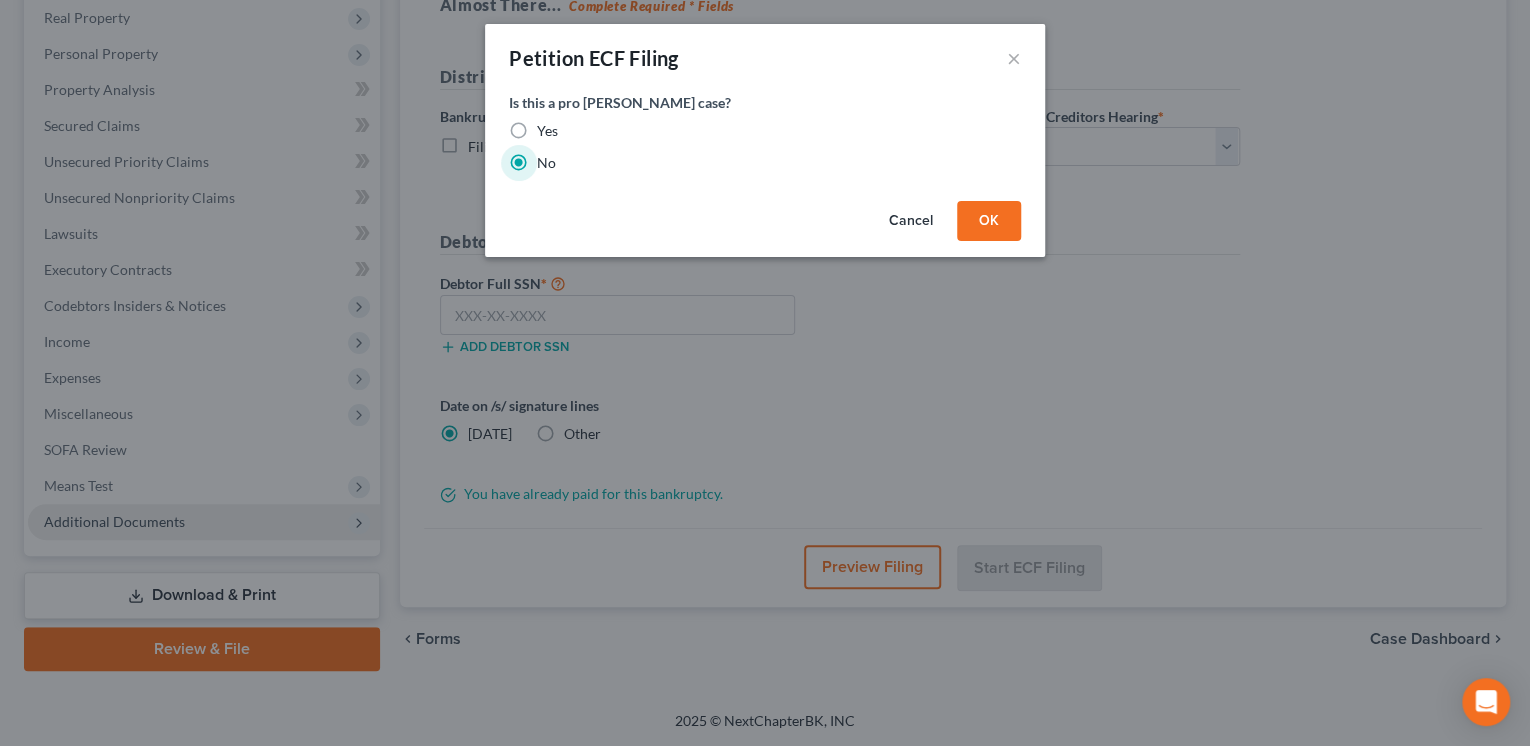 click on "OK" at bounding box center [989, 221] 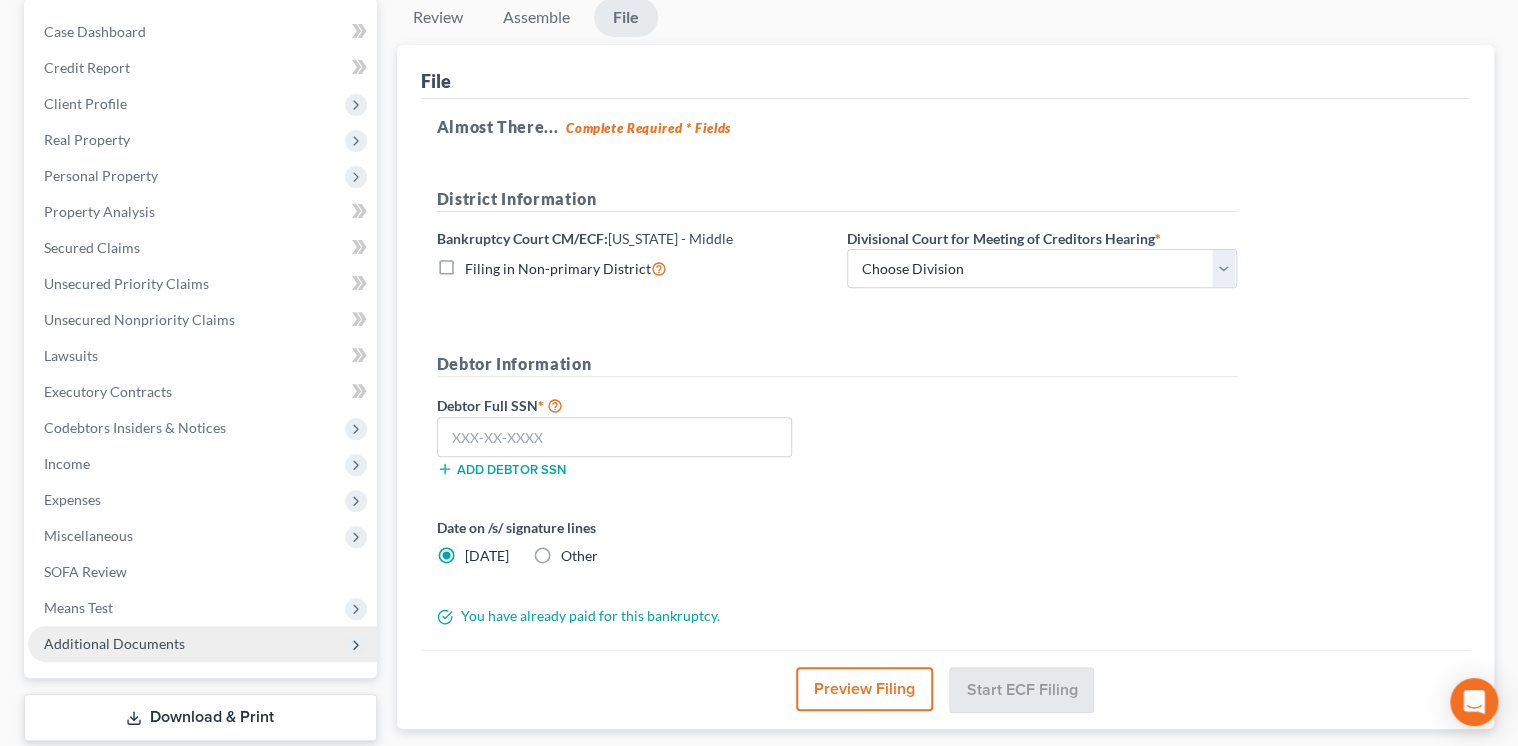 scroll, scrollTop: 156, scrollLeft: 0, axis: vertical 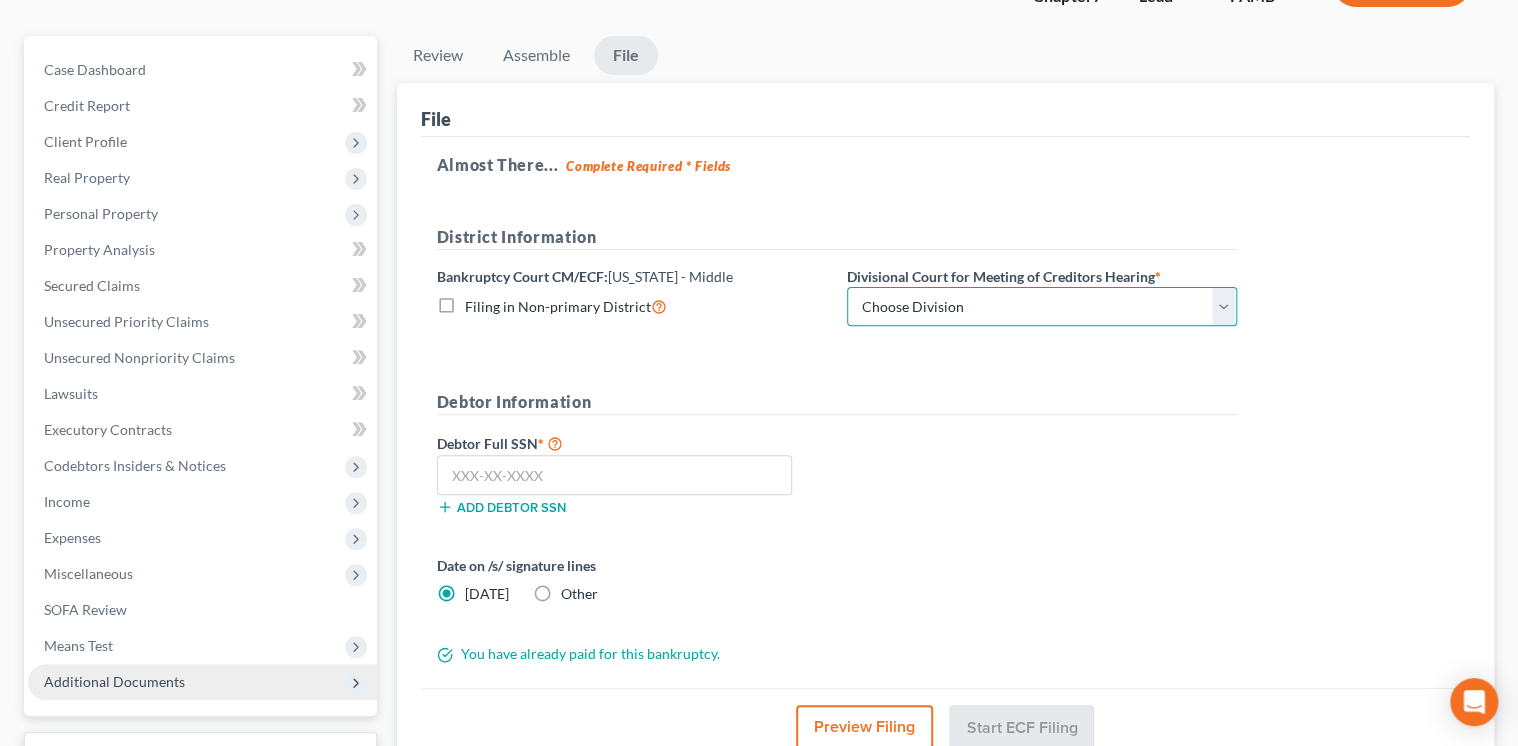 click on "Choose Division [GEOGRAPHIC_DATA] [PERSON_NAME] Williamsport [GEOGRAPHIC_DATA]/ [PERSON_NAME]" at bounding box center (1042, 307) 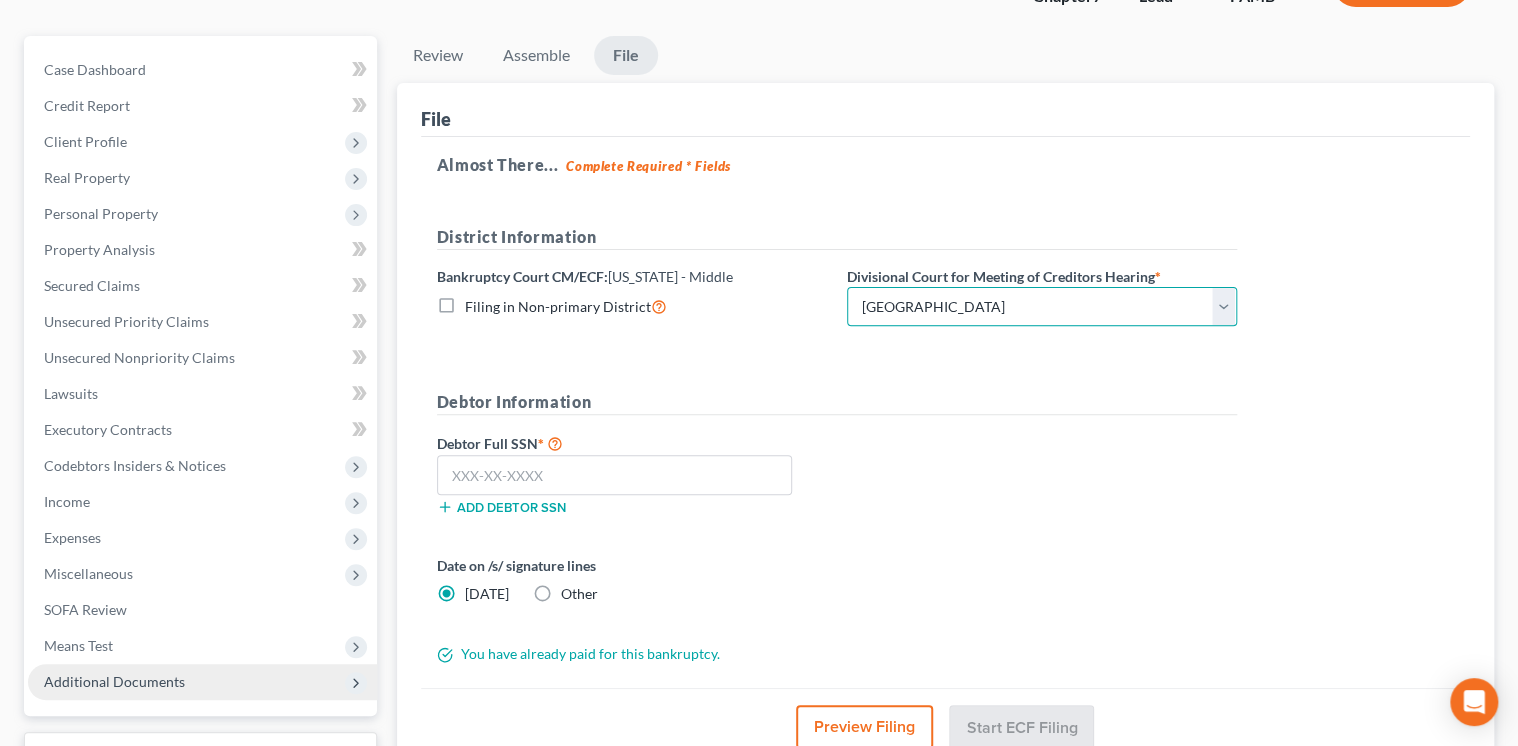 click on "Choose Division [GEOGRAPHIC_DATA] [PERSON_NAME] Williamsport [GEOGRAPHIC_DATA]/ [PERSON_NAME]" at bounding box center (1042, 307) 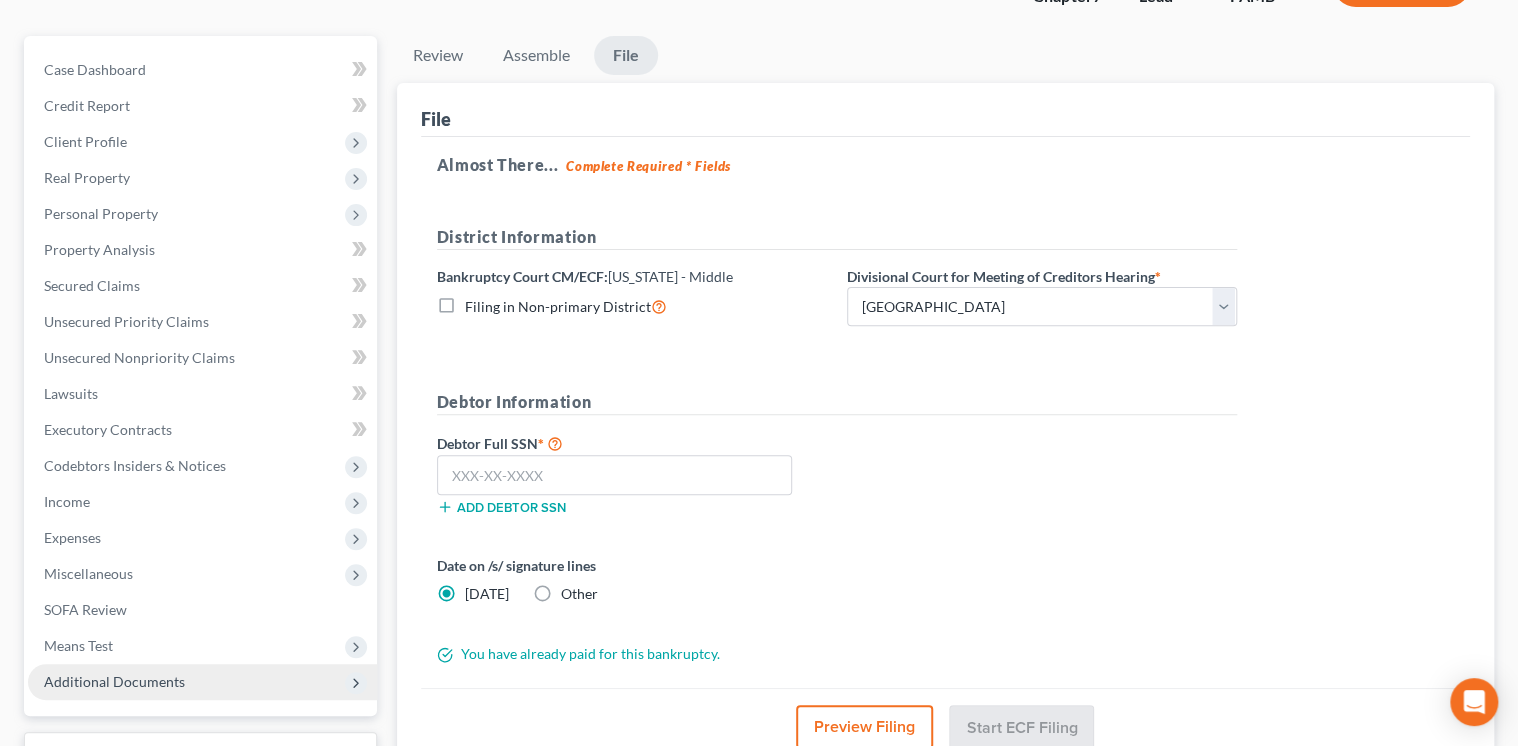 click on "Debtor Information" at bounding box center (837, 402) 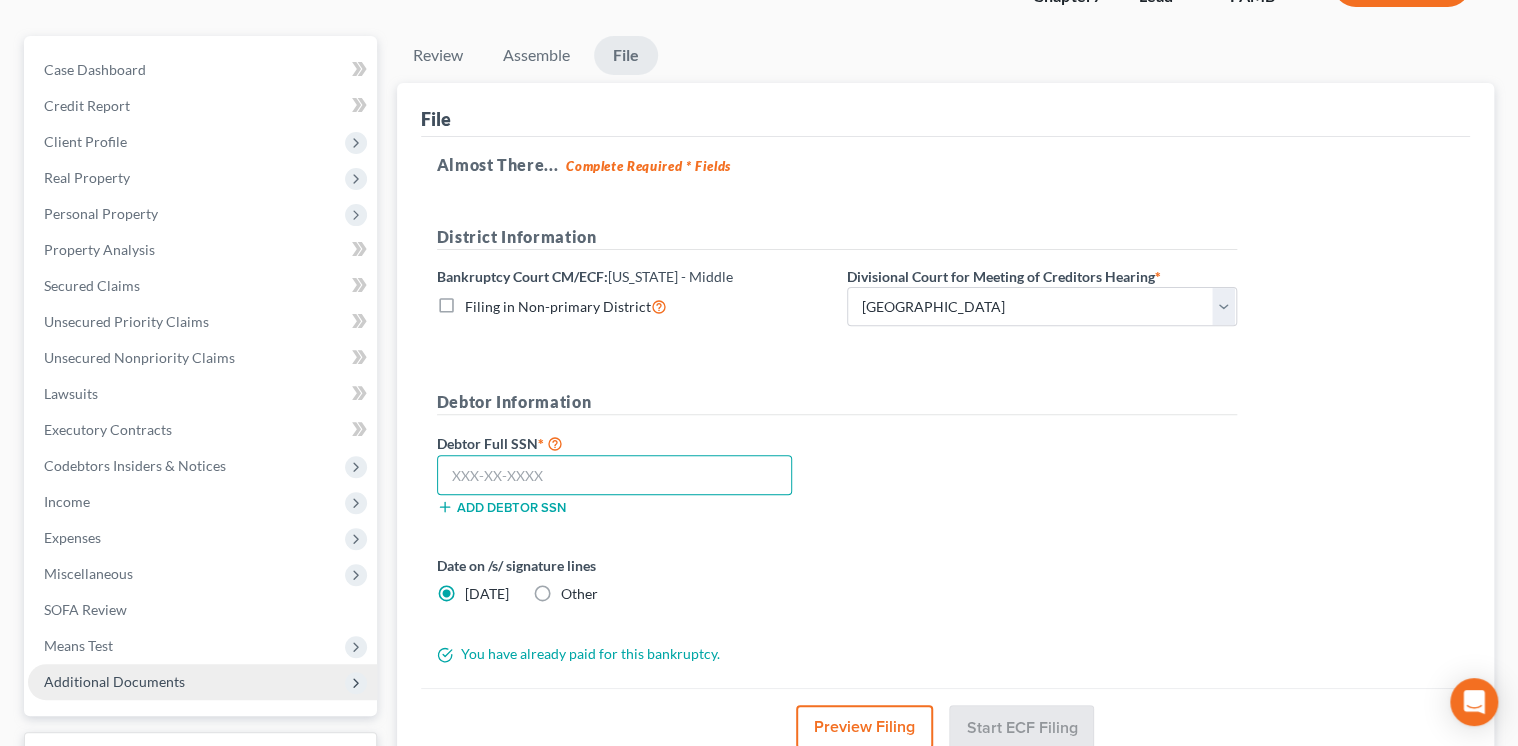 click at bounding box center (615, 475) 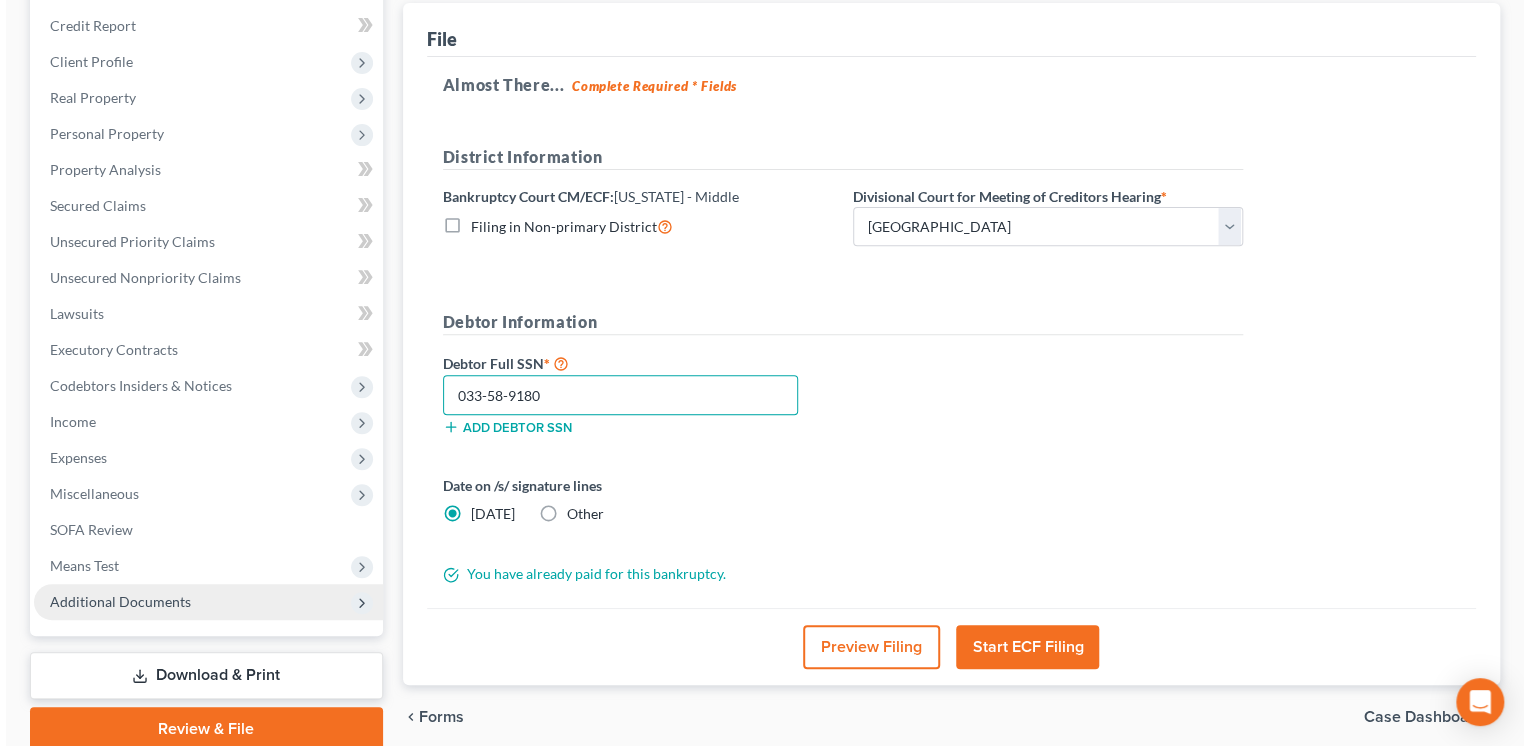 scroll, scrollTop: 316, scrollLeft: 0, axis: vertical 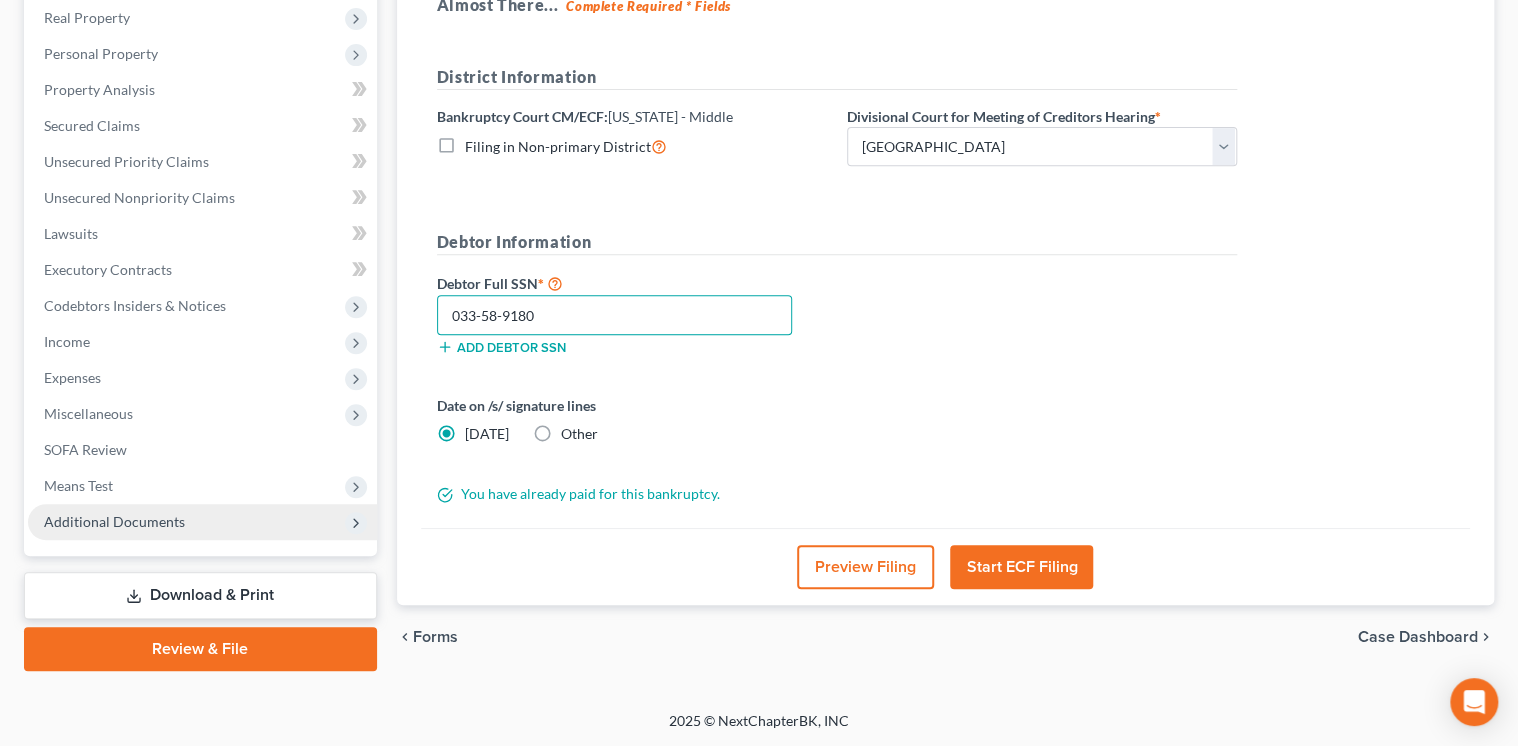 type on "033-58-9180" 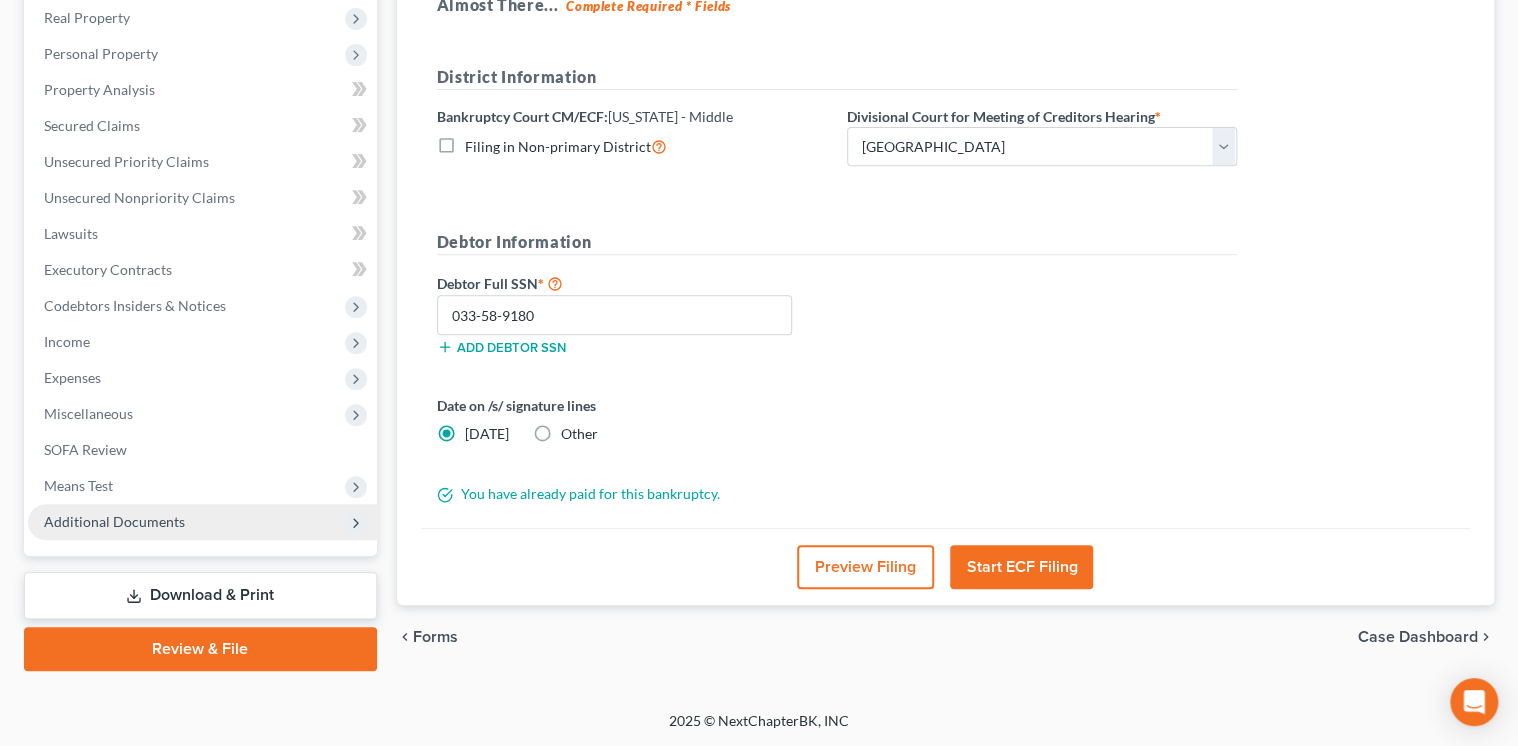 click on "Preview Filing" at bounding box center (865, 567) 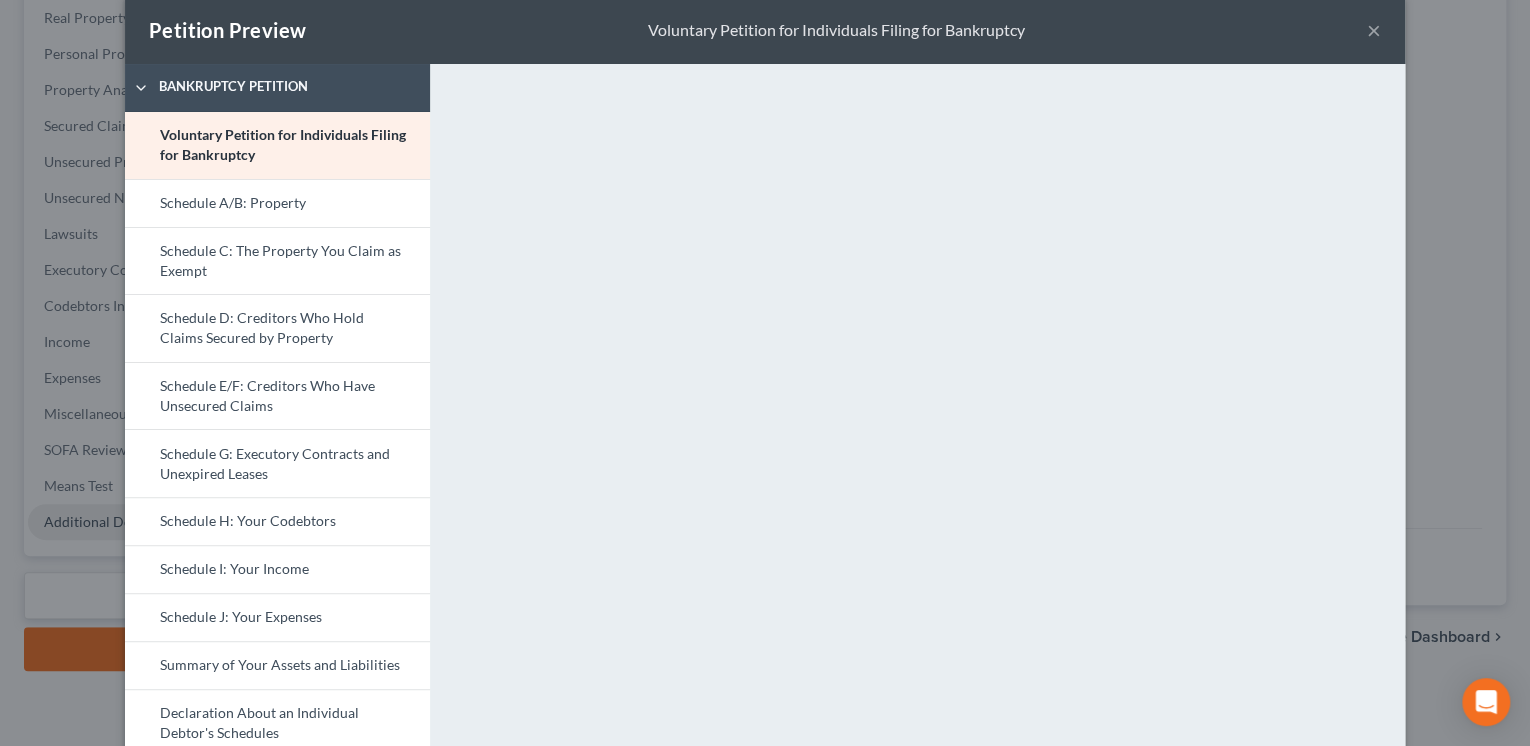 scroll, scrollTop: 0, scrollLeft: 0, axis: both 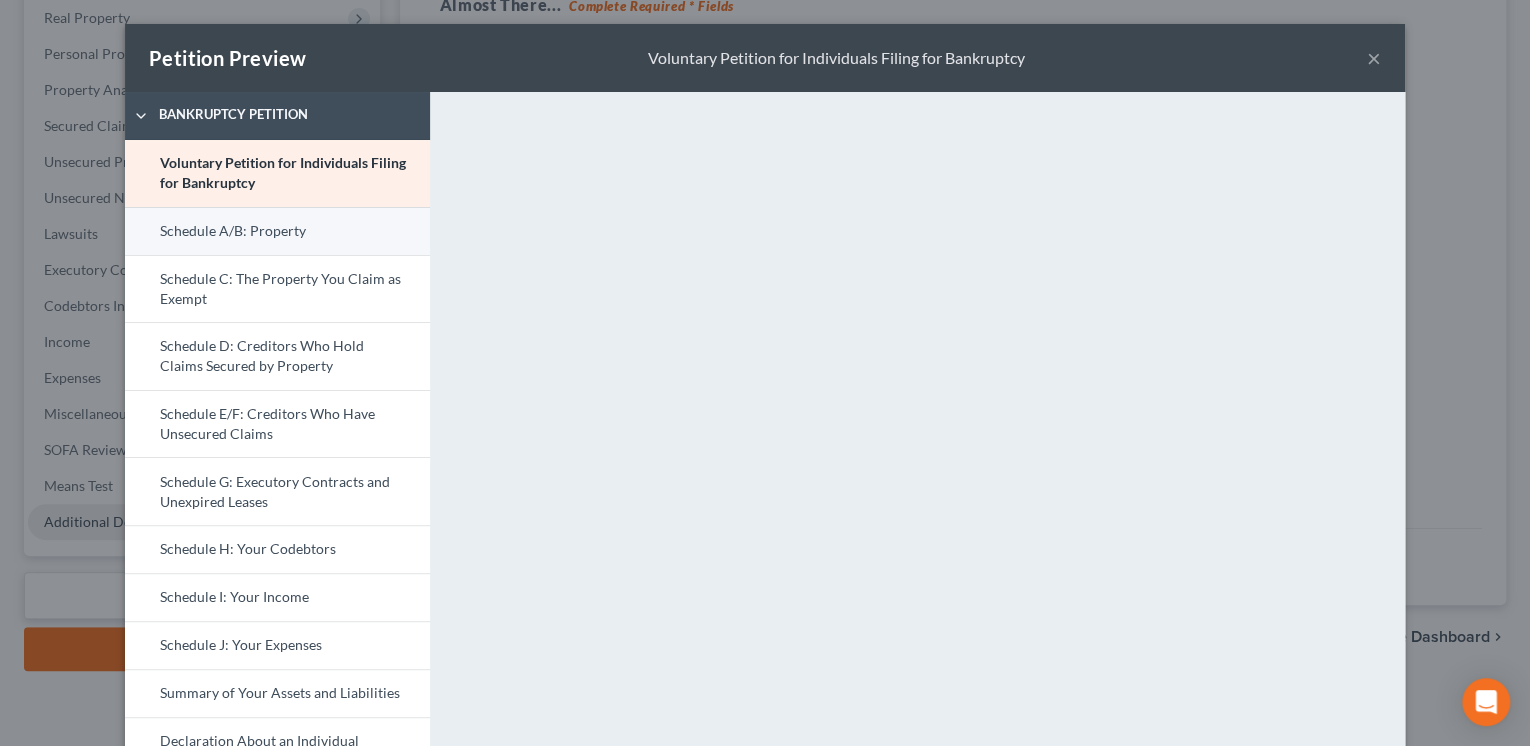 click on "Schedule A/B: Property" at bounding box center [277, 231] 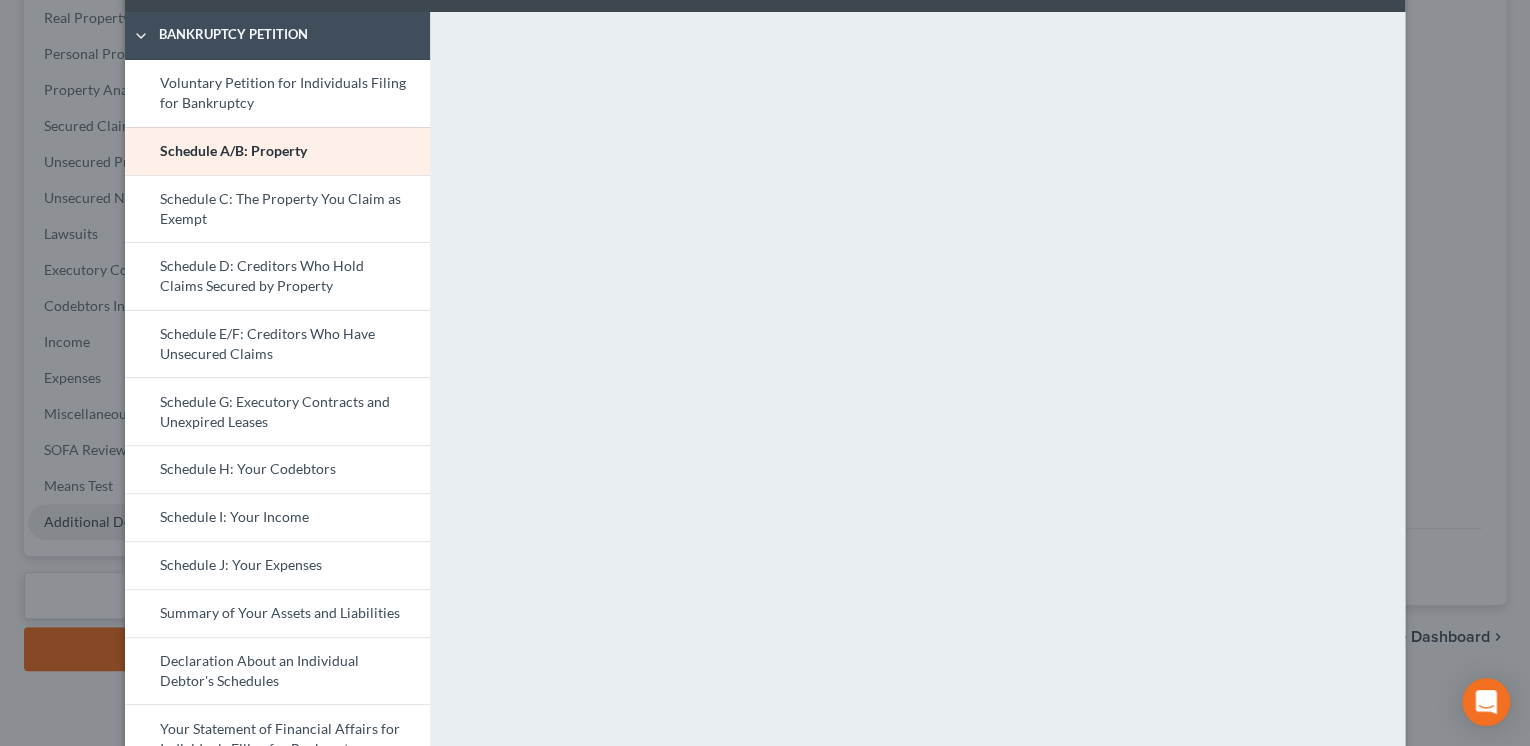 scroll, scrollTop: 80, scrollLeft: 0, axis: vertical 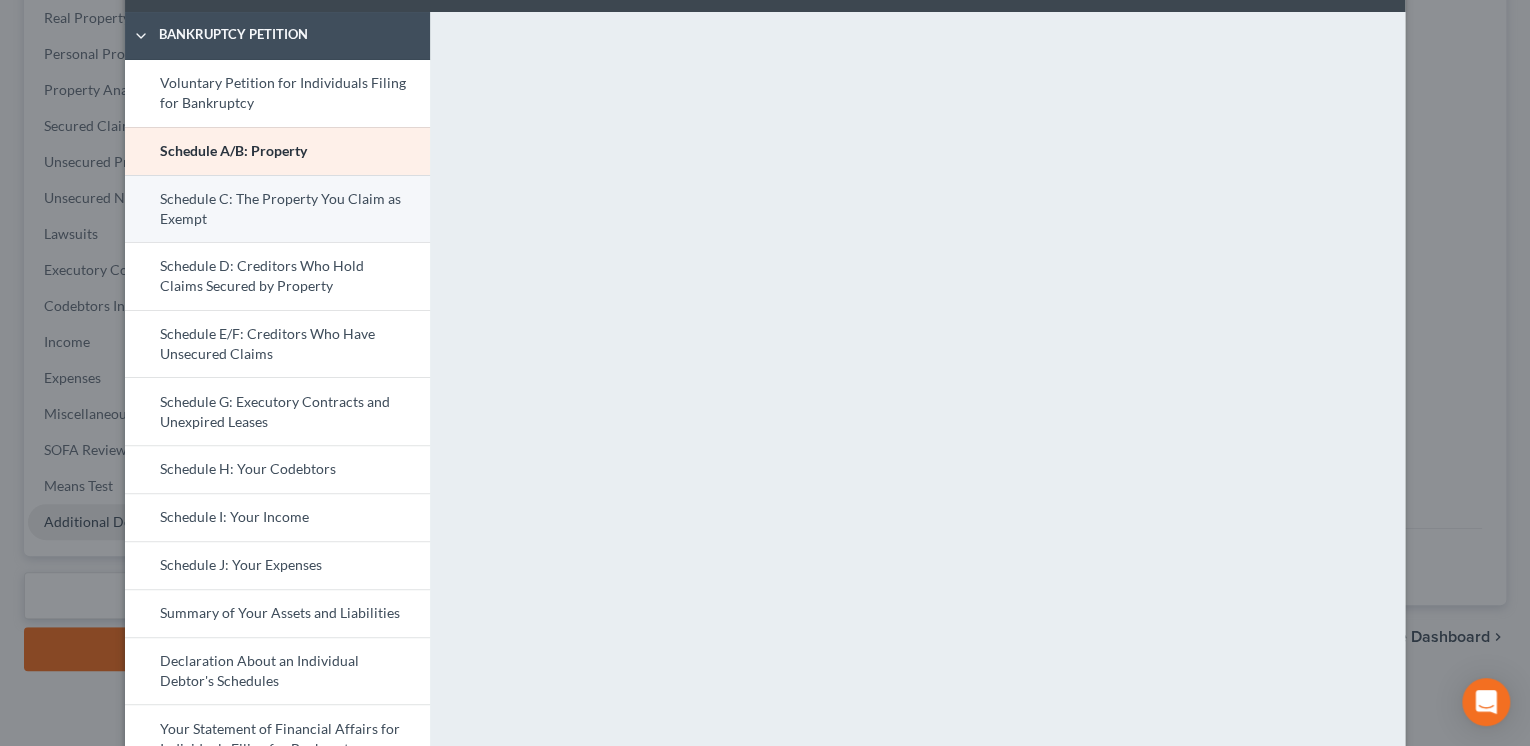 click on "Schedule C: The Property You Claim as Exempt" at bounding box center [277, 209] 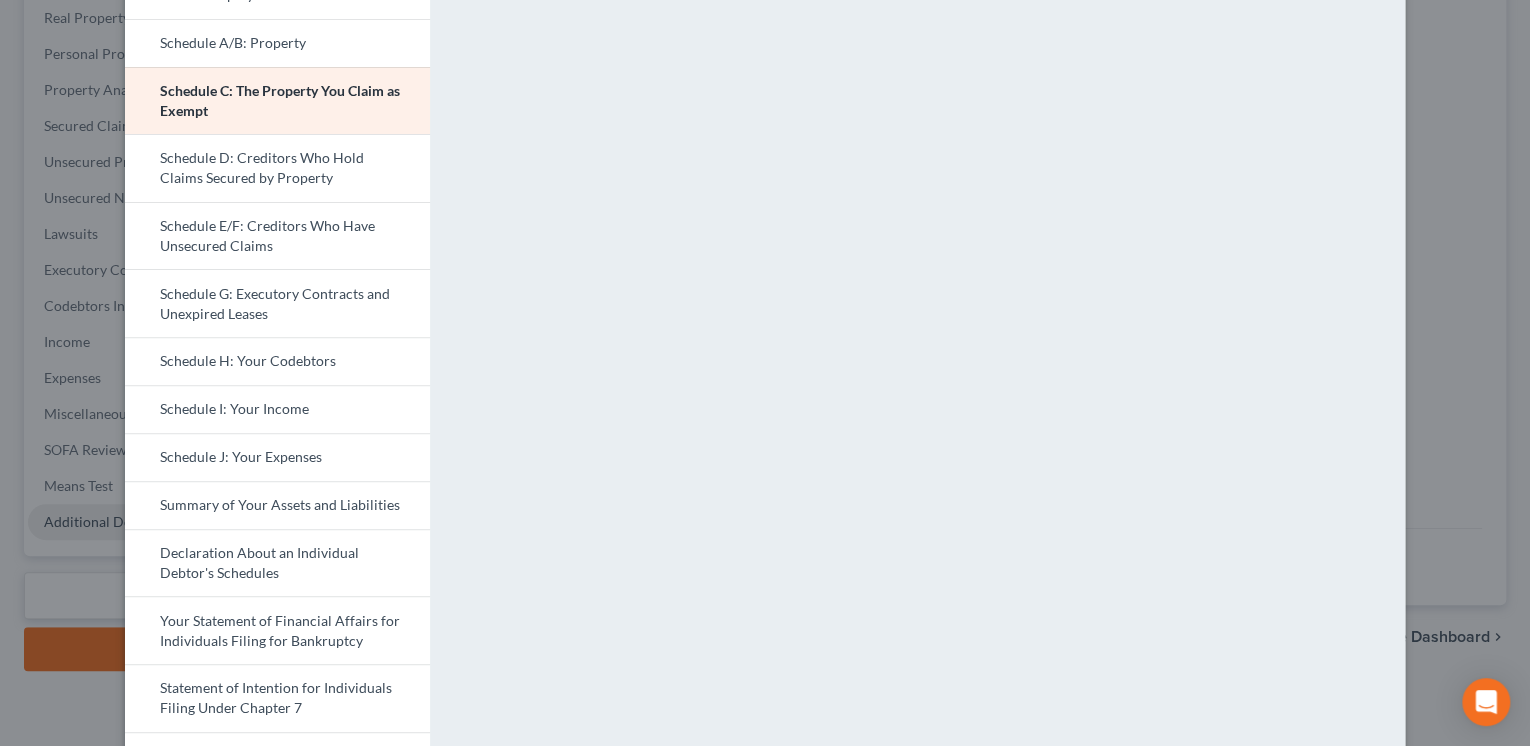 scroll, scrollTop: 160, scrollLeft: 0, axis: vertical 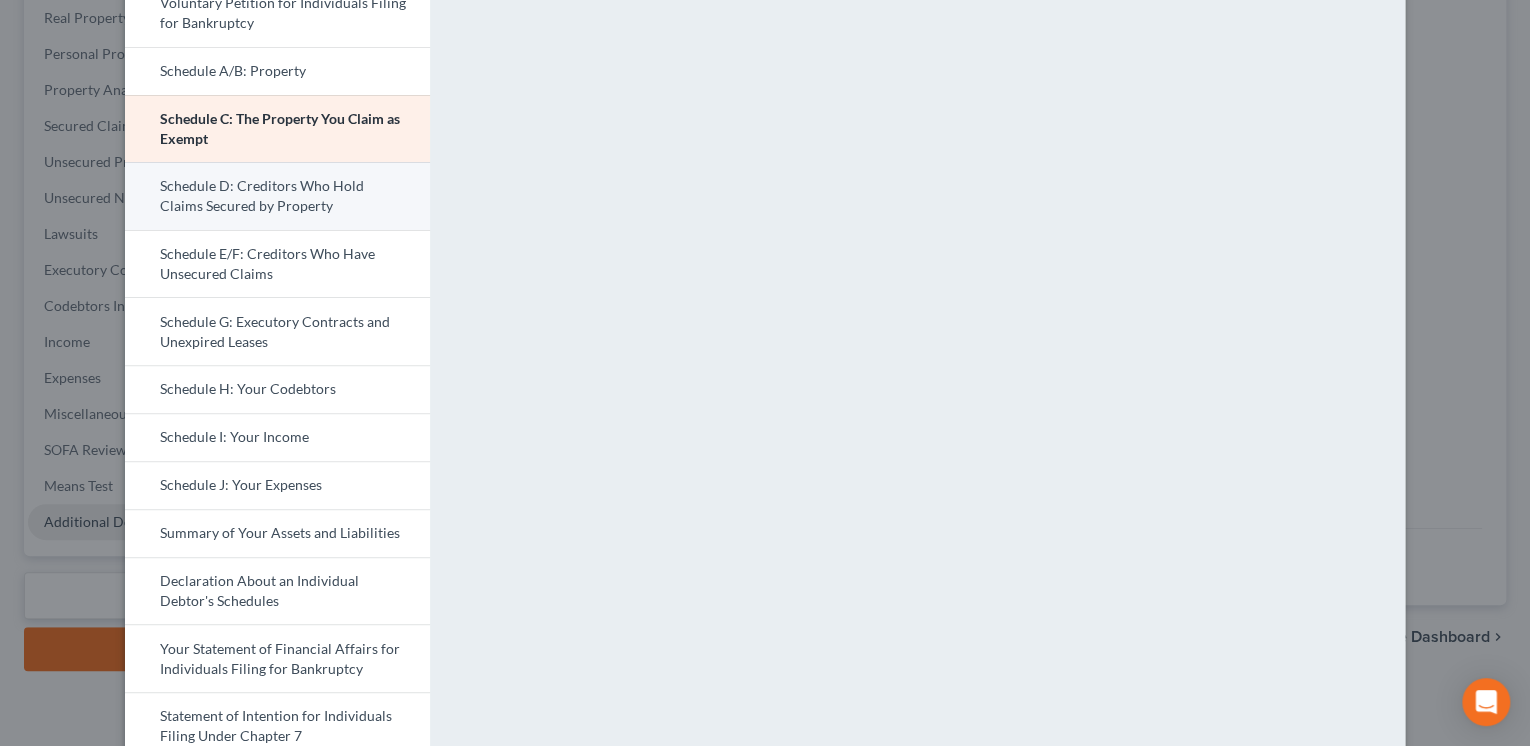 click on "Schedule D: Creditors Who Hold Claims Secured by Property" at bounding box center (277, 196) 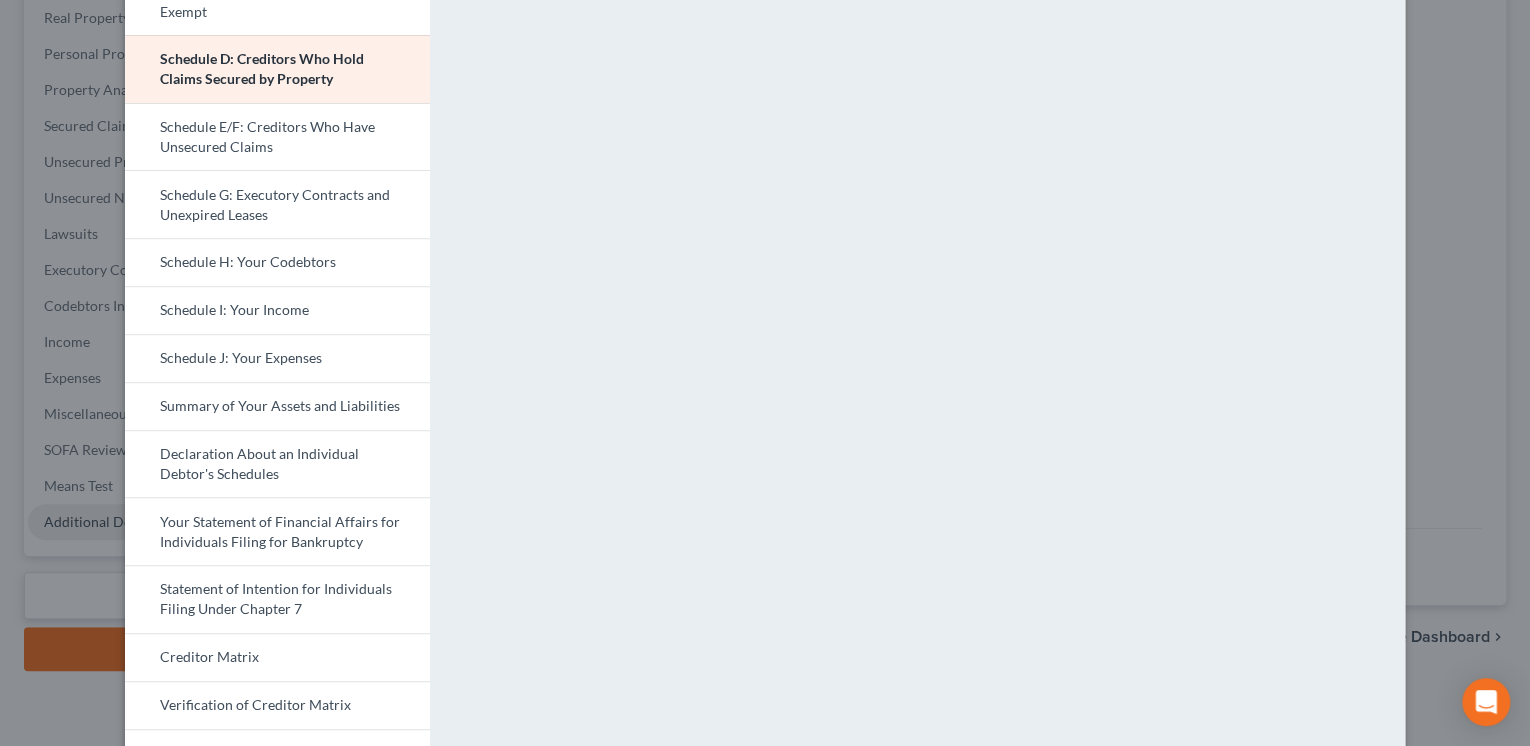 scroll, scrollTop: 160, scrollLeft: 0, axis: vertical 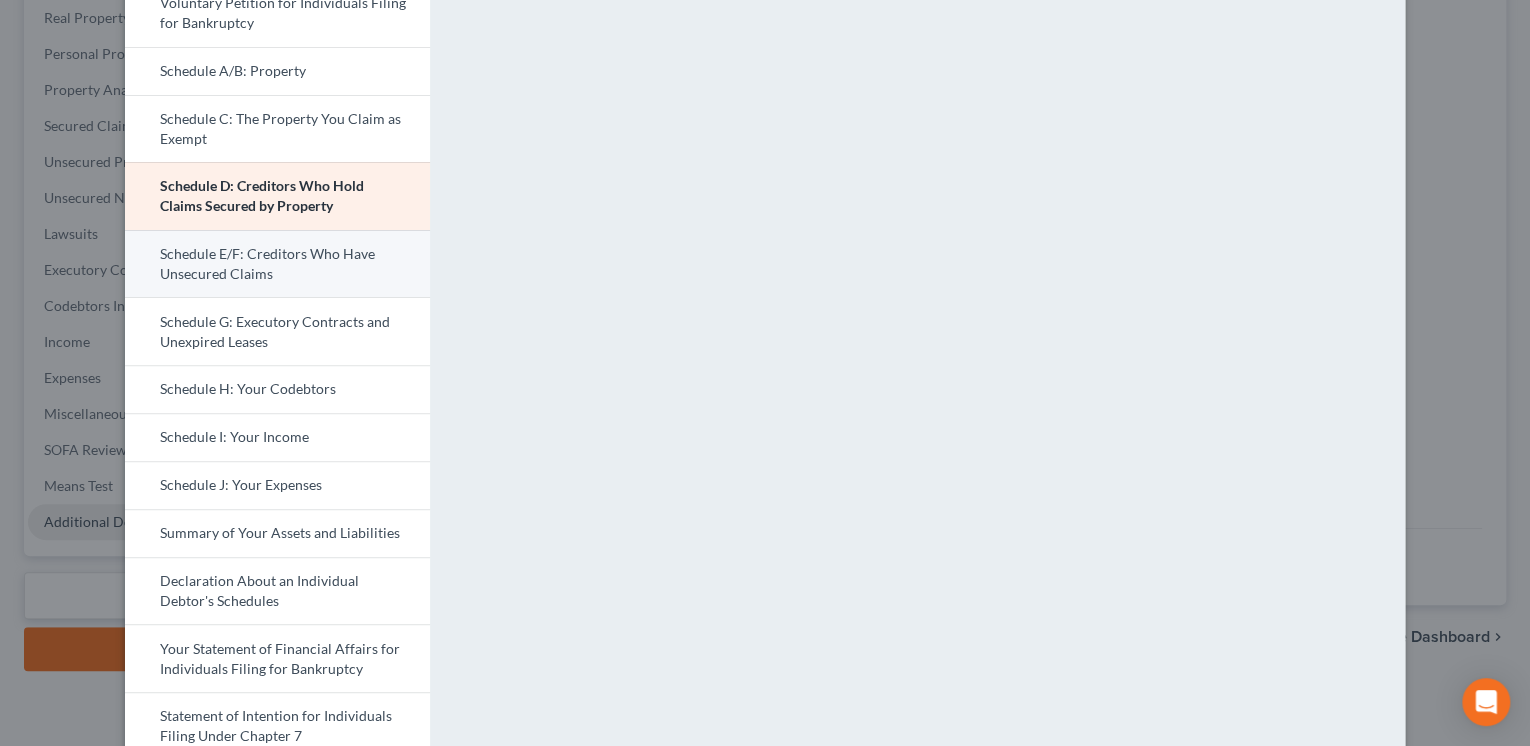 click on "Schedule E/F: Creditors Who Have Unsecured Claims" at bounding box center (277, 264) 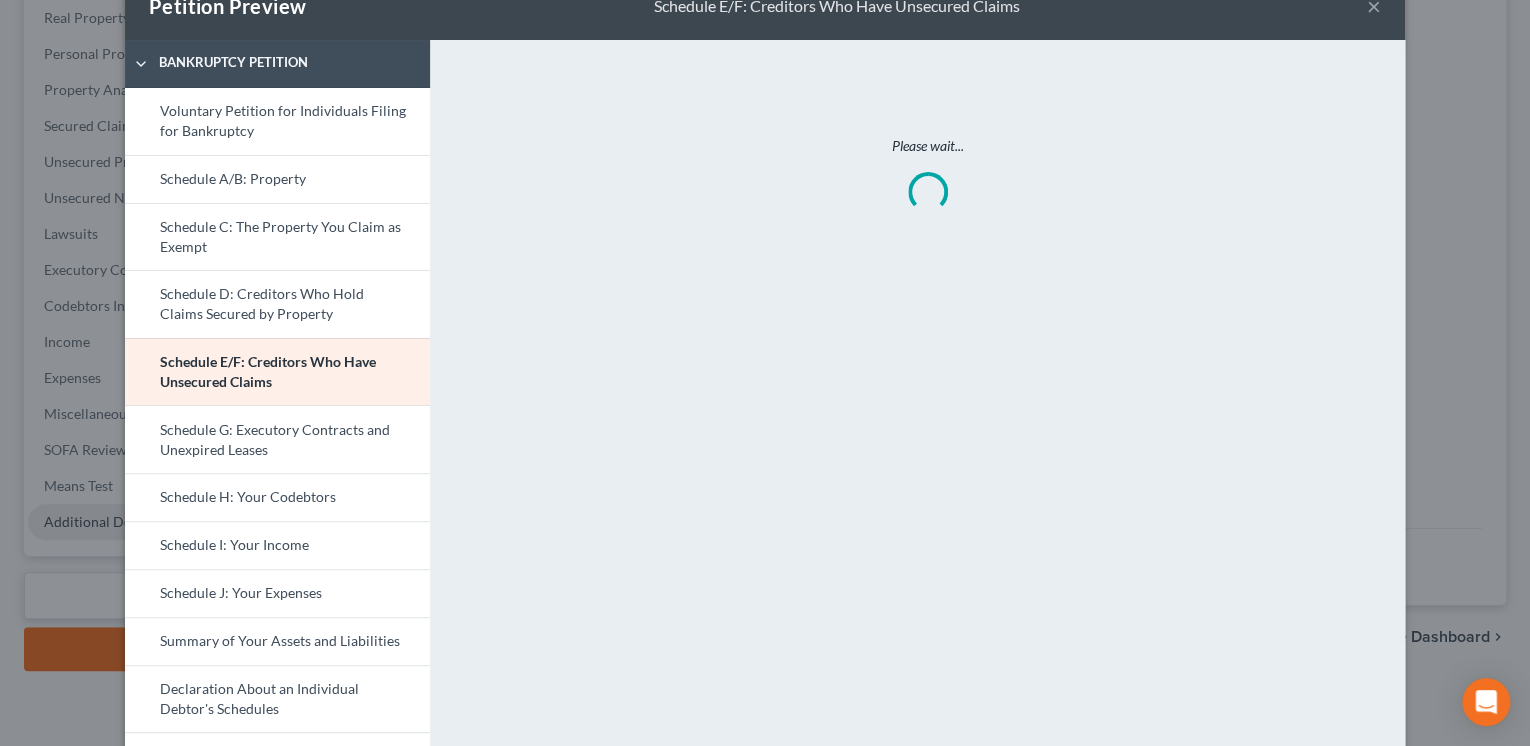scroll, scrollTop: 80, scrollLeft: 0, axis: vertical 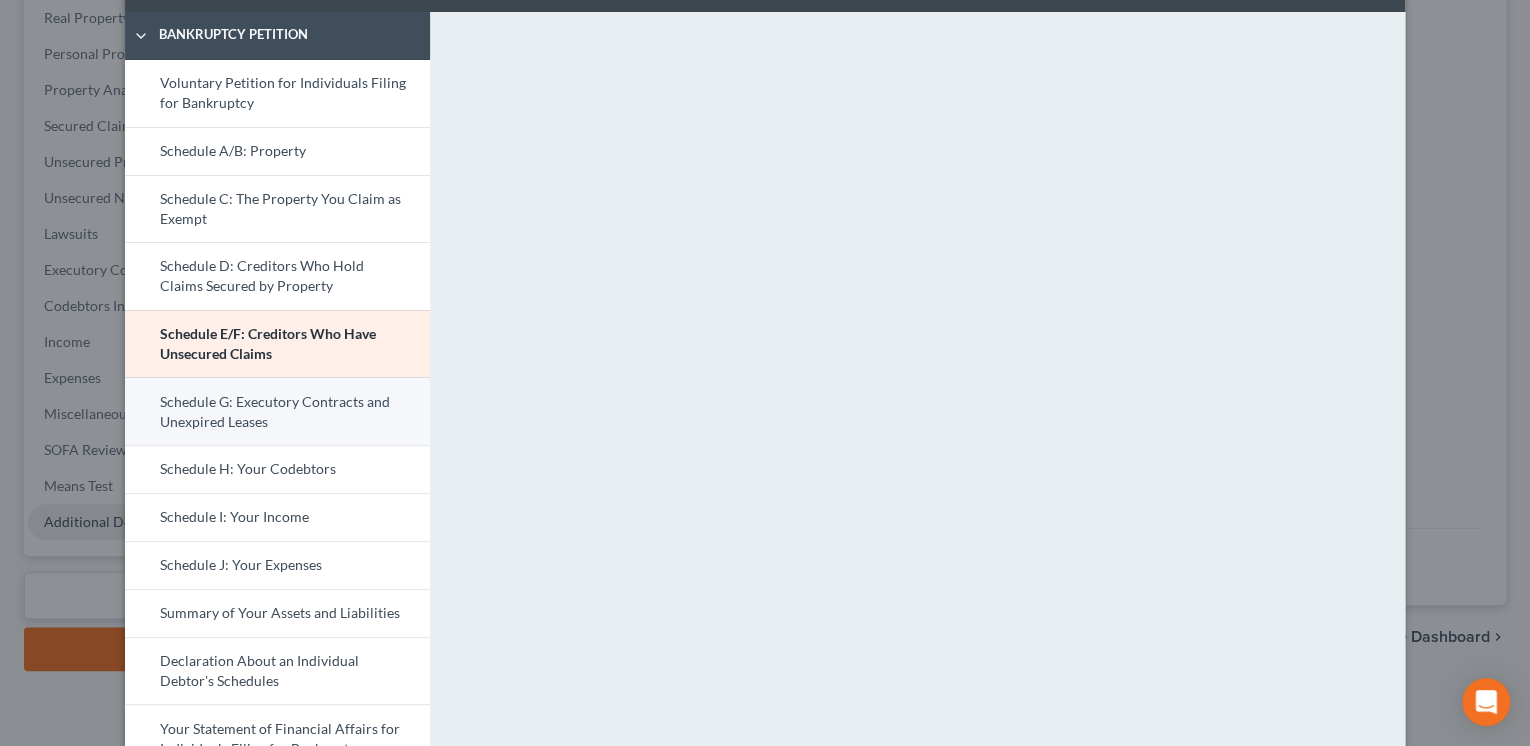 click on "Schedule G: Executory Contracts and Unexpired Leases" at bounding box center [277, 411] 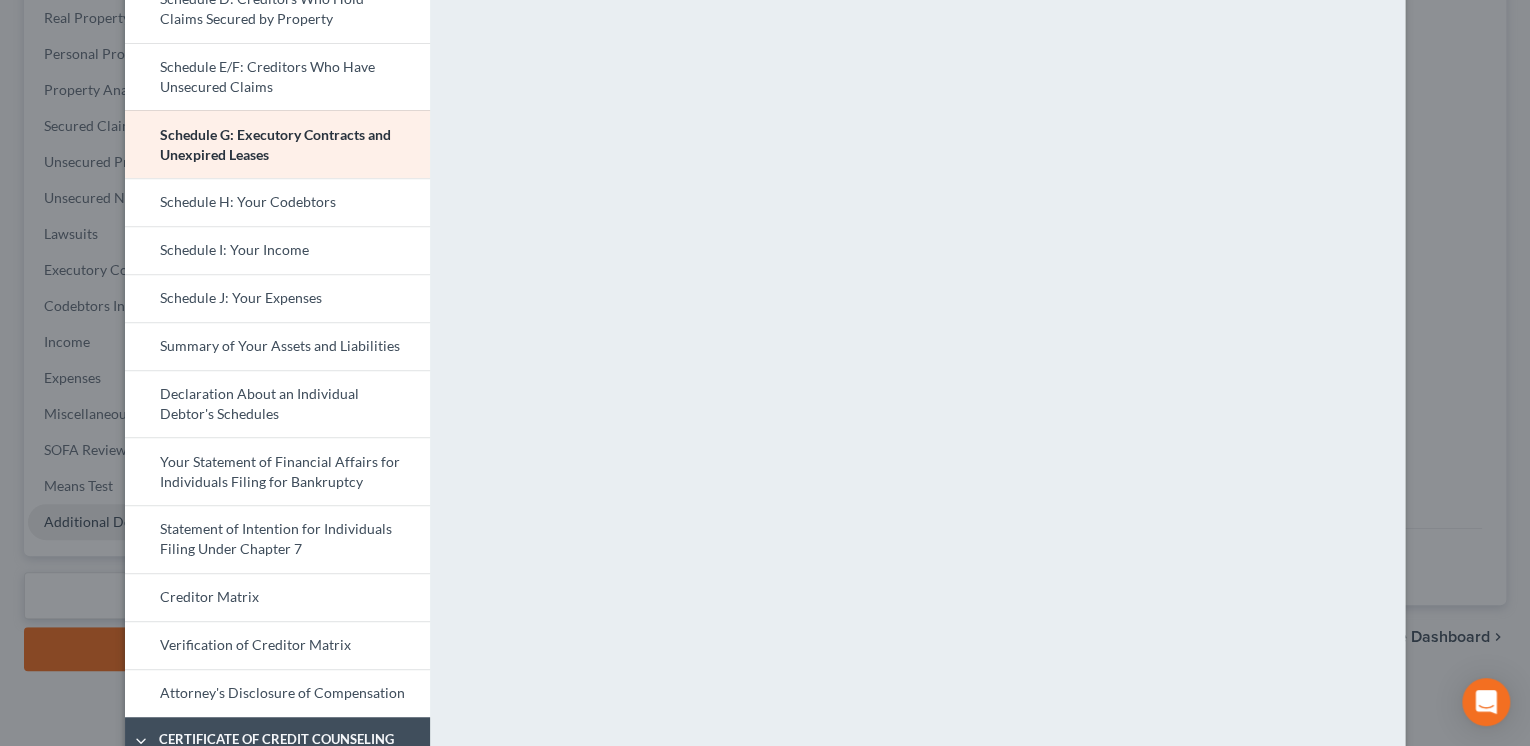 scroll, scrollTop: 320, scrollLeft: 0, axis: vertical 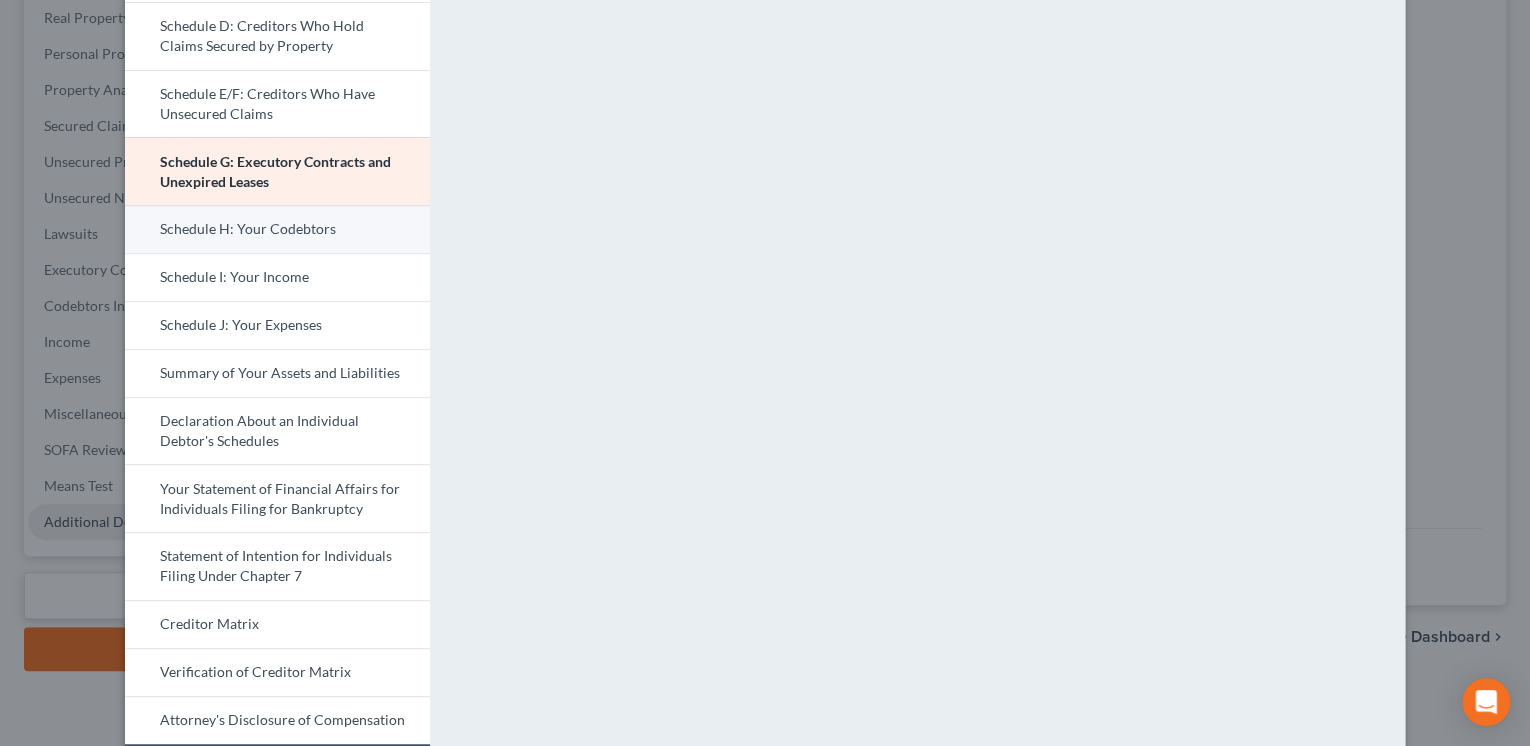 click on "Schedule H: Your Codebtors" at bounding box center [277, 229] 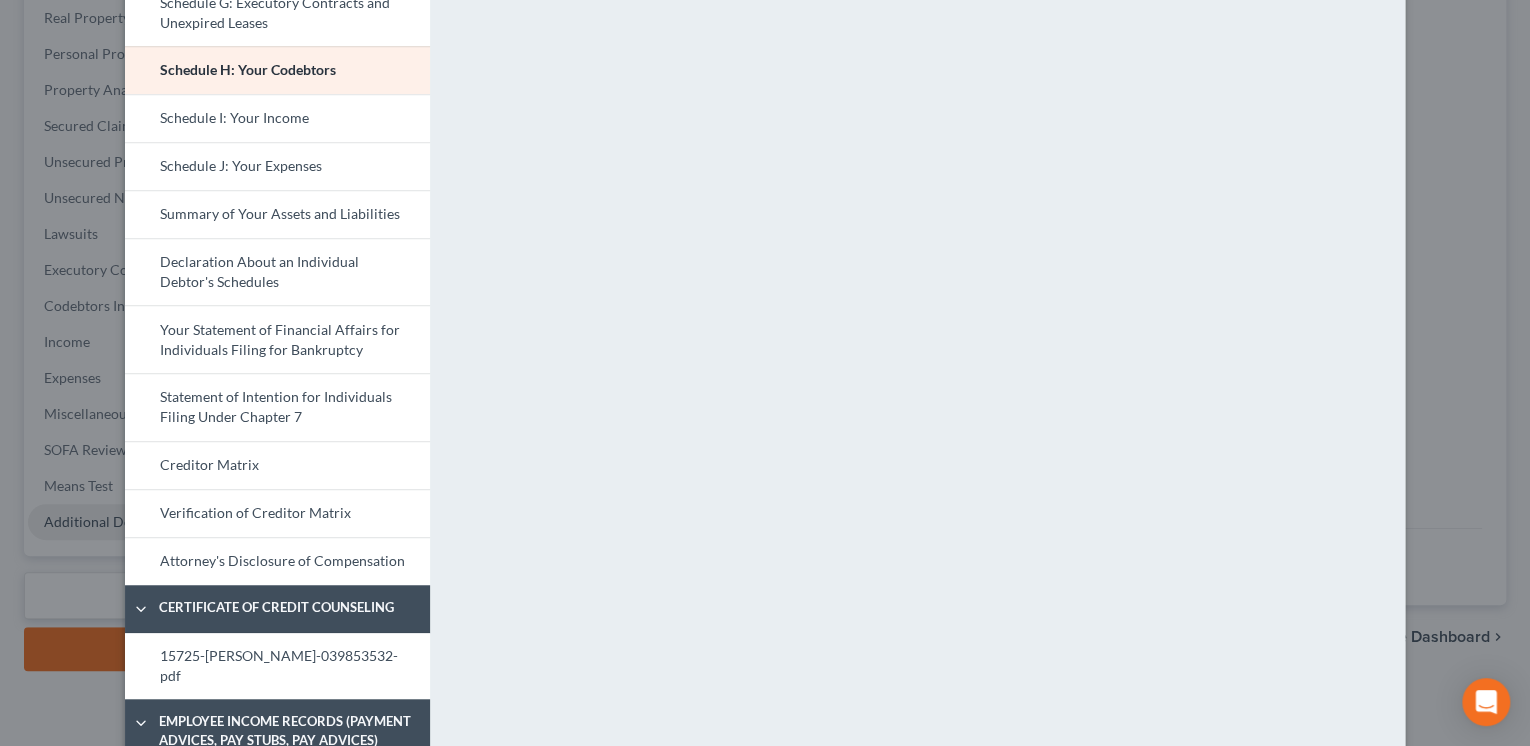 scroll, scrollTop: 480, scrollLeft: 0, axis: vertical 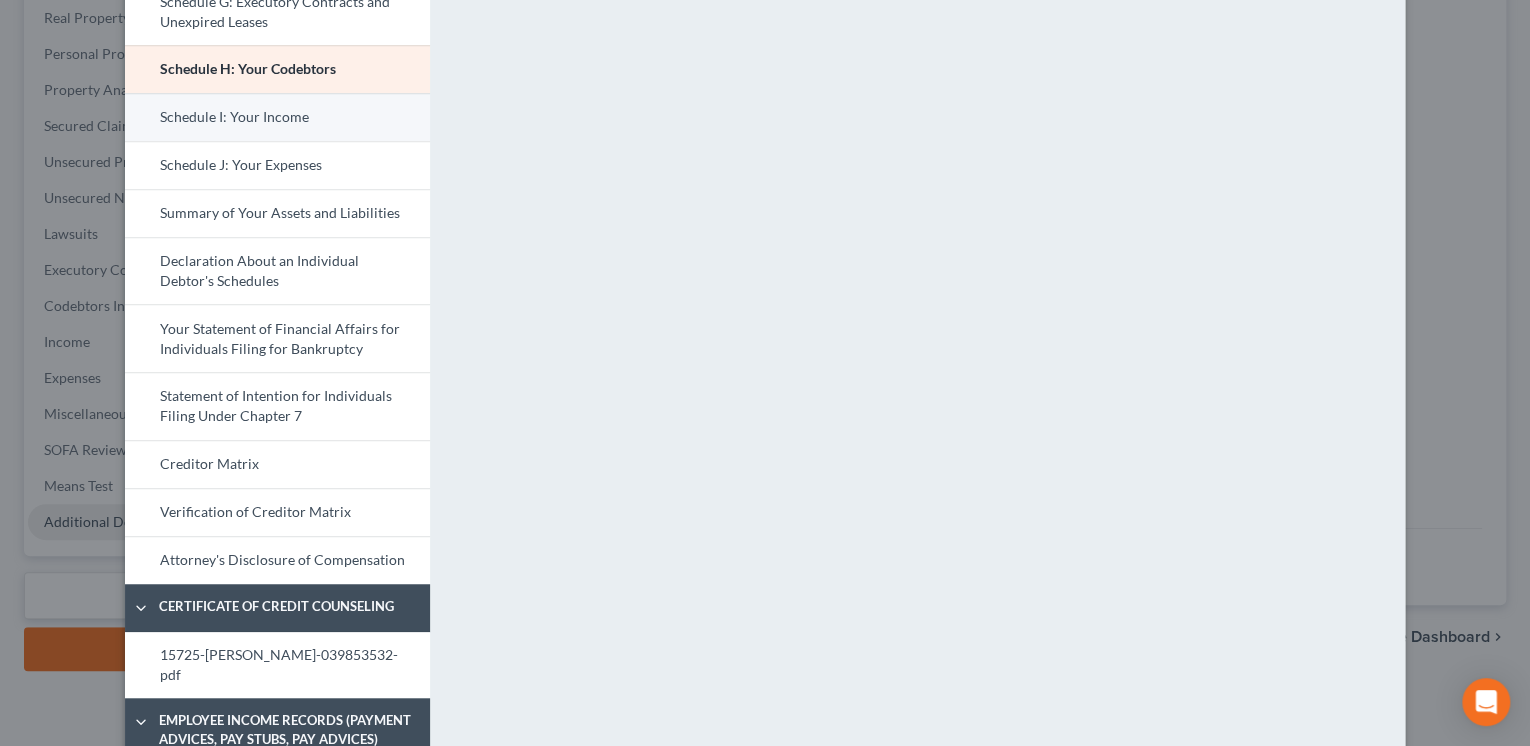 click on "Schedule I: Your Income" at bounding box center [277, 117] 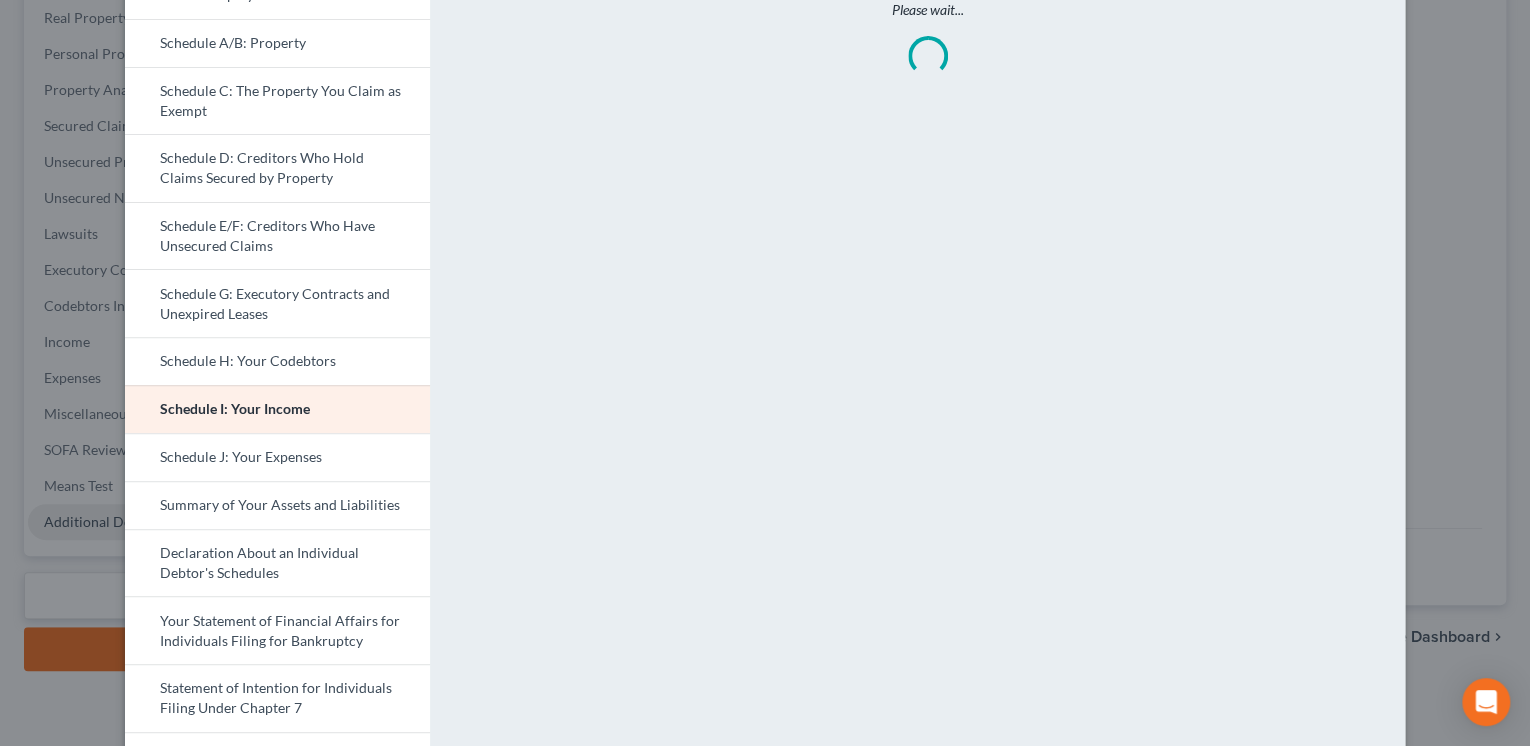 scroll, scrollTop: 160, scrollLeft: 0, axis: vertical 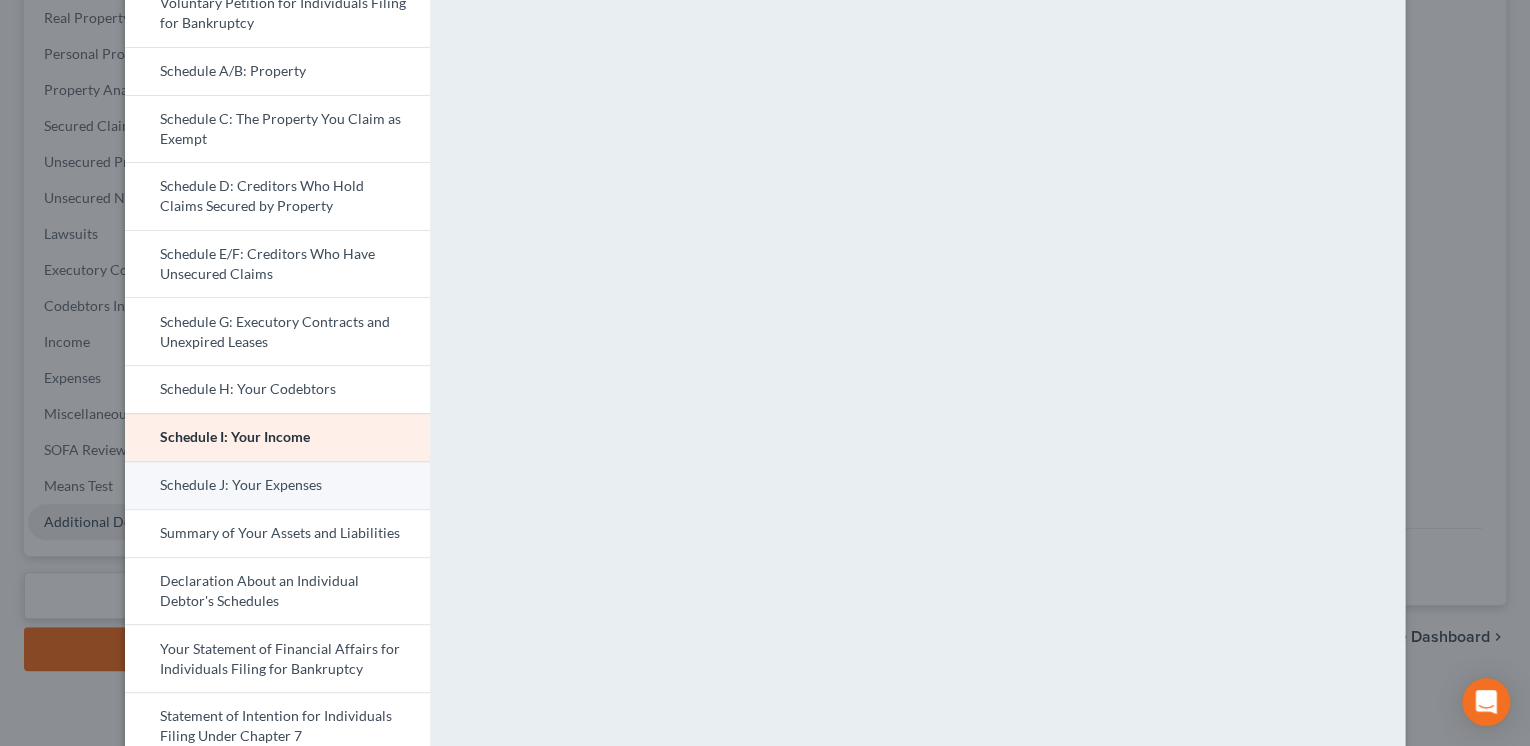 click on "Schedule J: Your Expenses" at bounding box center [277, 485] 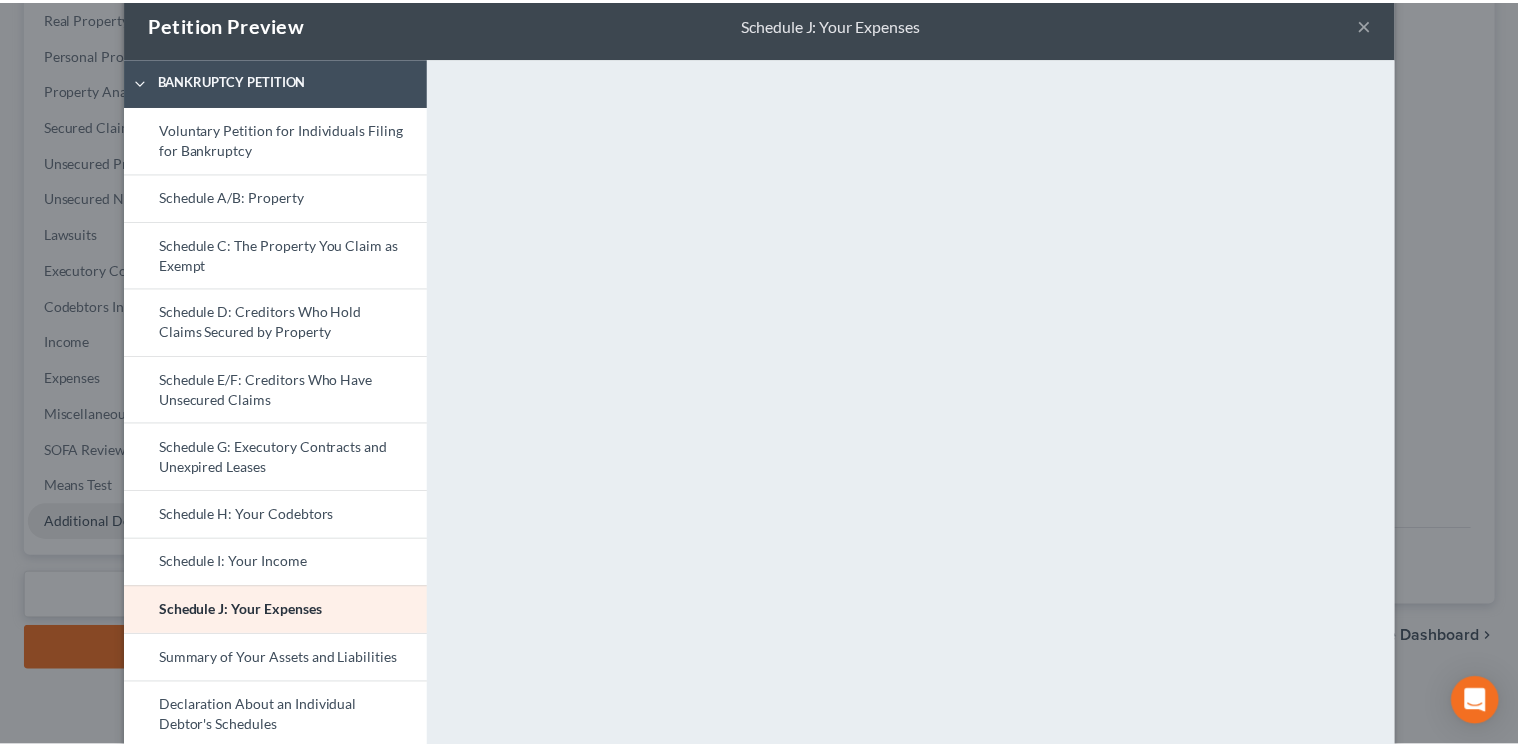 scroll, scrollTop: 0, scrollLeft: 0, axis: both 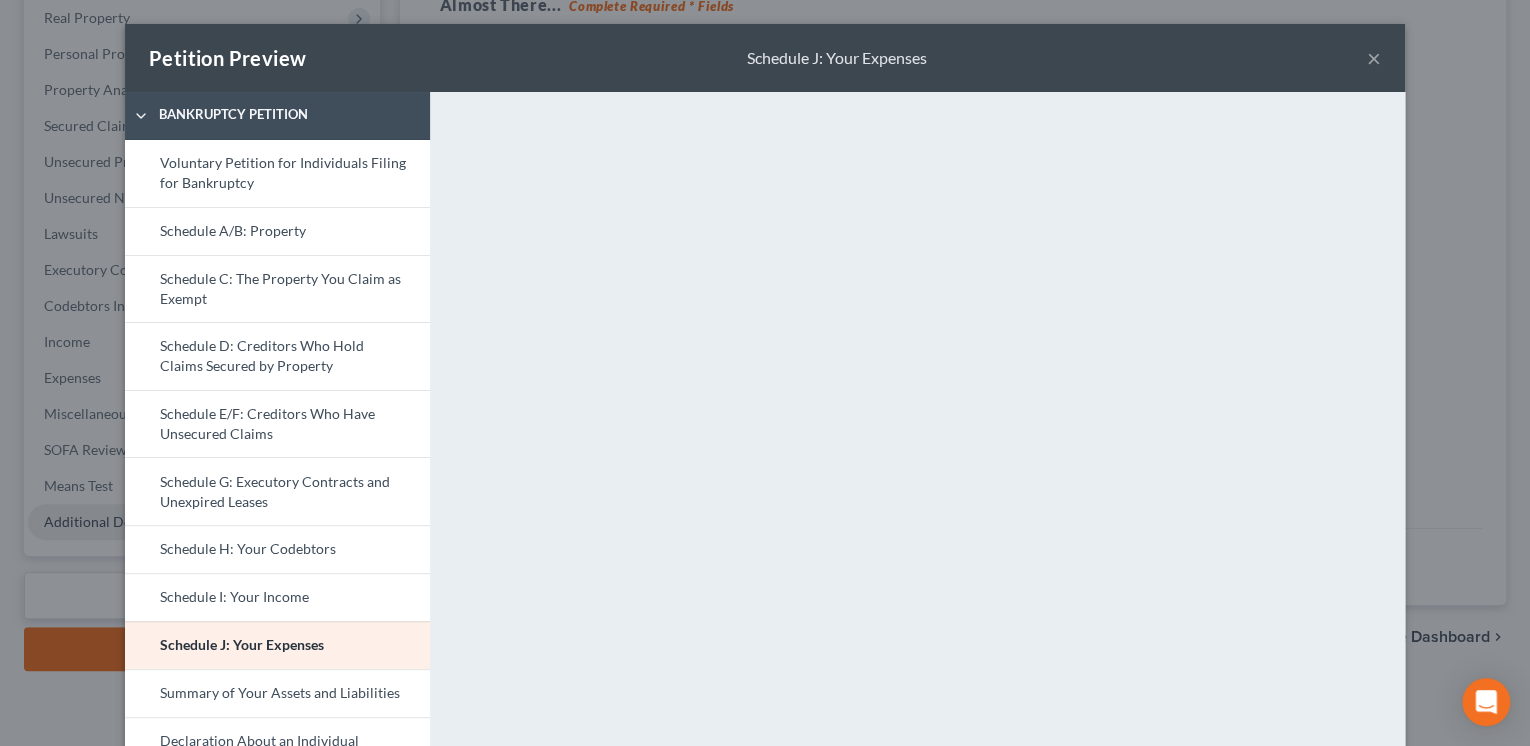 click on "×" at bounding box center (1374, 58) 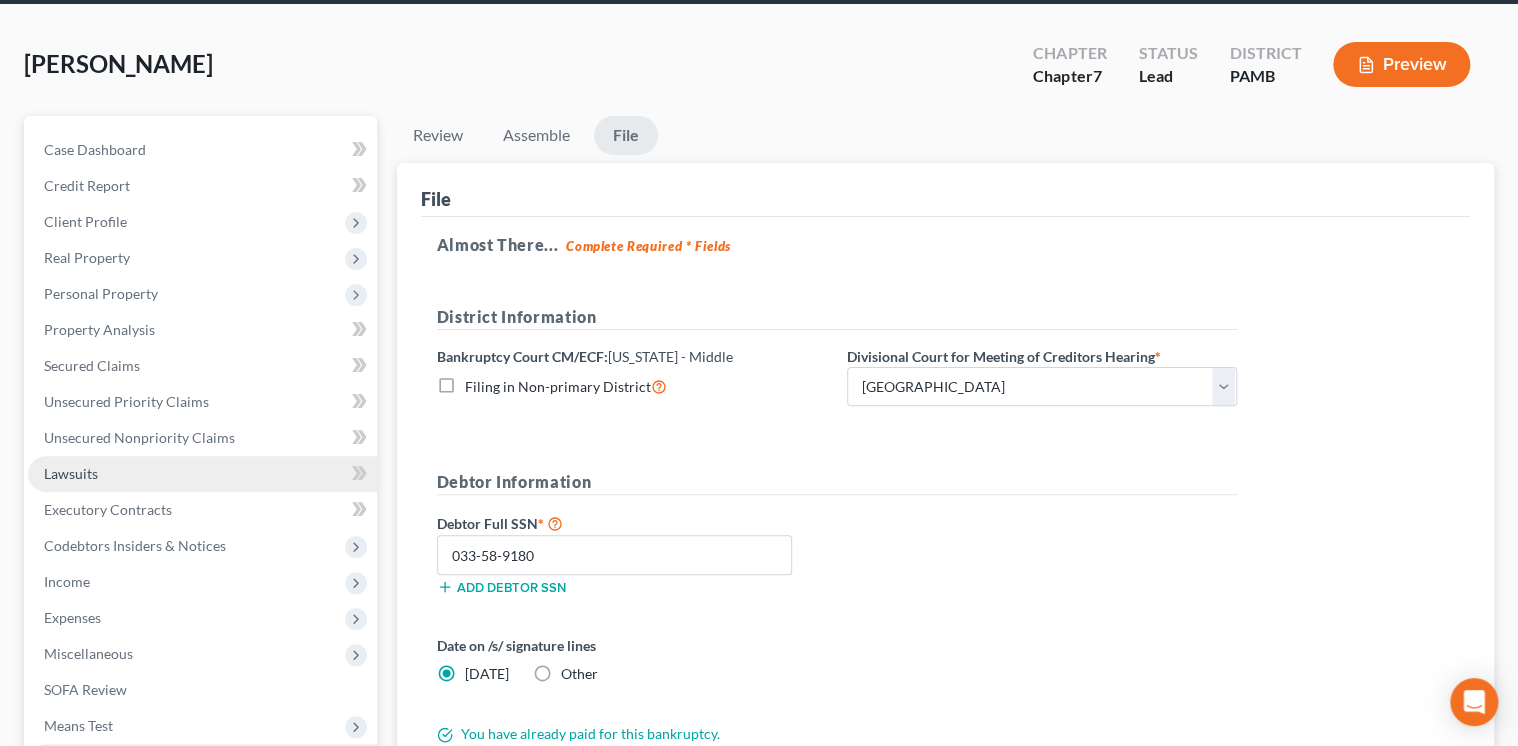 scroll, scrollTop: 156, scrollLeft: 0, axis: vertical 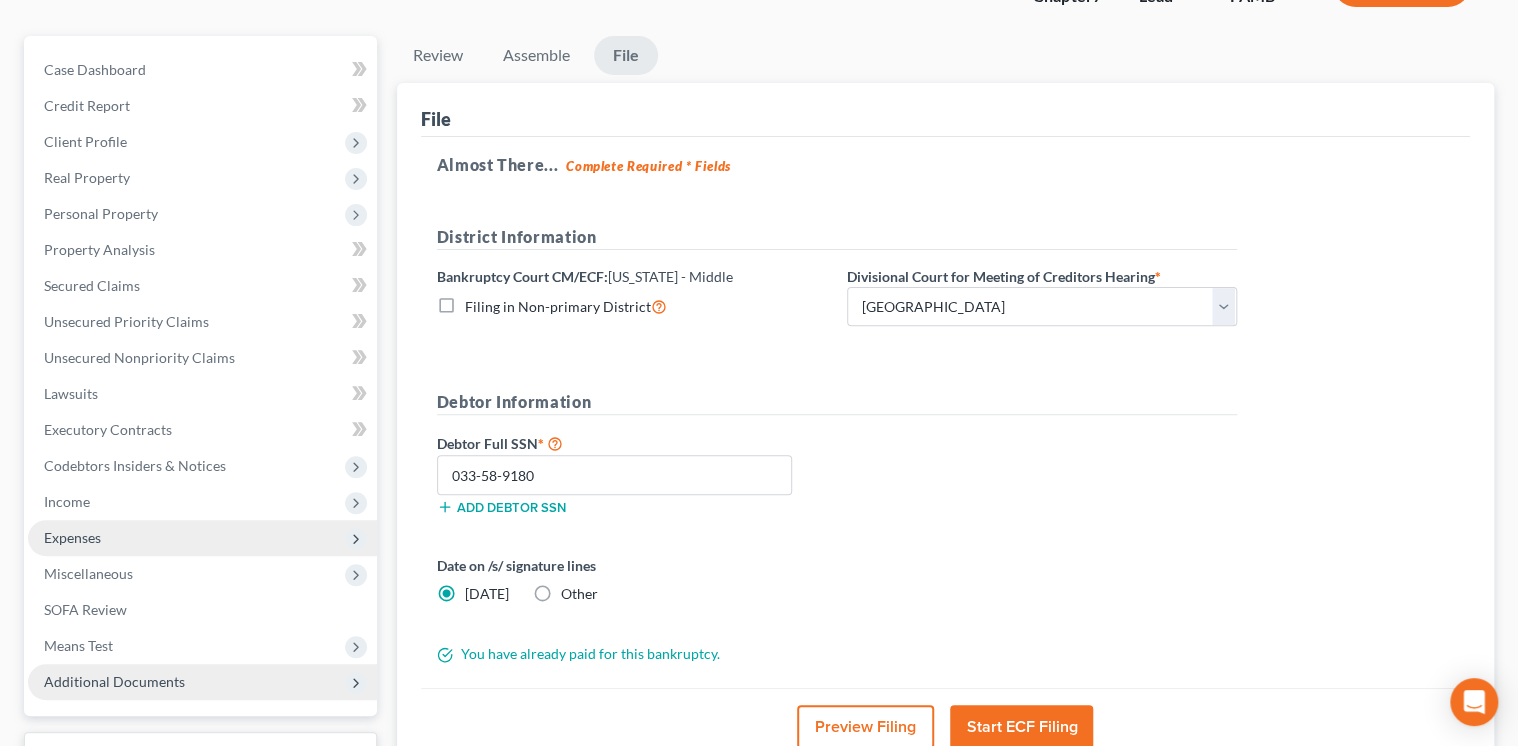 click 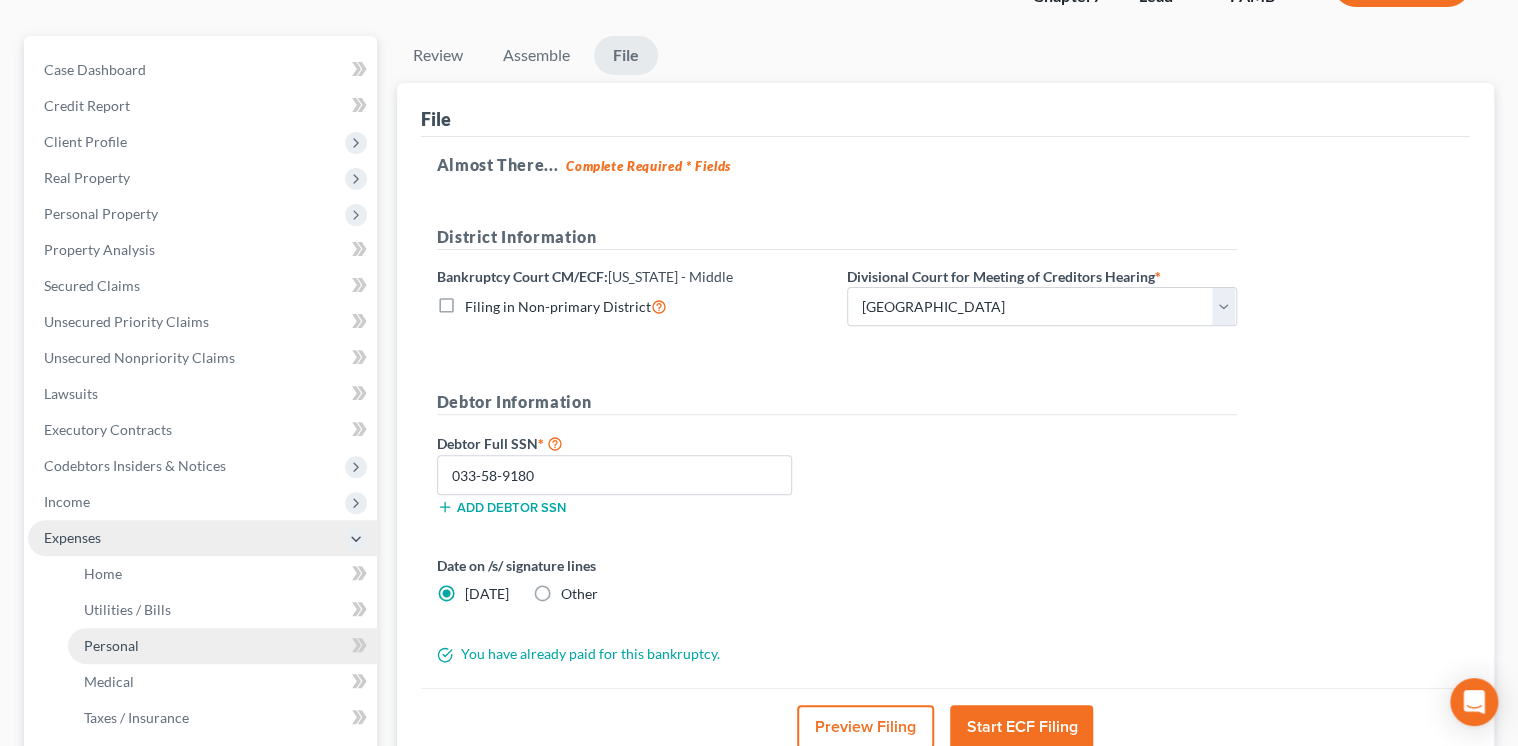 click on "Personal" at bounding box center (222, 646) 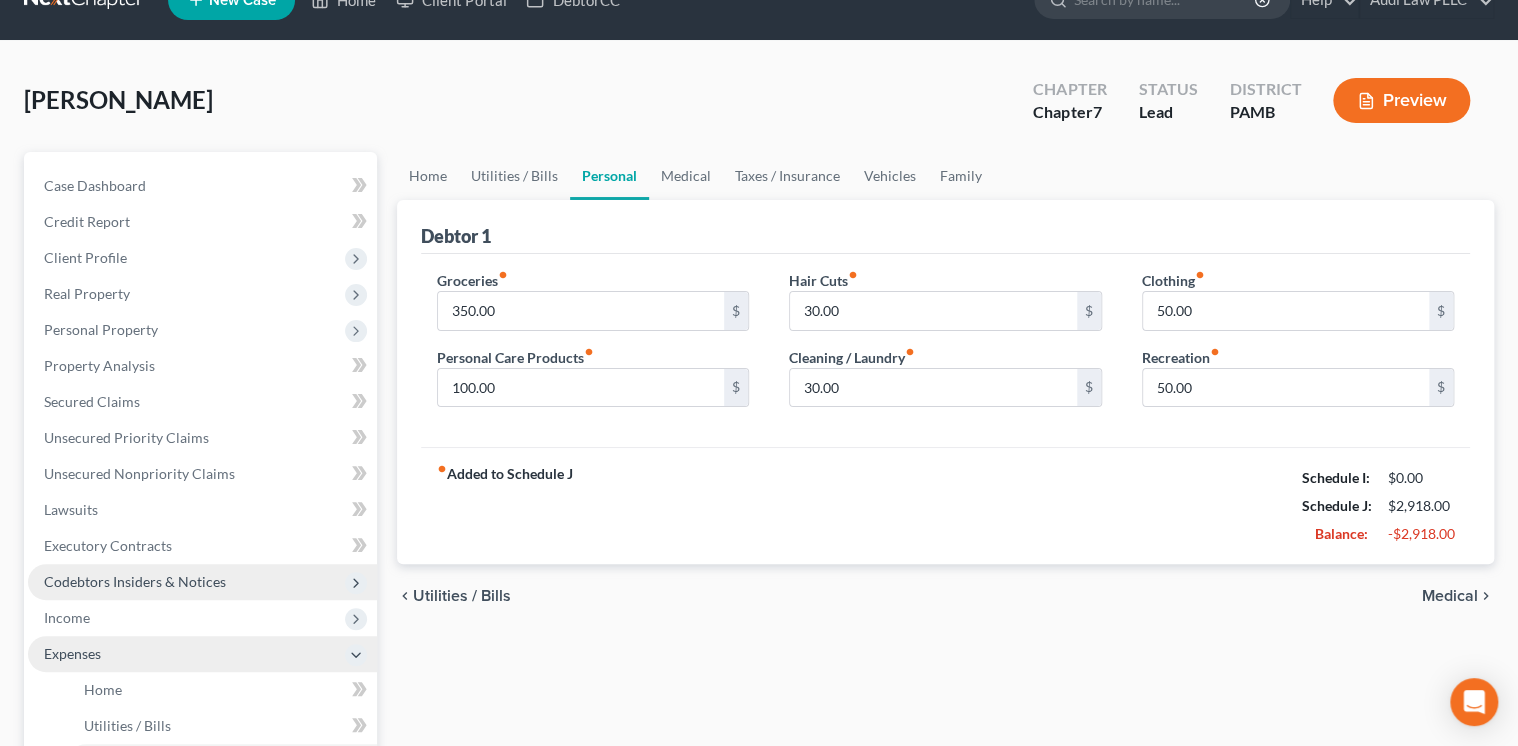 scroll, scrollTop: 0, scrollLeft: 0, axis: both 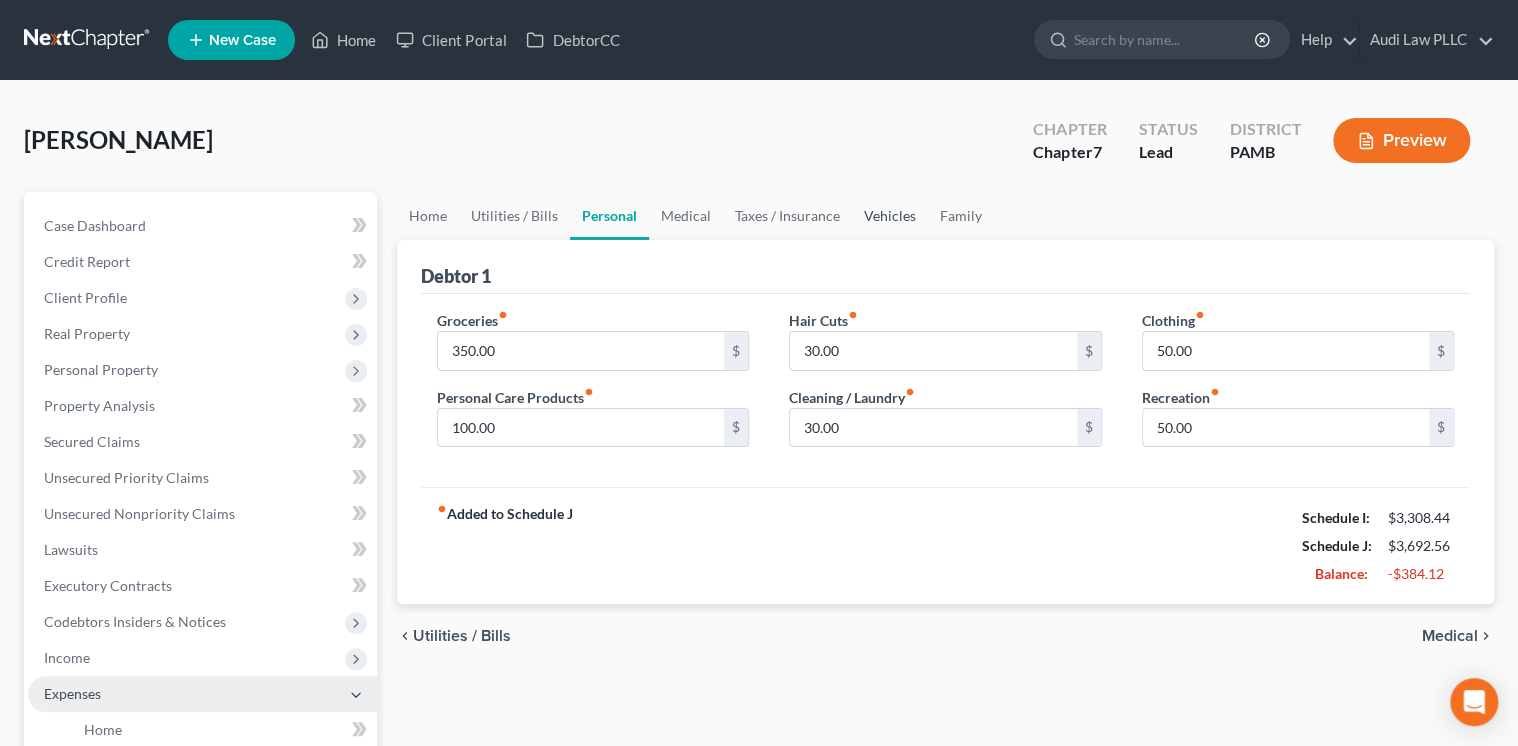click on "Vehicles" at bounding box center [890, 216] 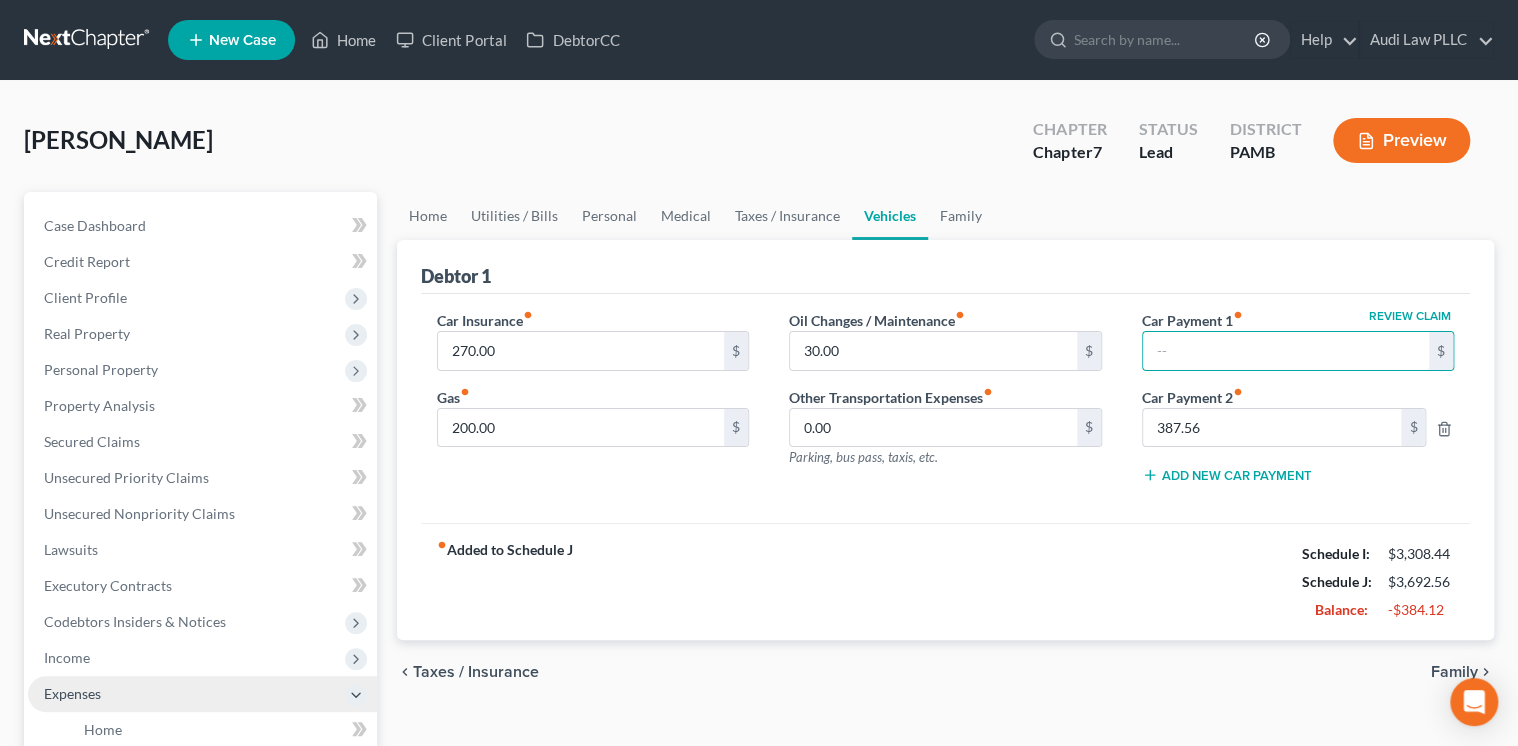 type 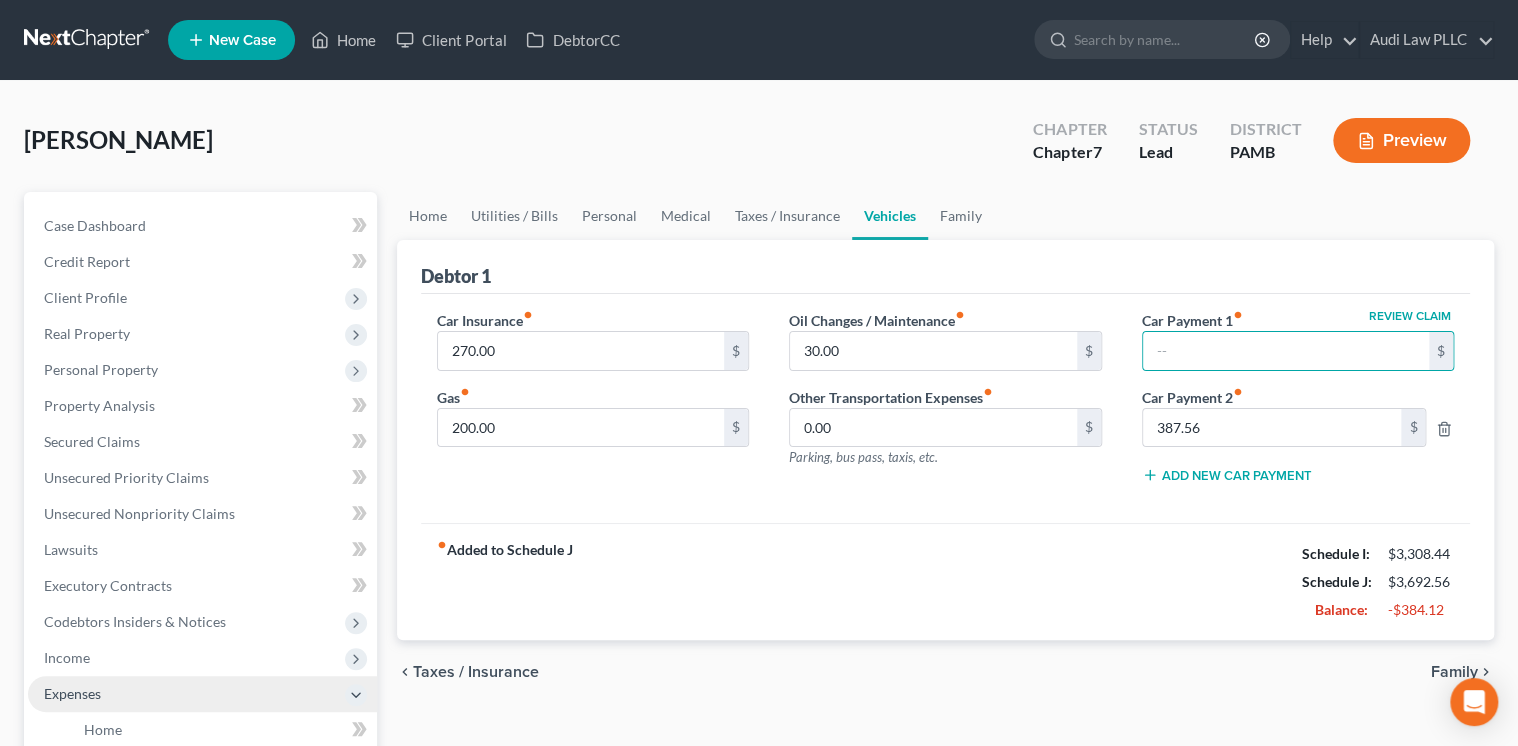 click on "Debtor 1 Car Insurance  fiber_manual_record 270.00 $ Gas  fiber_manual_record 200.00 $ Oil Changes / Maintenance  fiber_manual_record 30.00 $ Other Transportation Expenses  fiber_manual_record 0.00 $ Parking, bus pass, taxis, etc. Review Claim Car Payment 1  fiber_manual_record $ Car Payment 2  fiber_manual_record 387.56 $ Add New Car Payment fiber_manual_record  Added to Schedule J Schedule I: $3,308.44 Schedule J: $3,692.56 Balance: -$384.12" at bounding box center [946, 440] 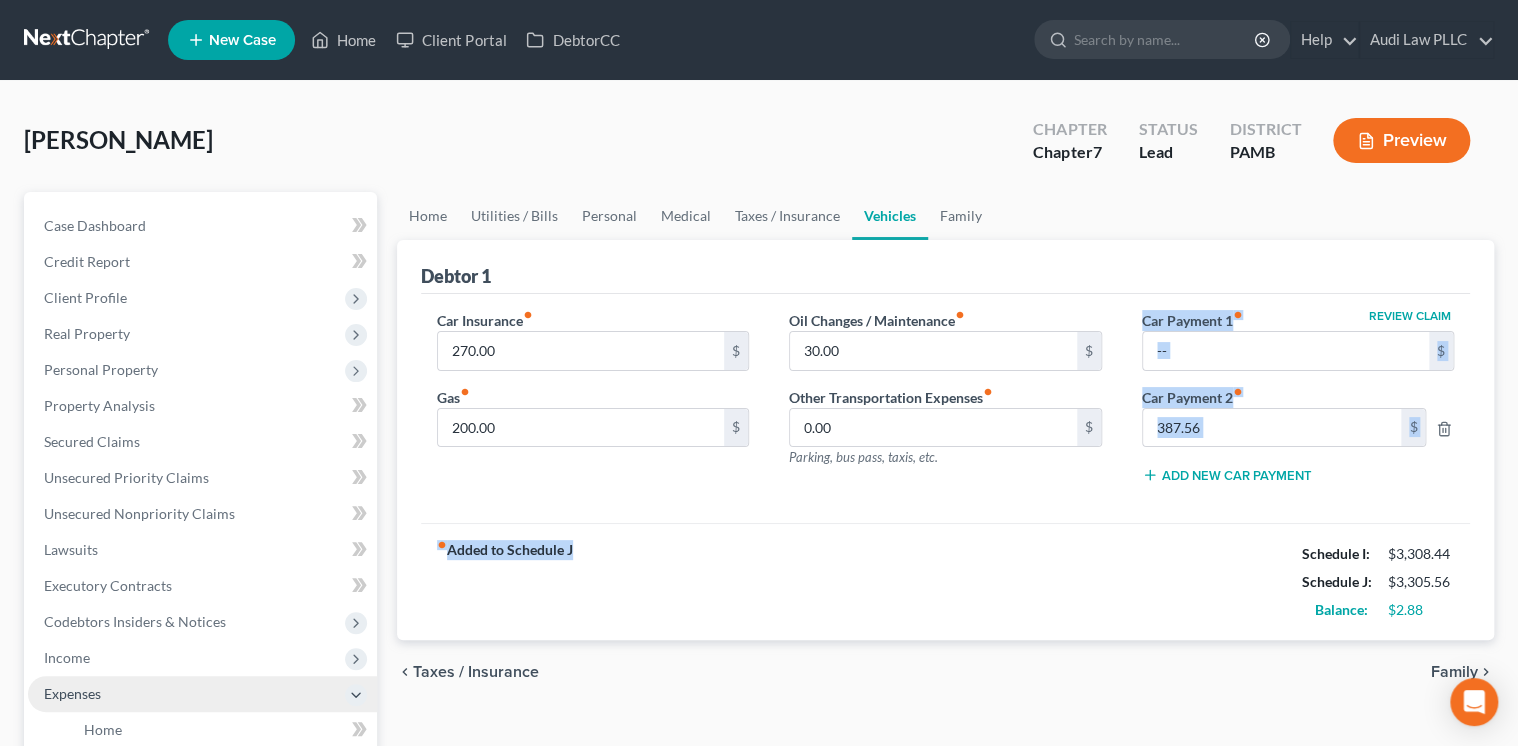 drag, startPoint x: 1032, startPoint y: 523, endPoint x: 1007, endPoint y: 545, distance: 33.30165 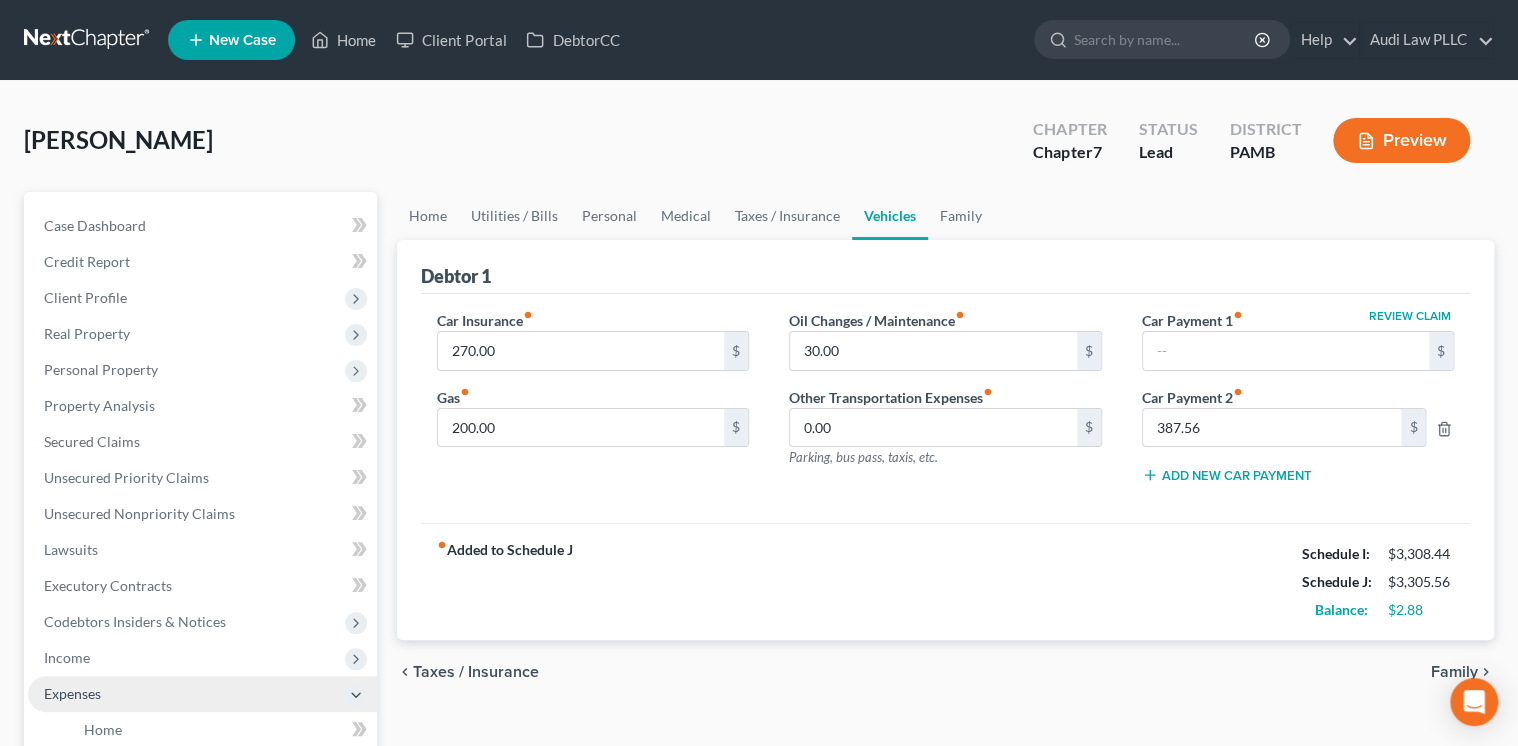 click on "Debtor 1" at bounding box center [946, 267] 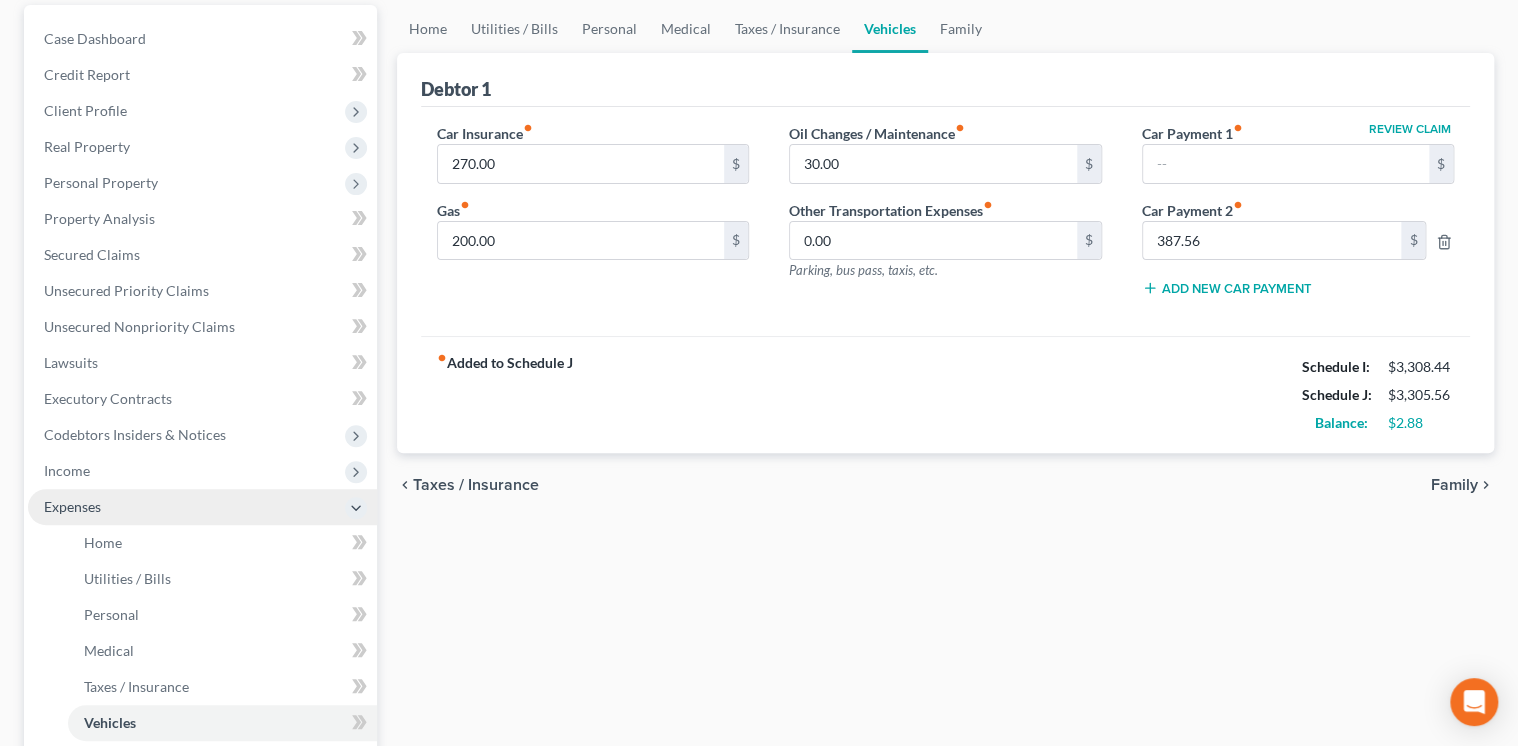 scroll, scrollTop: 160, scrollLeft: 0, axis: vertical 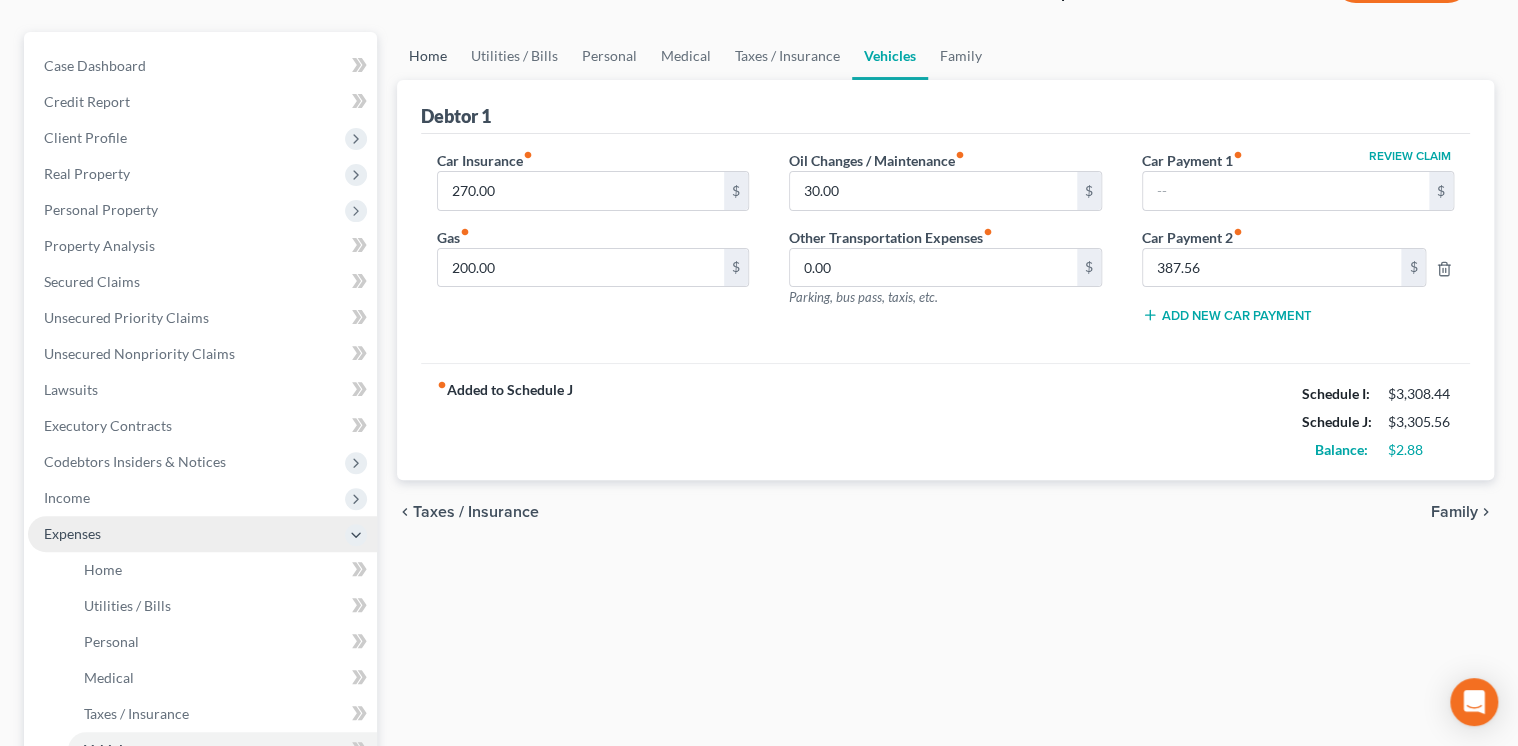 click on "Home" at bounding box center (428, 56) 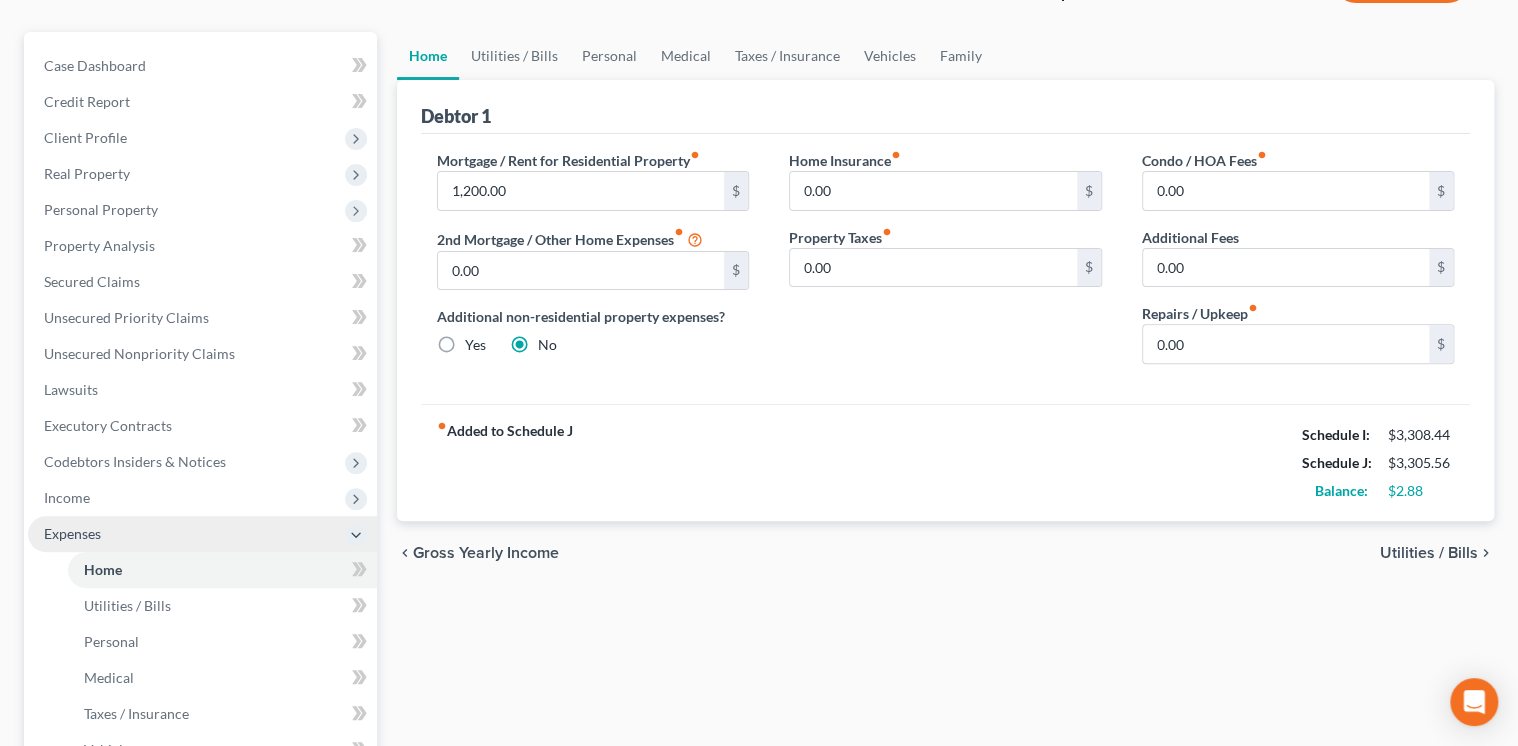 scroll, scrollTop: 0, scrollLeft: 0, axis: both 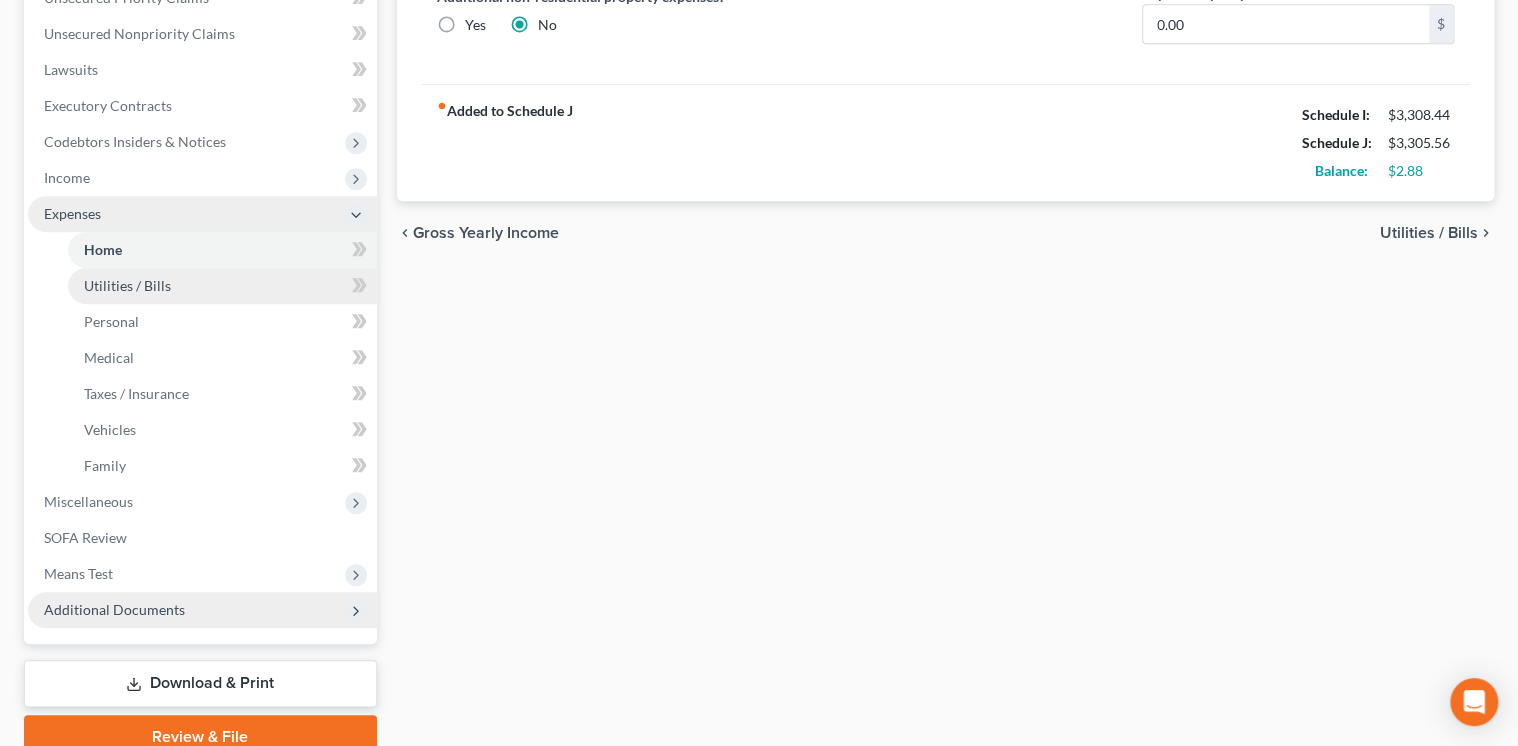 click on "Utilities / Bills" at bounding box center (222, 286) 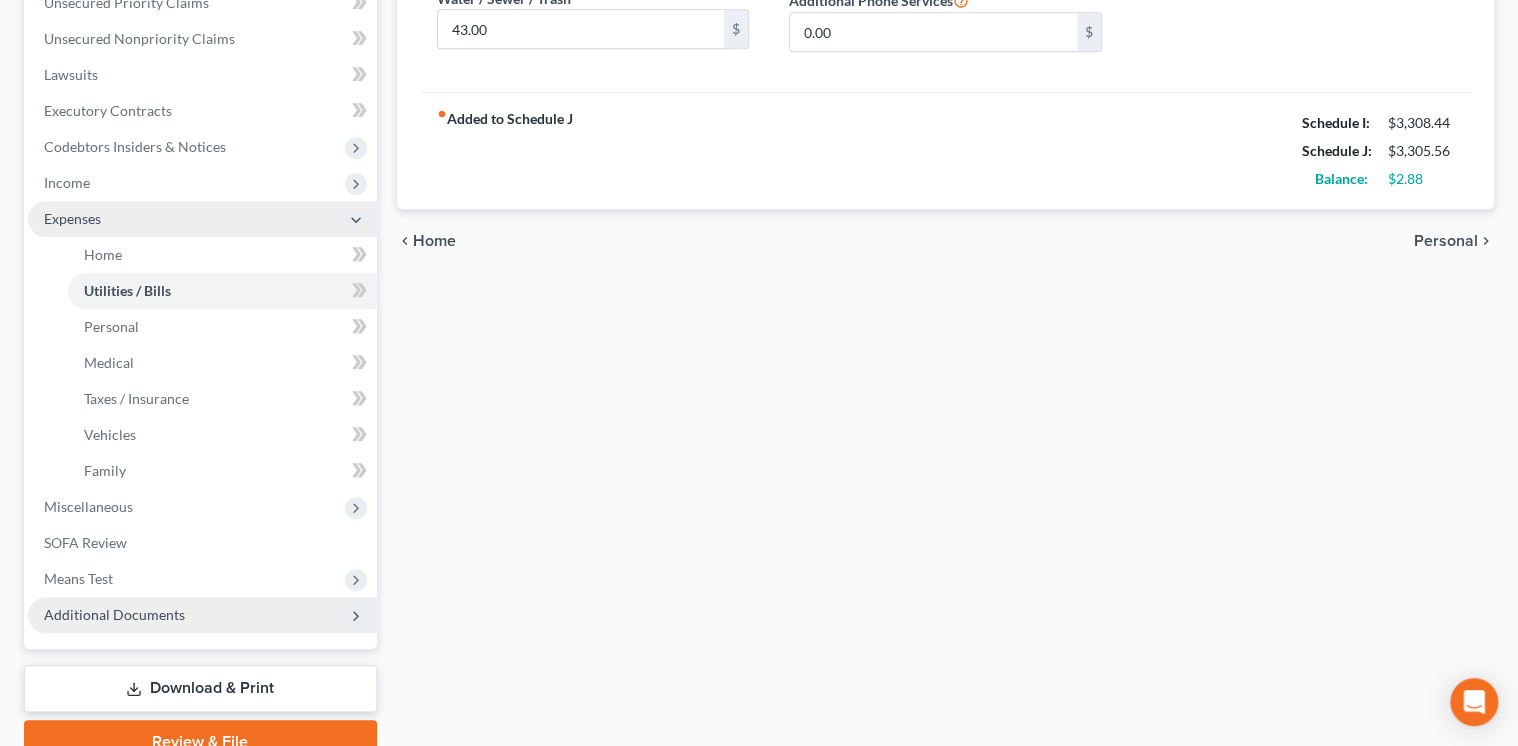 scroll, scrollTop: 480, scrollLeft: 0, axis: vertical 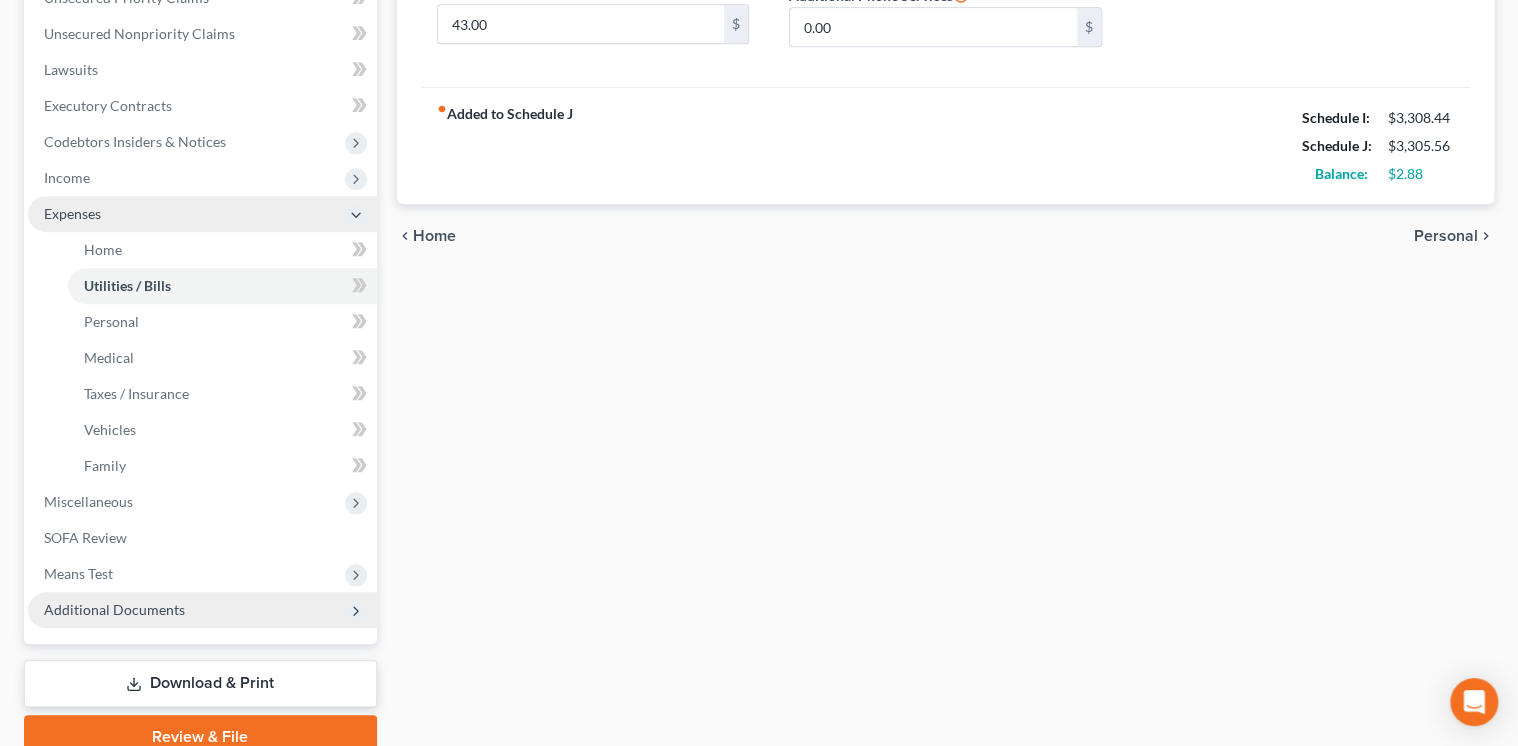 click on "Review & File" at bounding box center [200, 737] 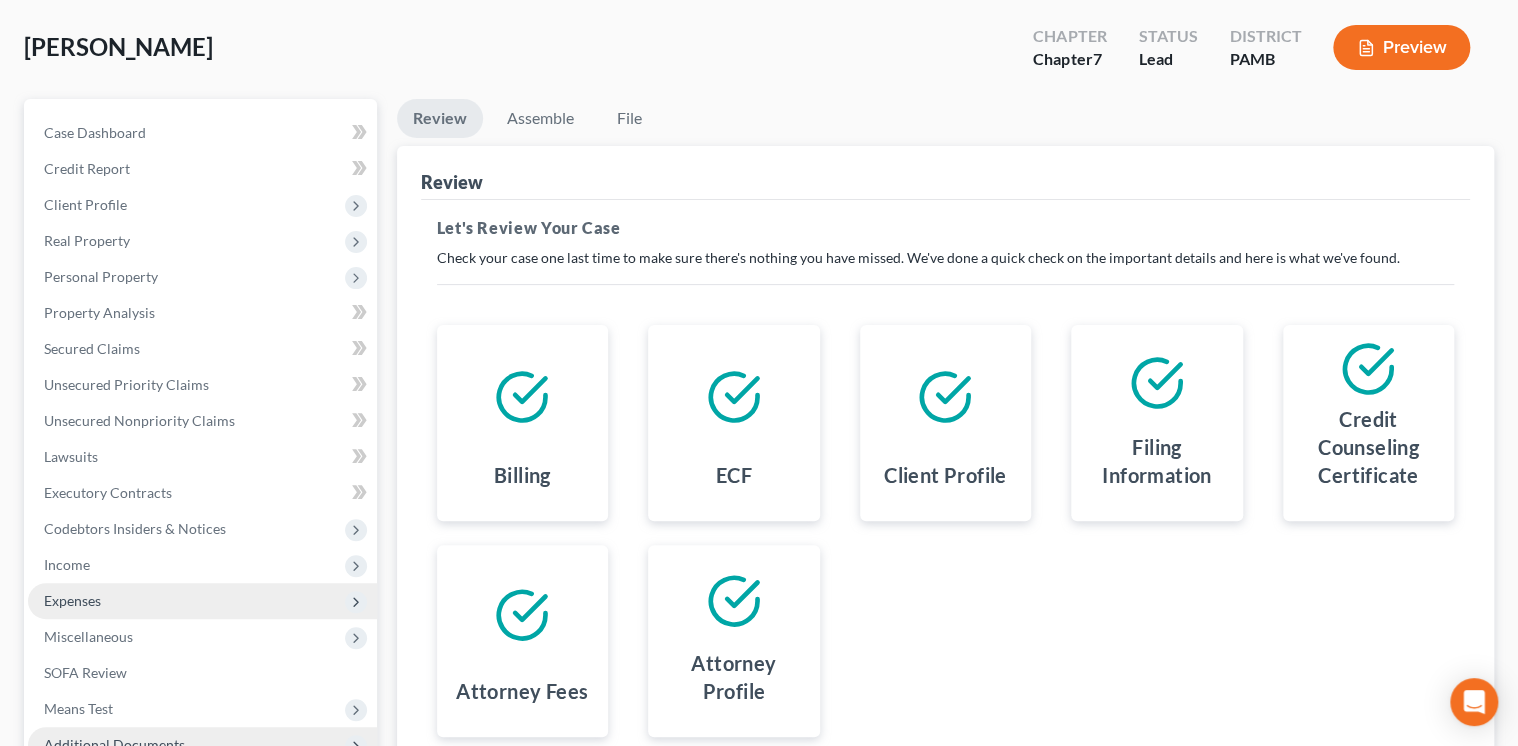 scroll, scrollTop: 0, scrollLeft: 0, axis: both 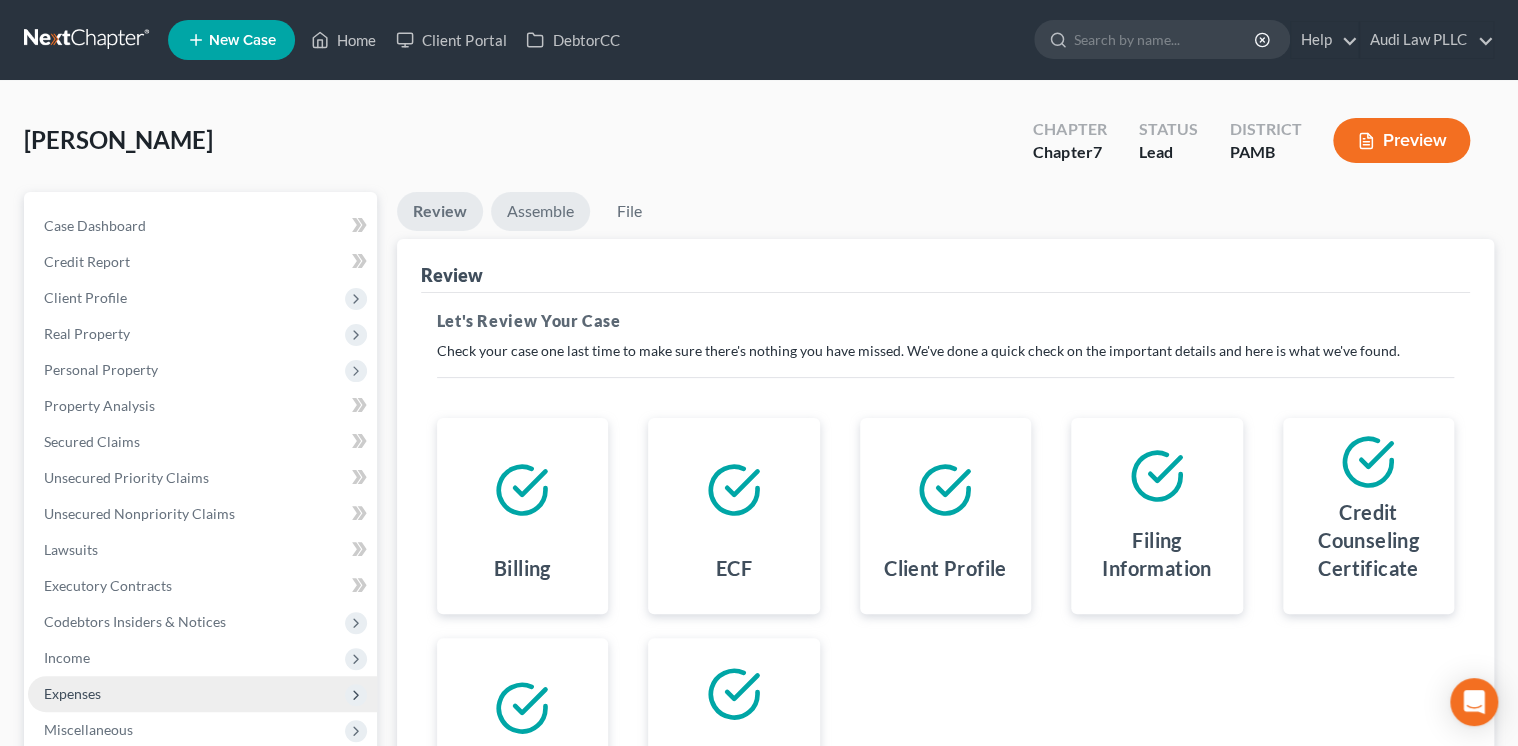 click on "Assemble" at bounding box center [540, 211] 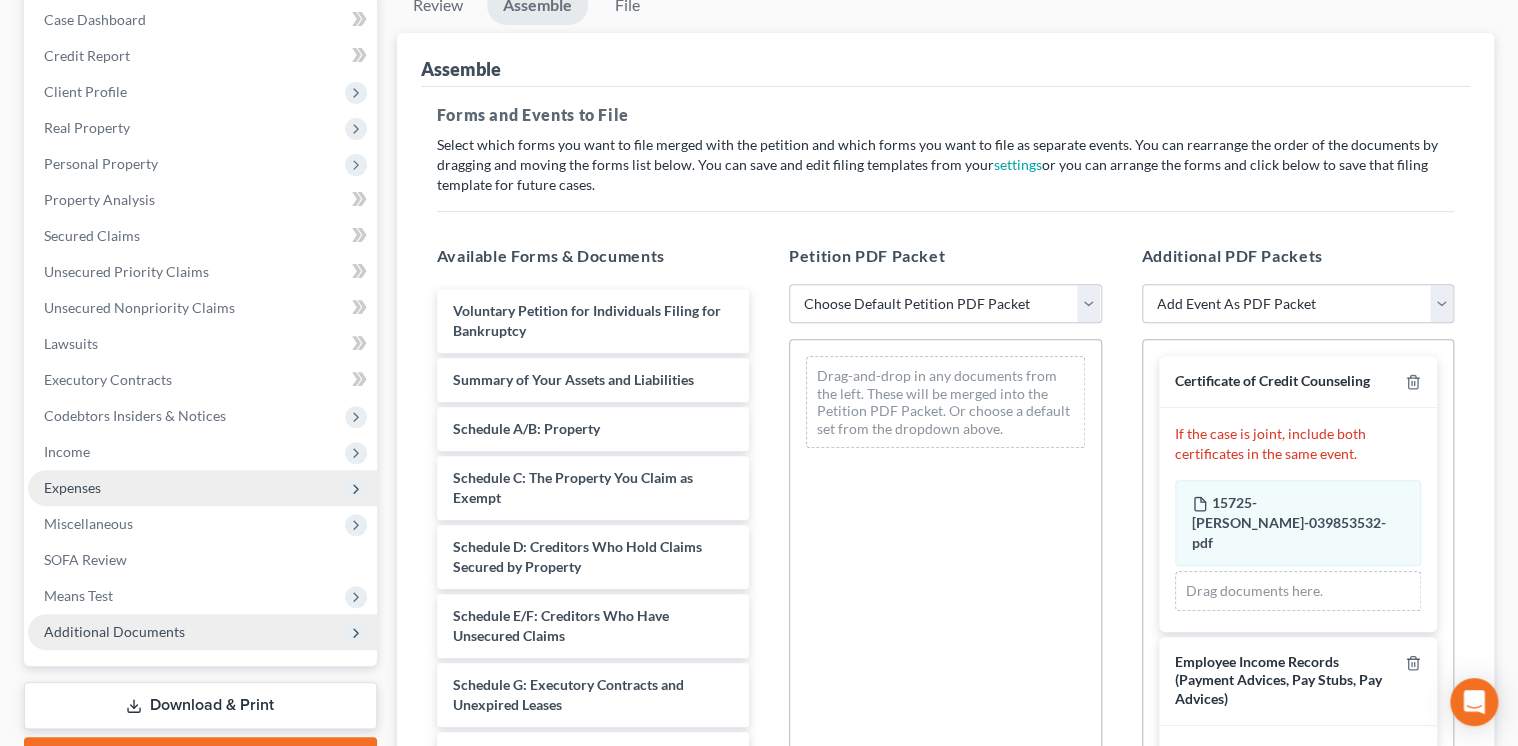 scroll, scrollTop: 240, scrollLeft: 0, axis: vertical 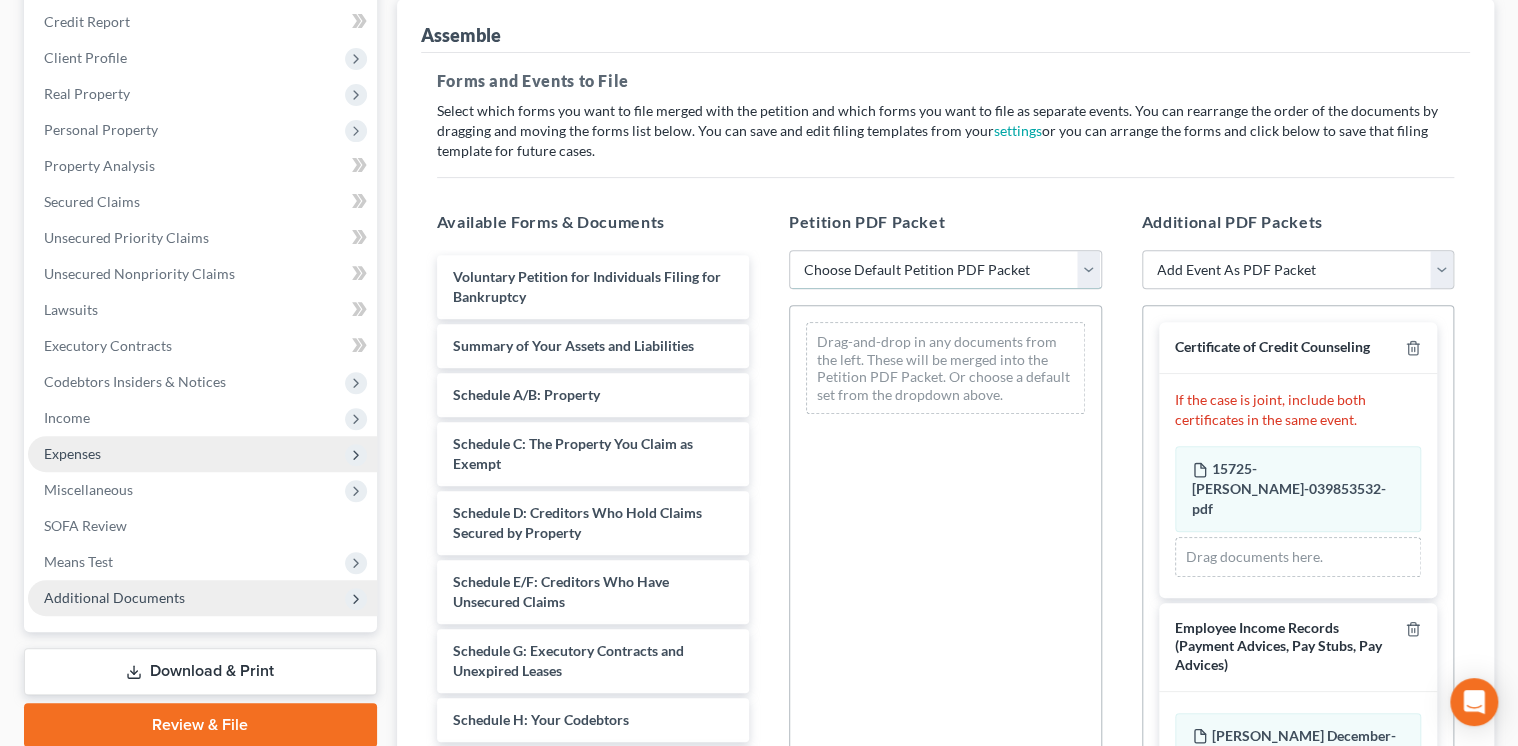 click on "Choose Default Petition PDF Packet Emergency Filing (Voluntary Petition and Creditor List Only) Chapter 7 Template Audi Law PAMD - No Pay Audi PAMD - w Pay" at bounding box center [945, 270] 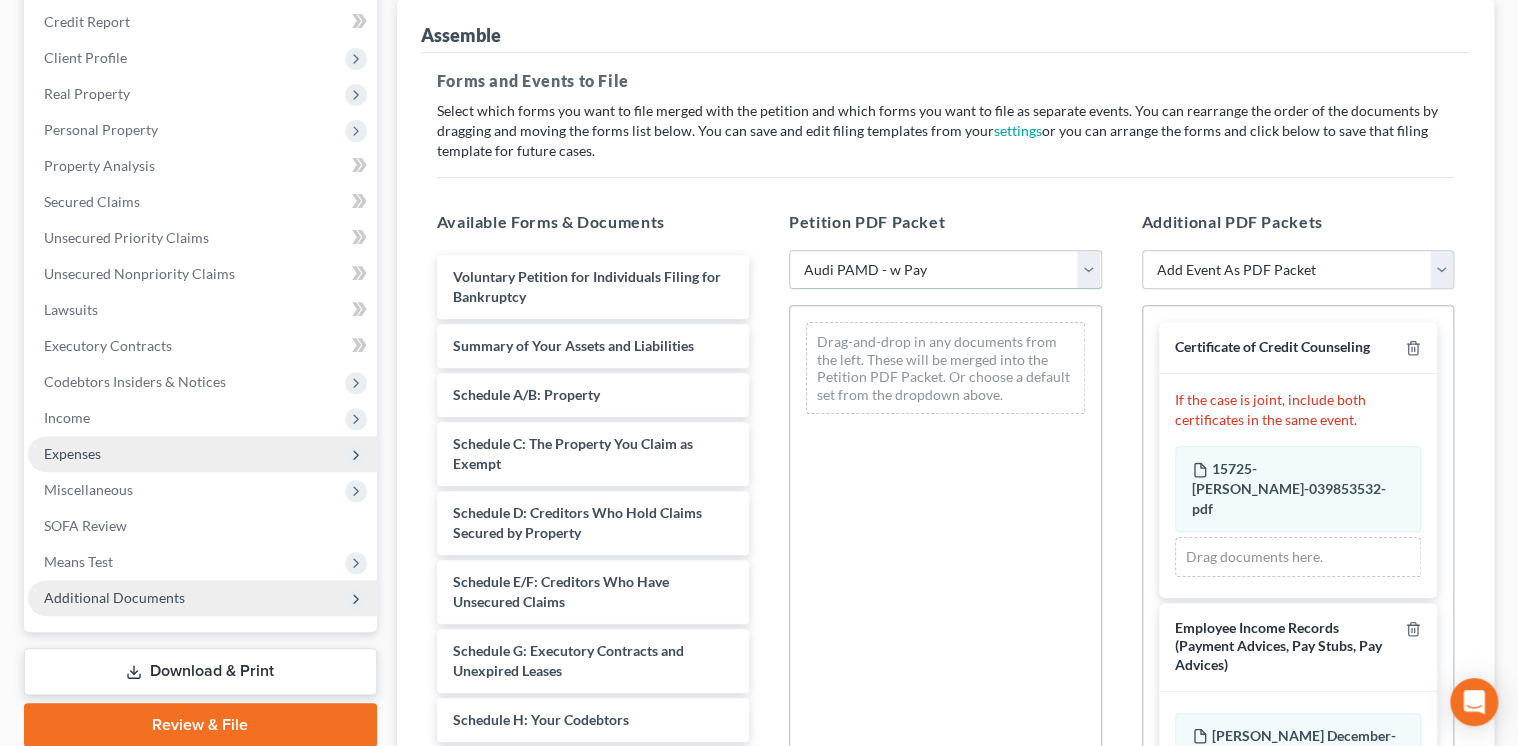 click on "Choose Default Petition PDF Packet Emergency Filing (Voluntary Petition and Creditor List Only) Chapter 7 Template Audi Law PAMD - No Pay Audi PAMD - w Pay" at bounding box center (945, 270) 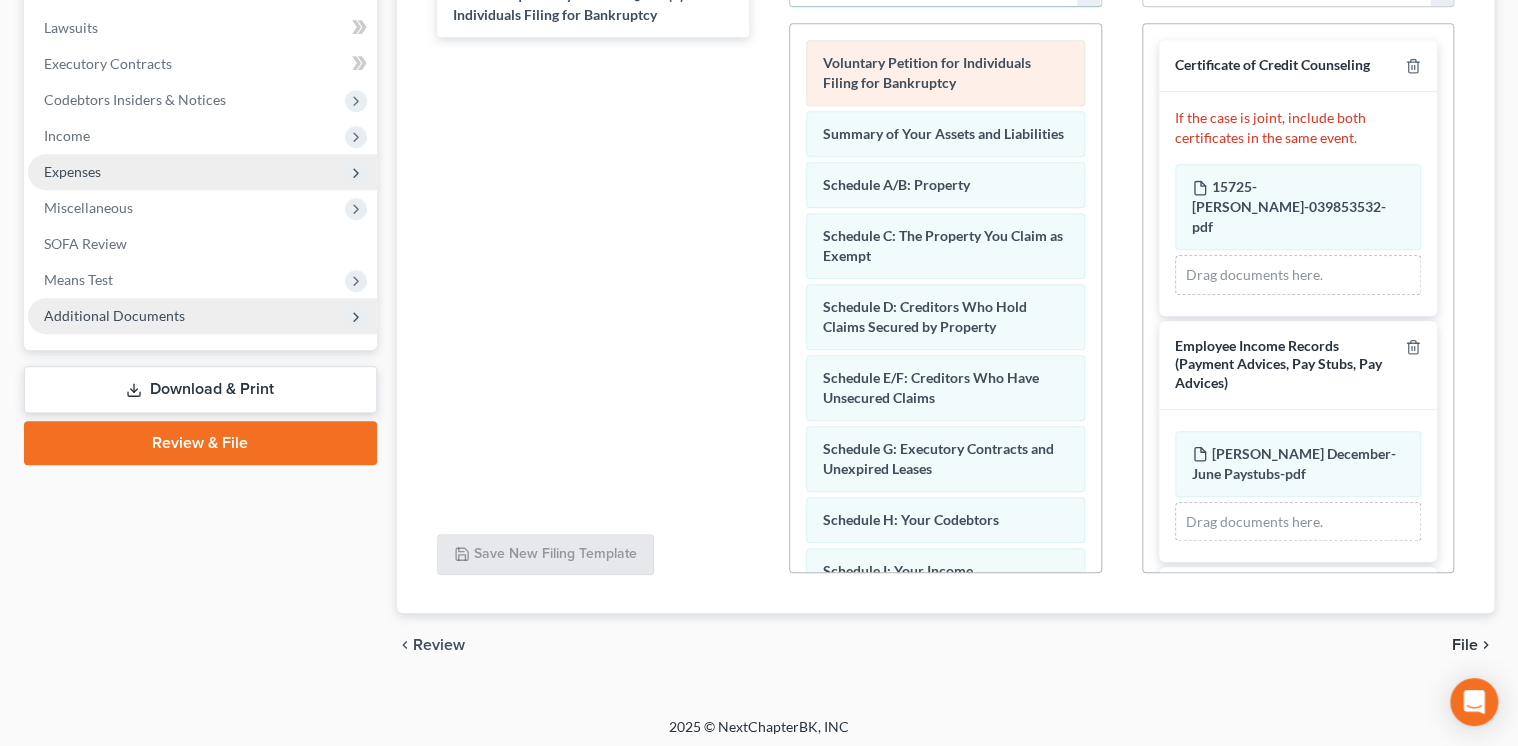scroll, scrollTop: 448, scrollLeft: 0, axis: vertical 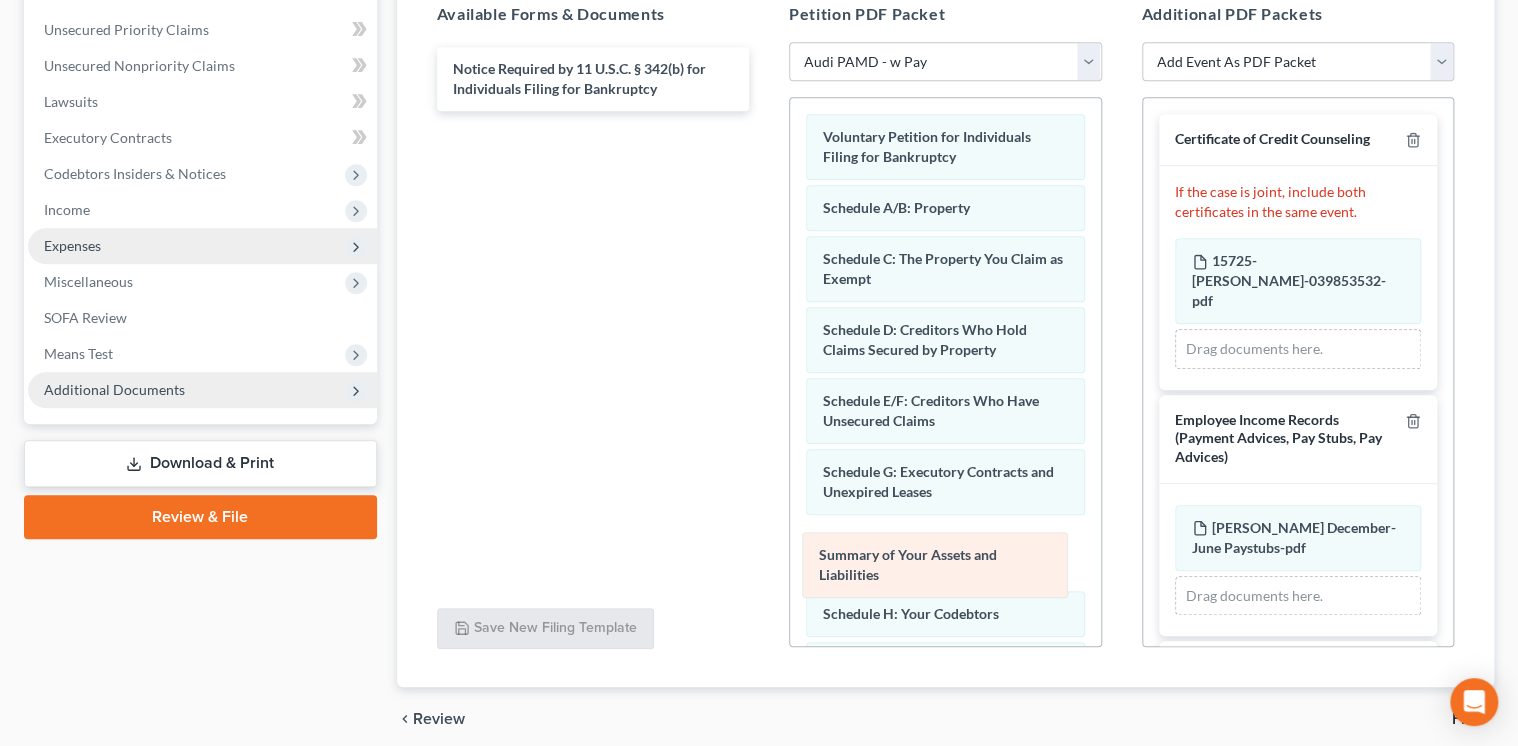 drag, startPoint x: 1006, startPoint y: 207, endPoint x: 1004, endPoint y: 546, distance: 339.0059 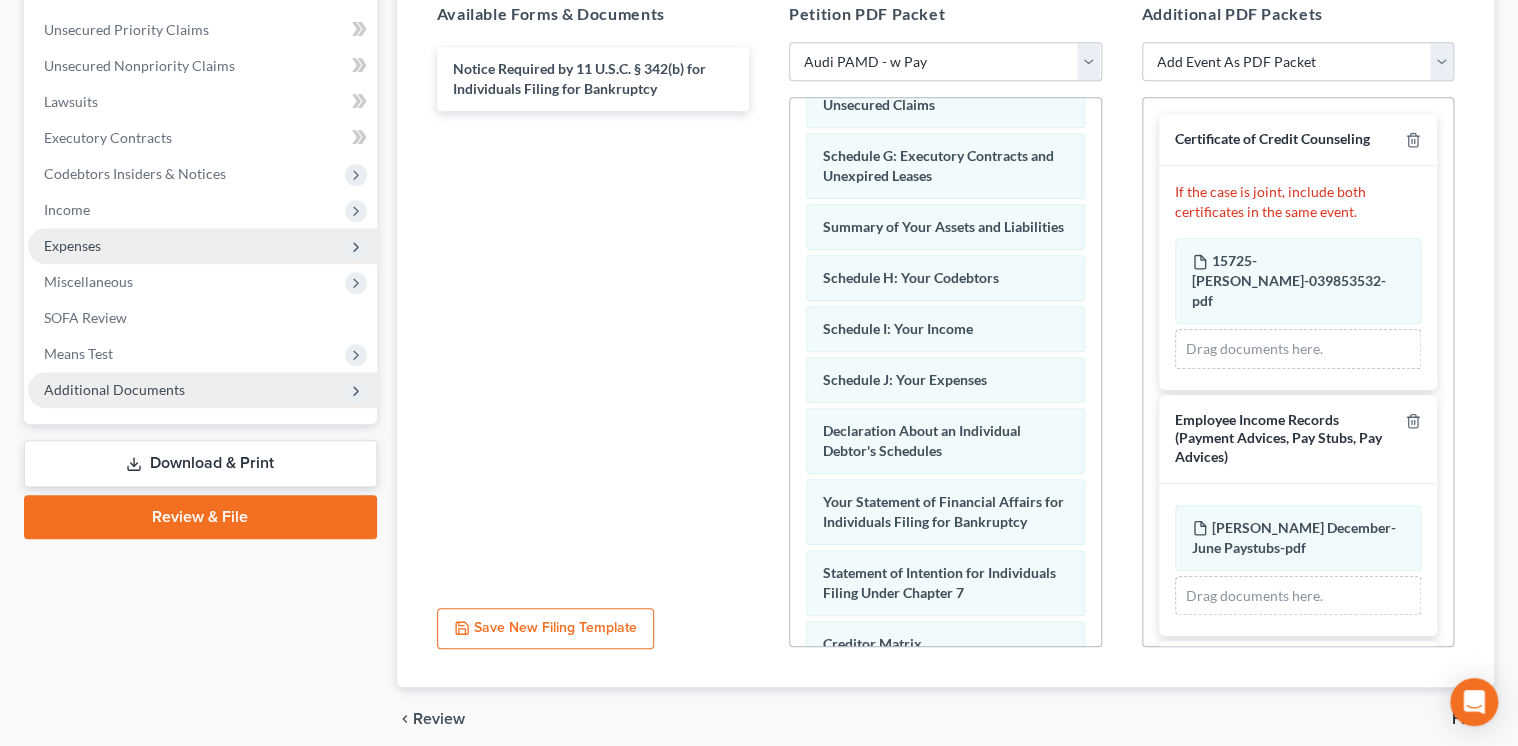 scroll, scrollTop: 320, scrollLeft: 0, axis: vertical 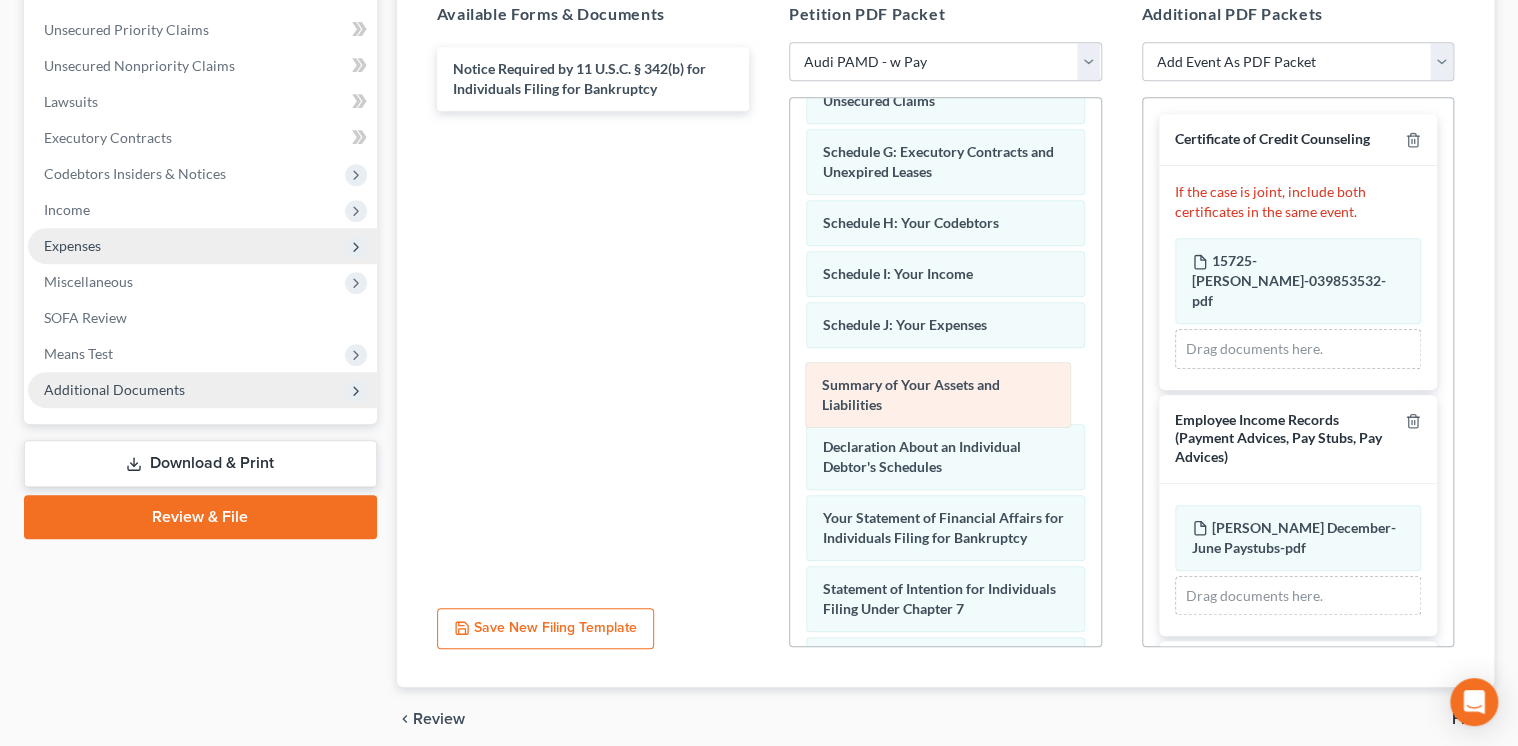 drag, startPoint x: 1002, startPoint y: 236, endPoint x: 1001, endPoint y: 403, distance: 167.00299 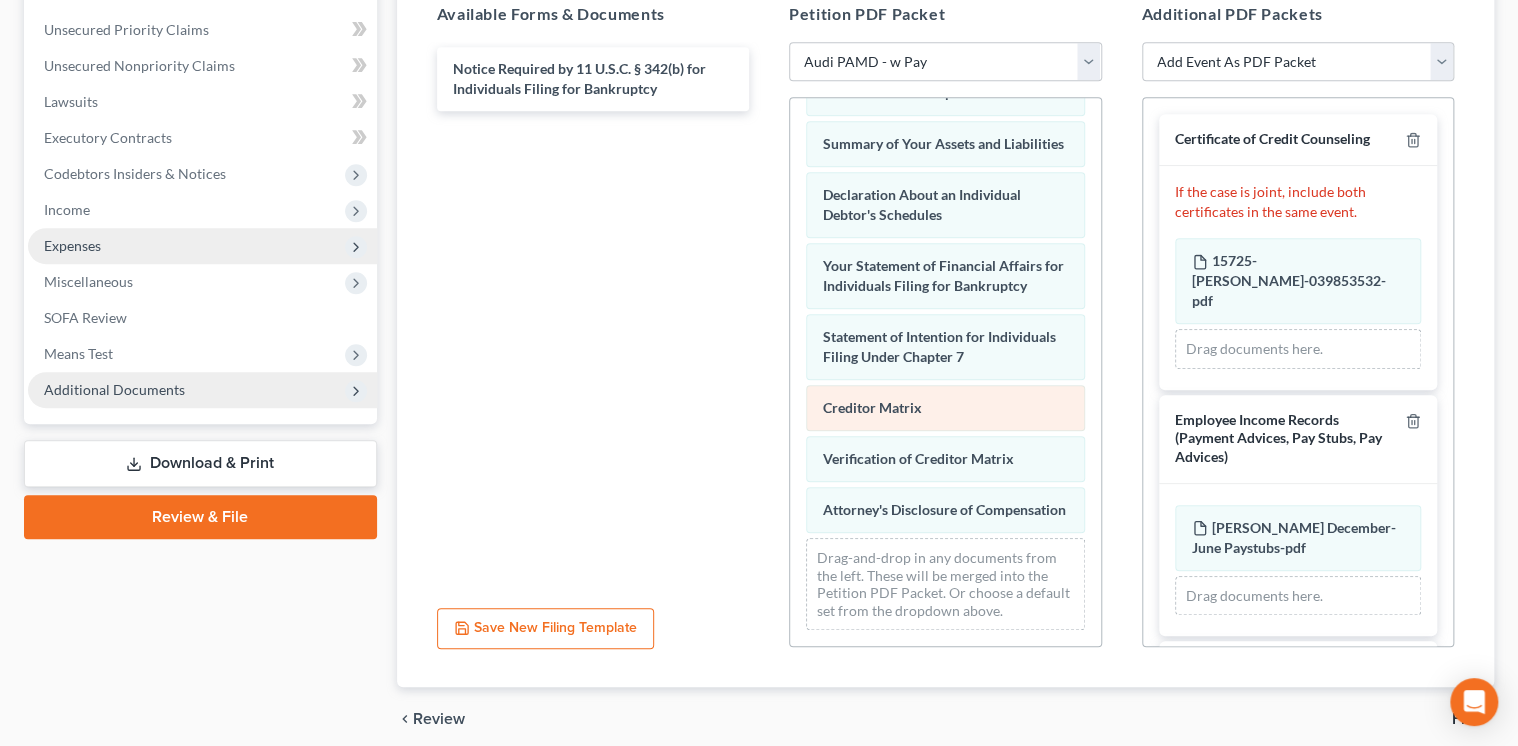 scroll, scrollTop: 584, scrollLeft: 0, axis: vertical 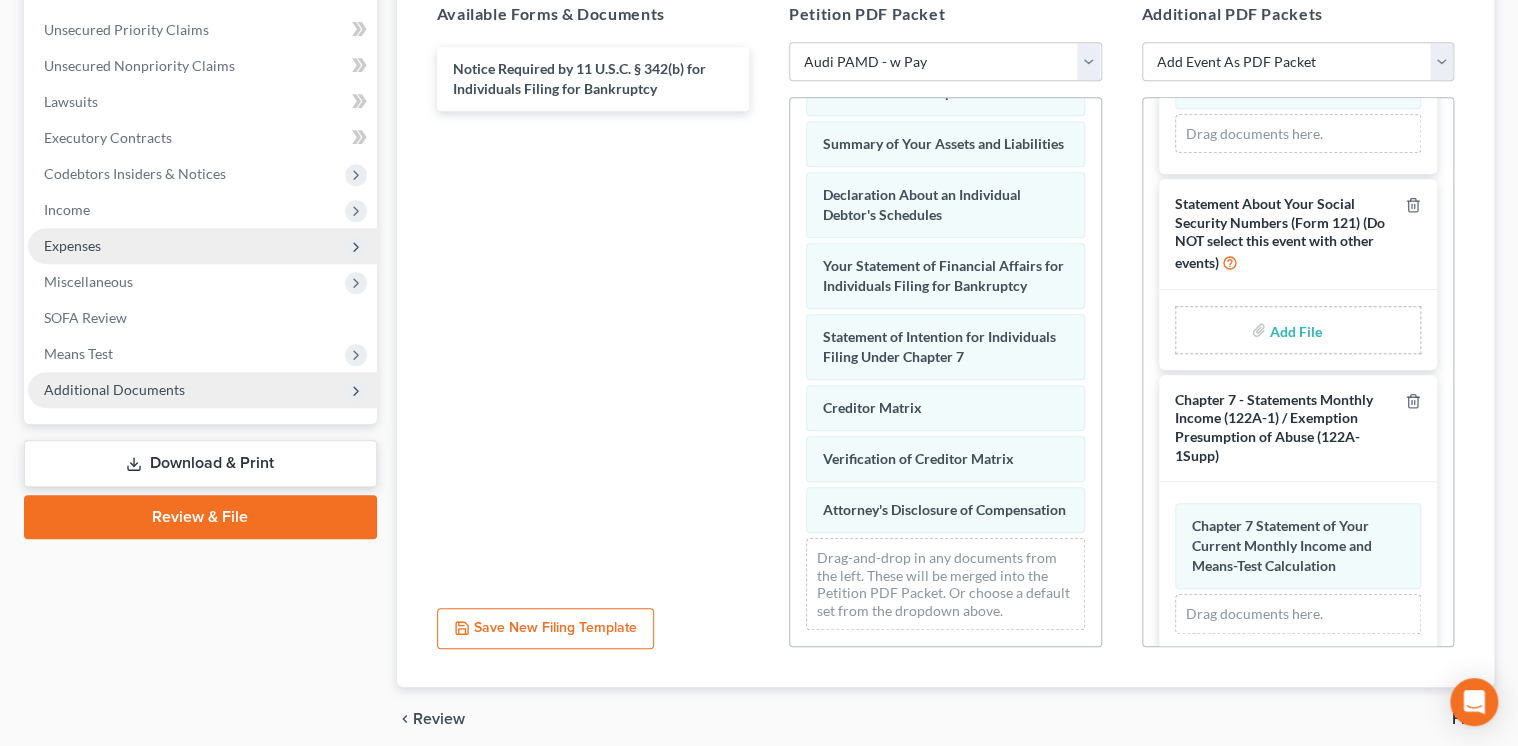 type on "C:\fakepath\Statement of SS Number.pdf" 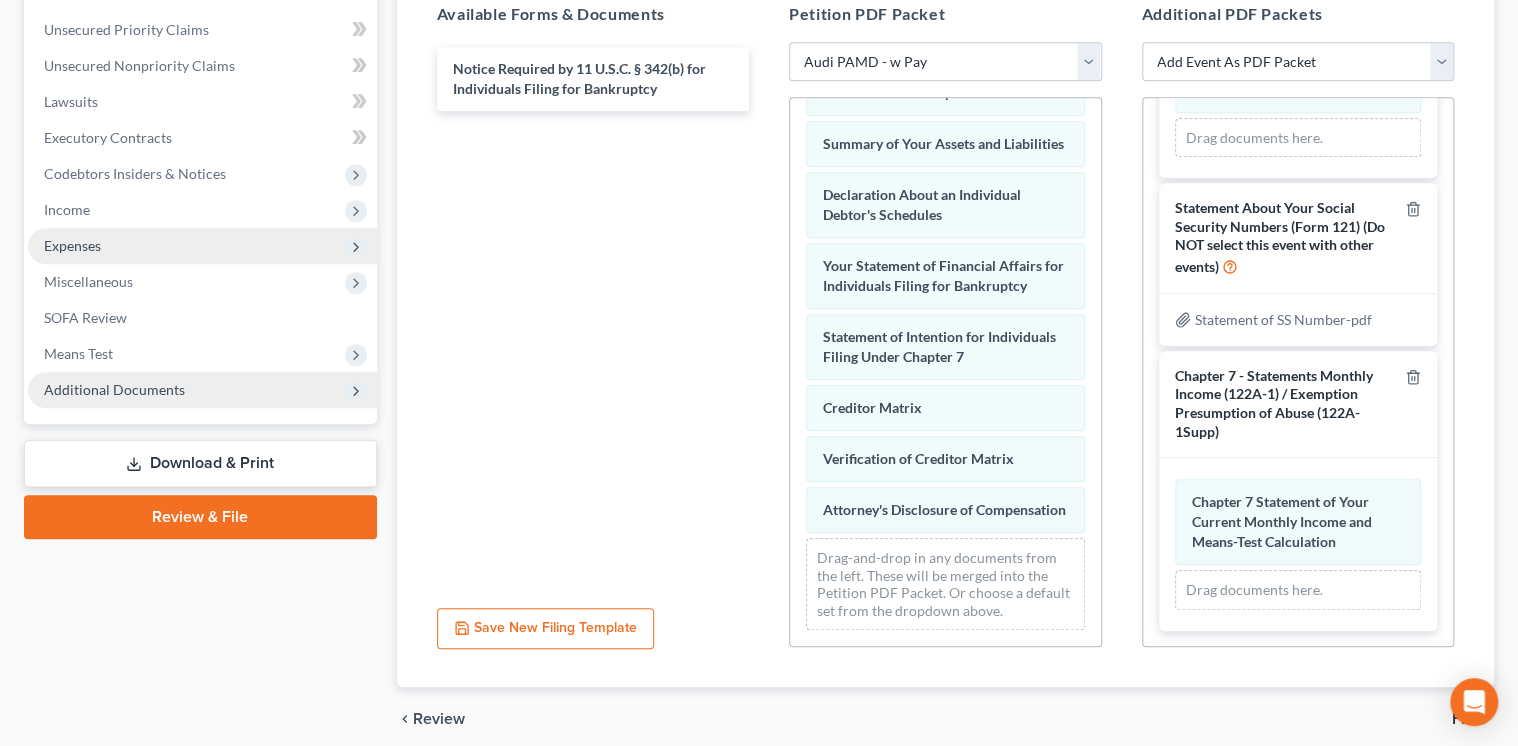scroll, scrollTop: 434, scrollLeft: 0, axis: vertical 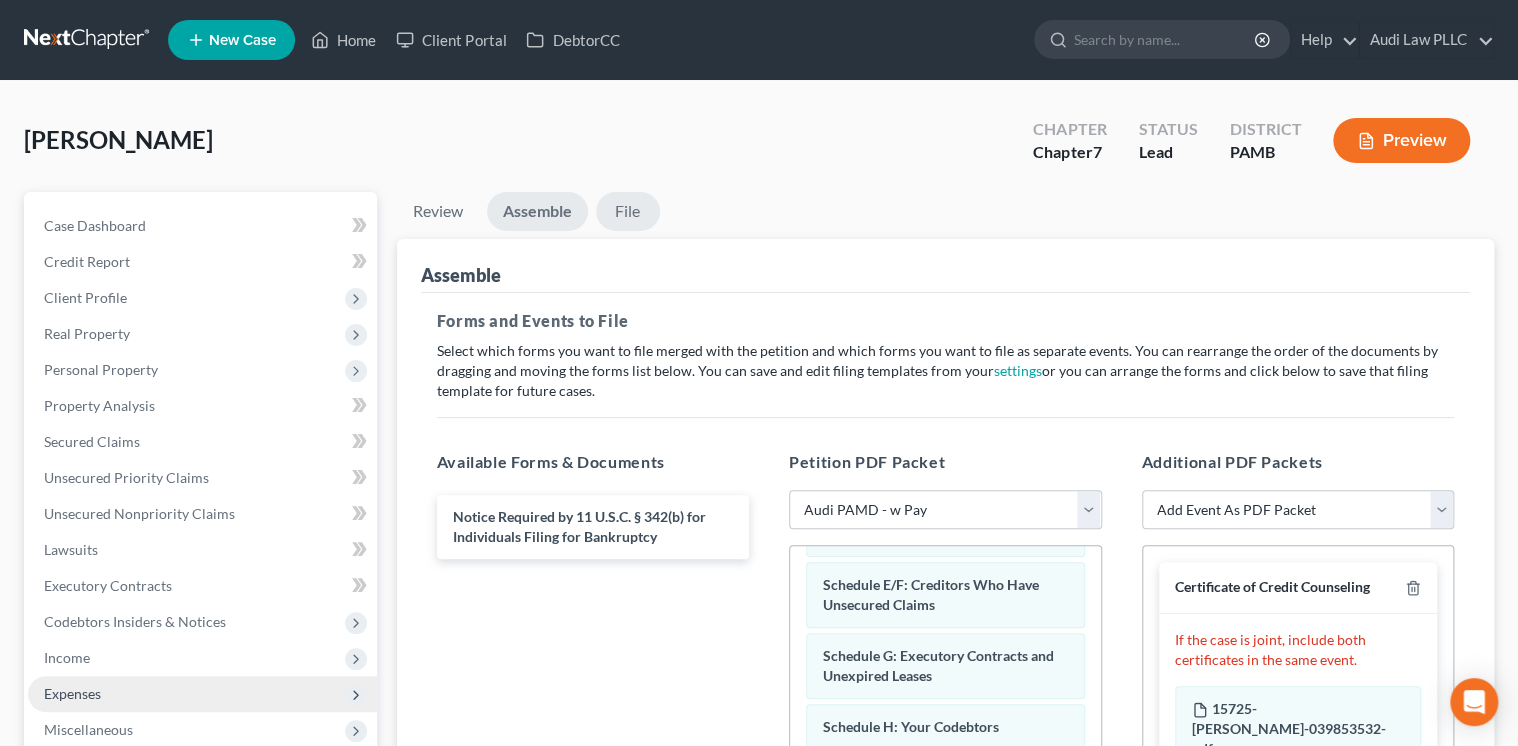 click on "File" at bounding box center [628, 211] 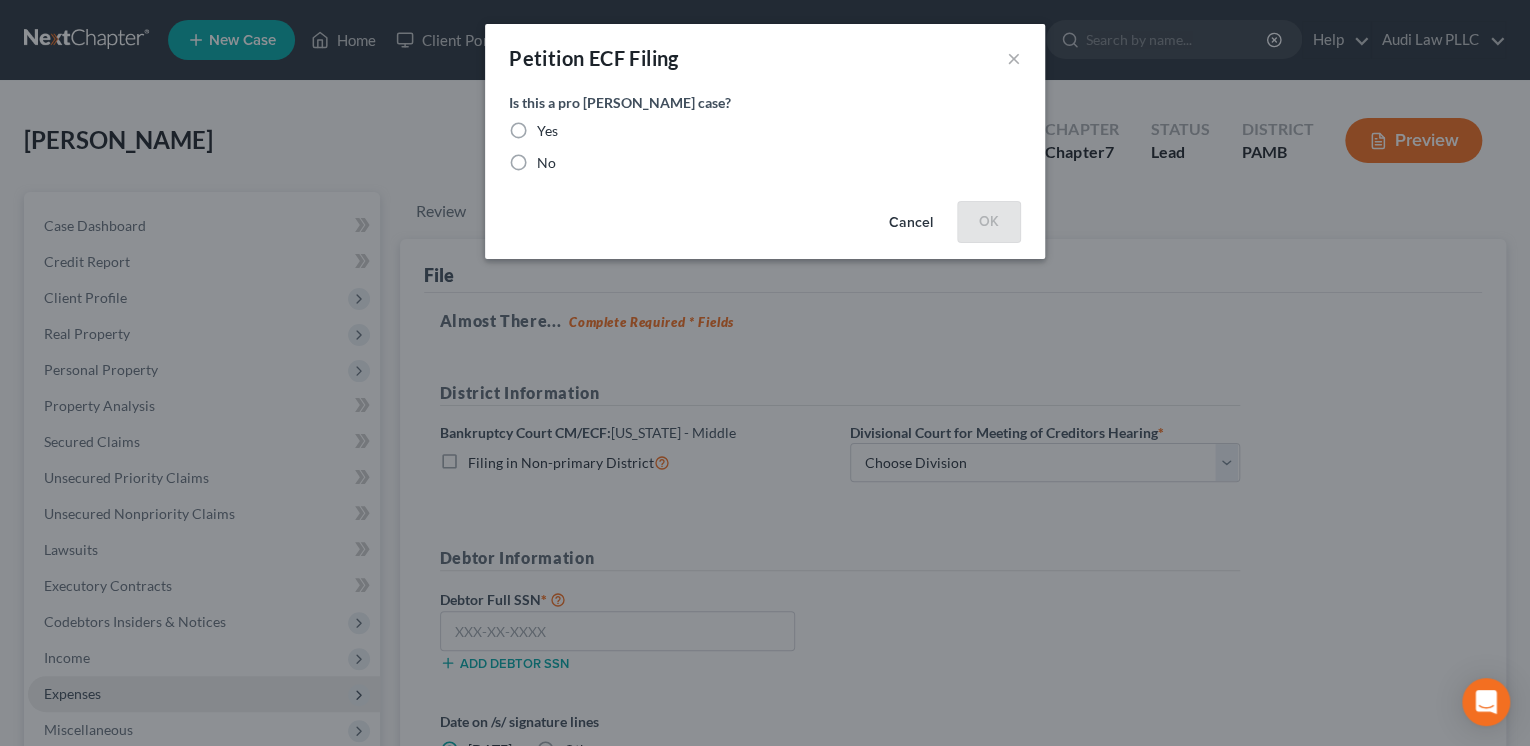 click on "No" at bounding box center (546, 163) 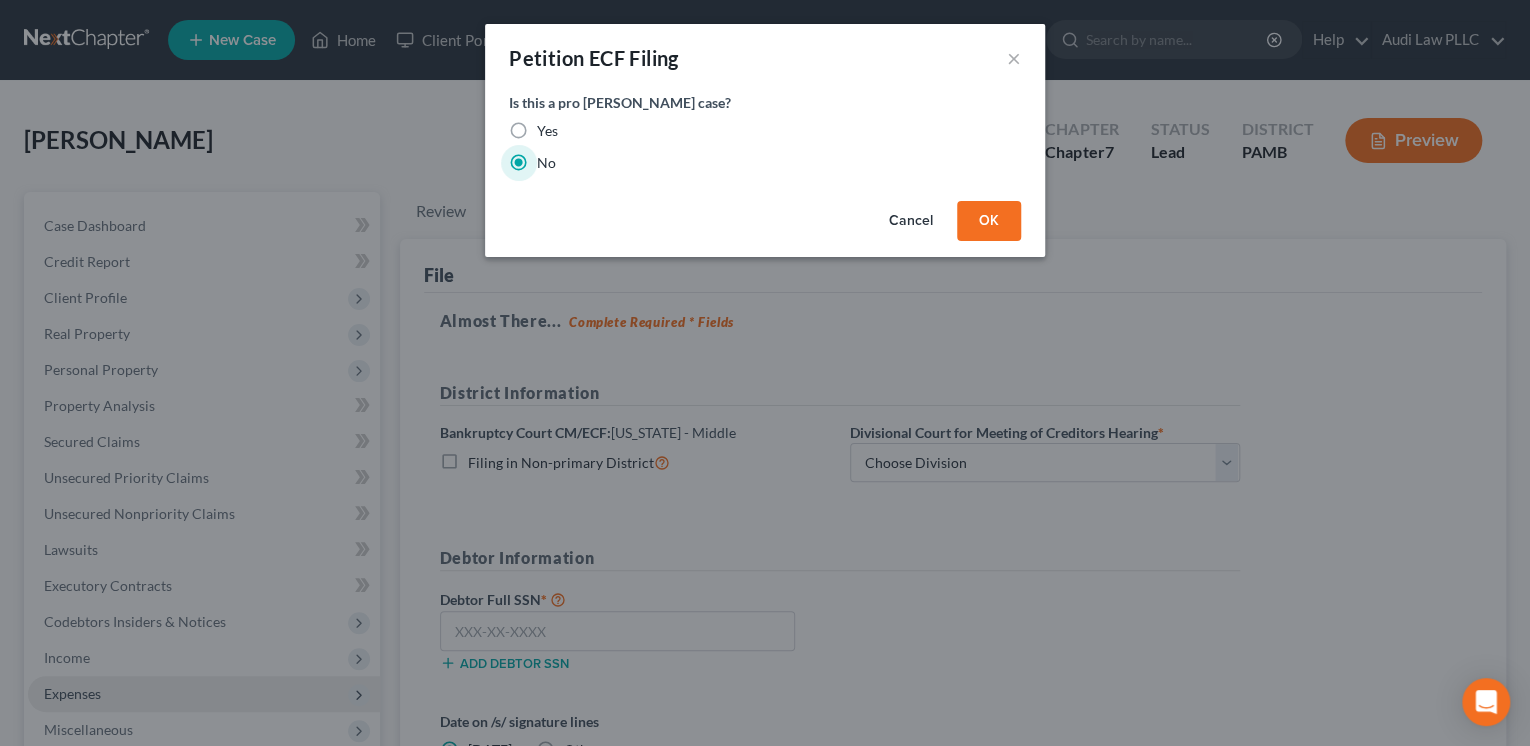 click on "OK" at bounding box center (989, 221) 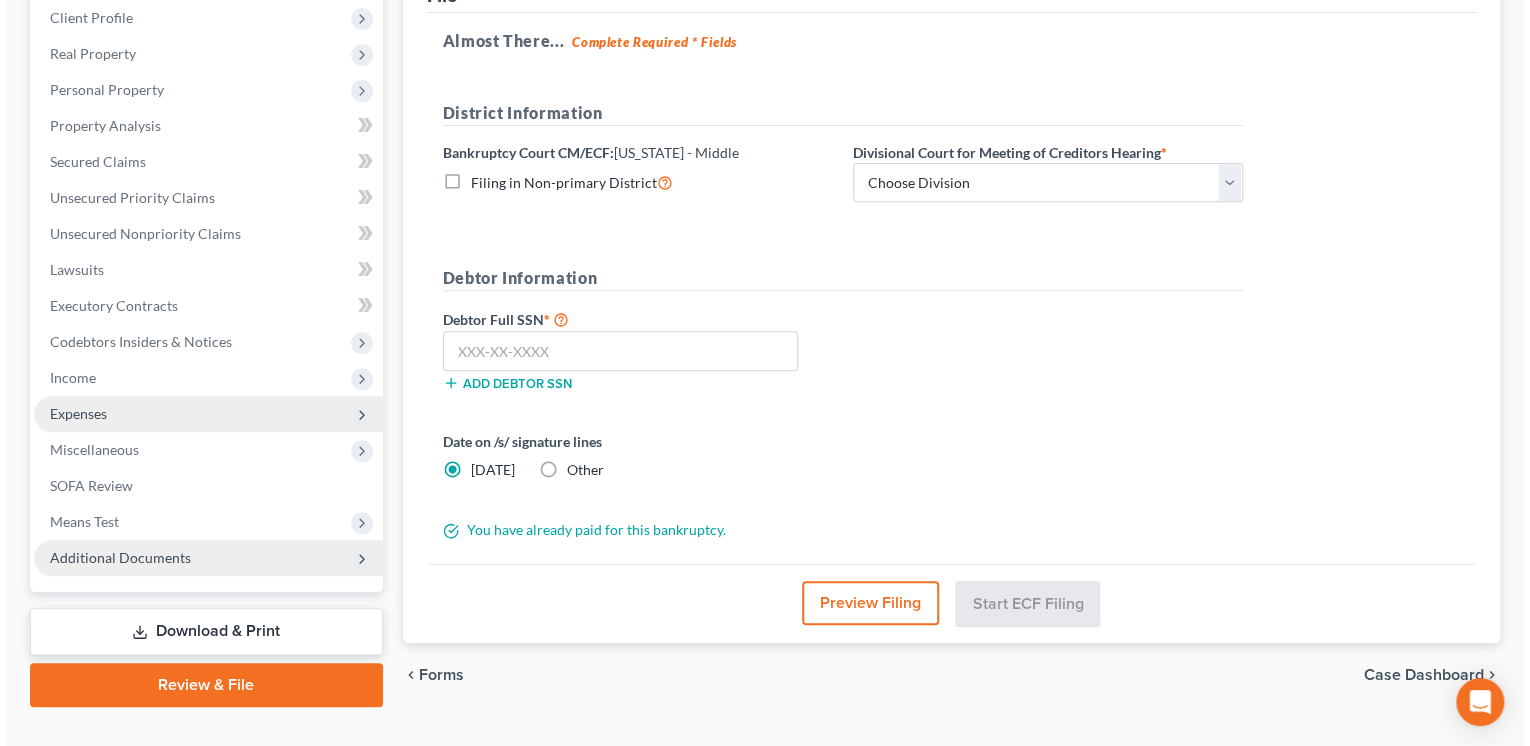 scroll, scrollTop: 316, scrollLeft: 0, axis: vertical 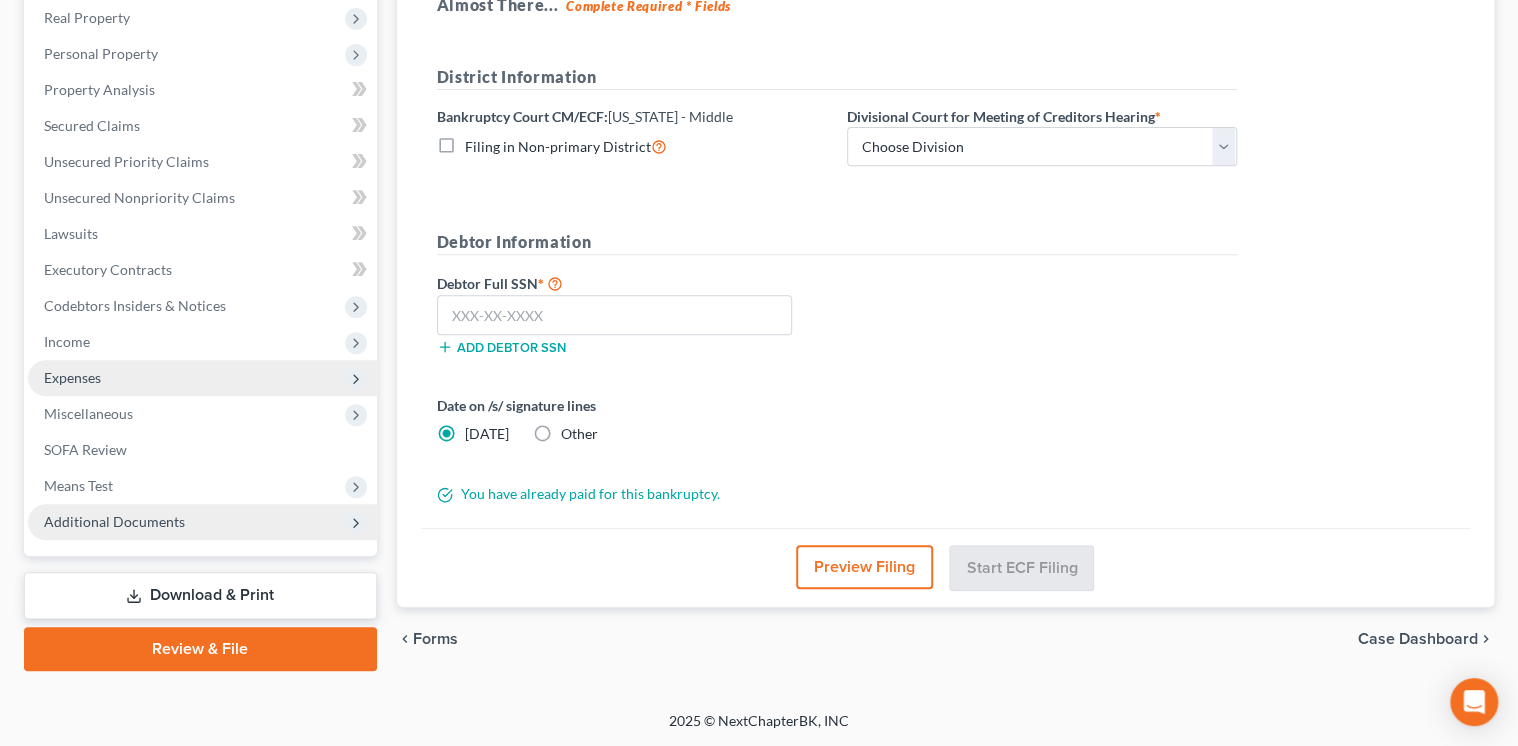 click on "Preview Filing" at bounding box center (864, 567) 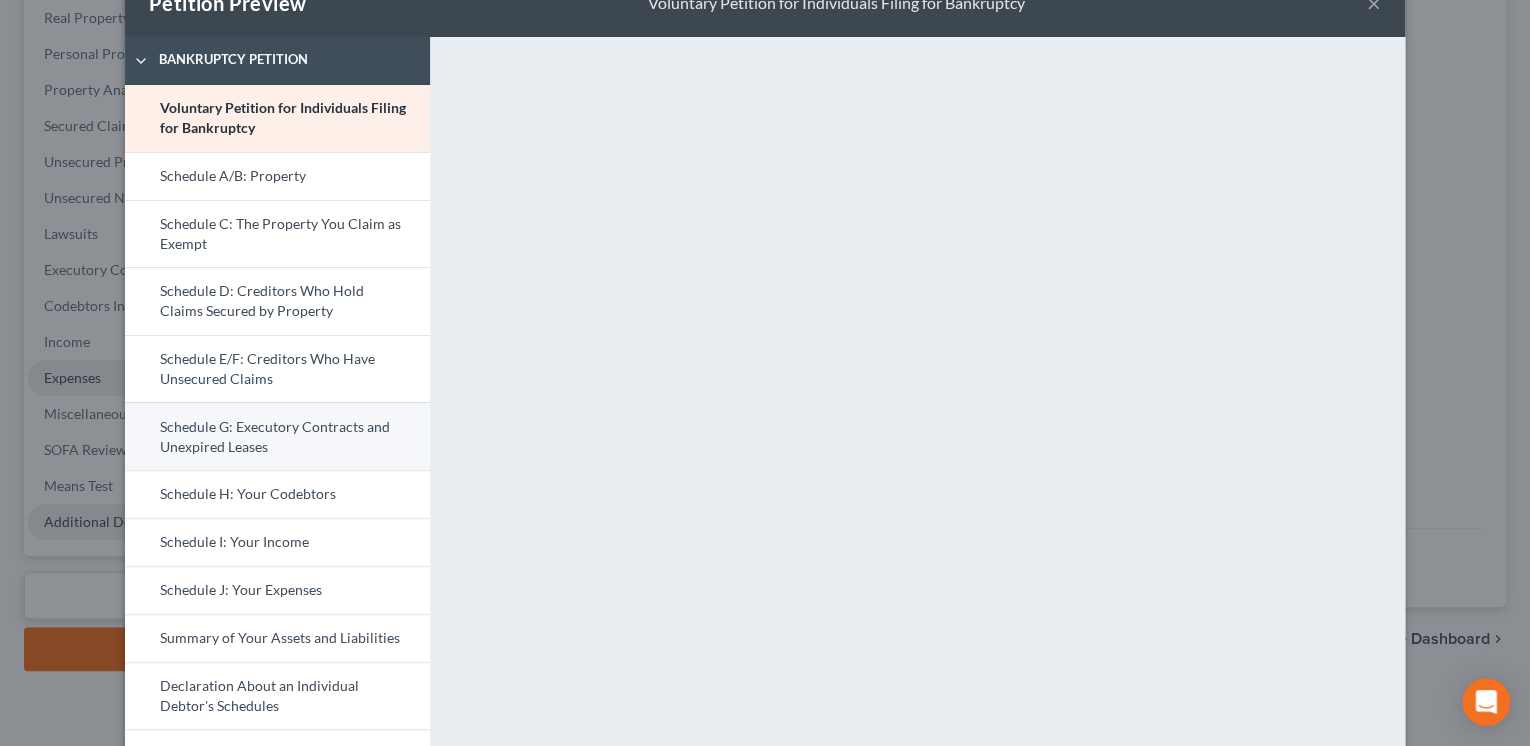 scroll, scrollTop: 80, scrollLeft: 0, axis: vertical 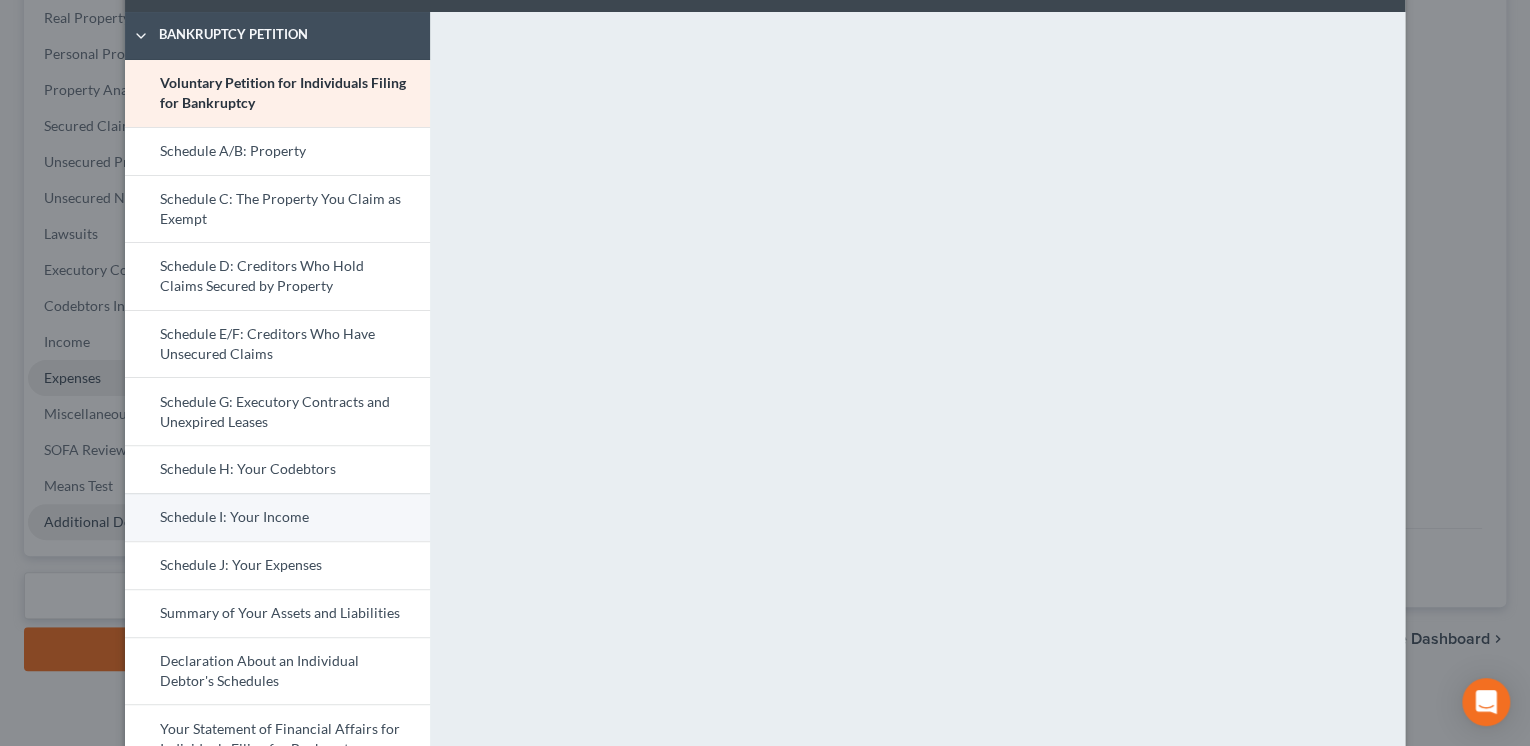 click on "Schedule I: Your Income" at bounding box center [277, 517] 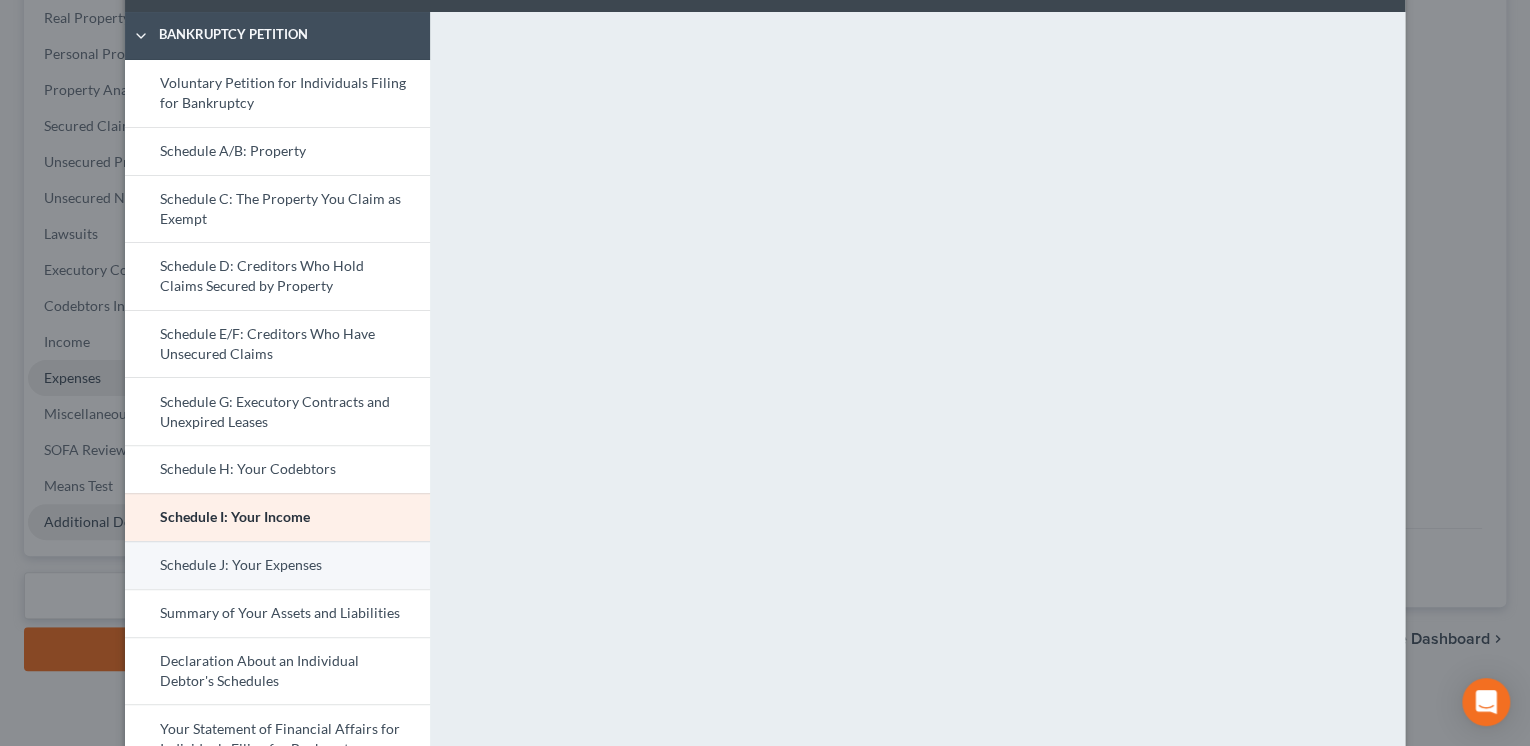 click on "Schedule J: Your Expenses" at bounding box center (277, 565) 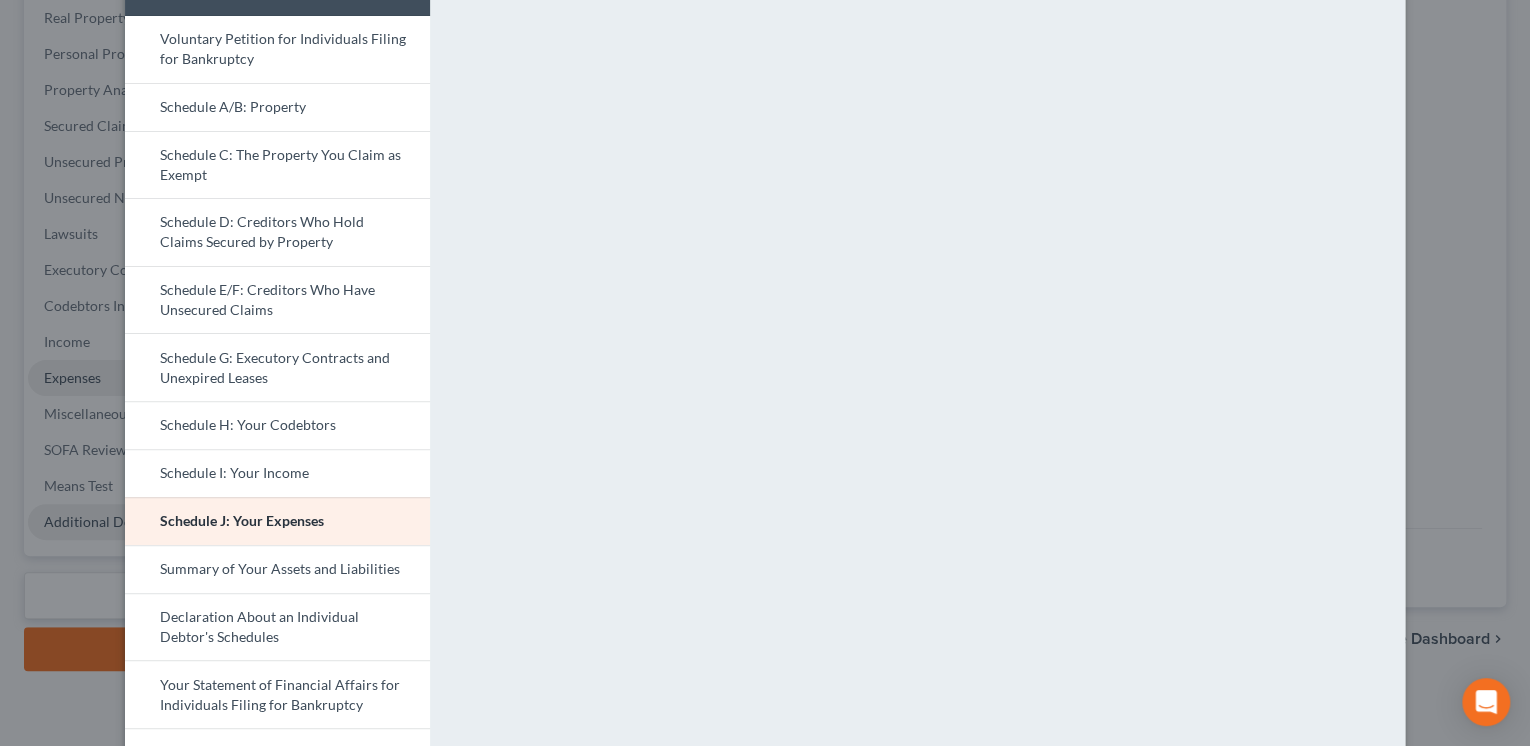 scroll, scrollTop: 160, scrollLeft: 0, axis: vertical 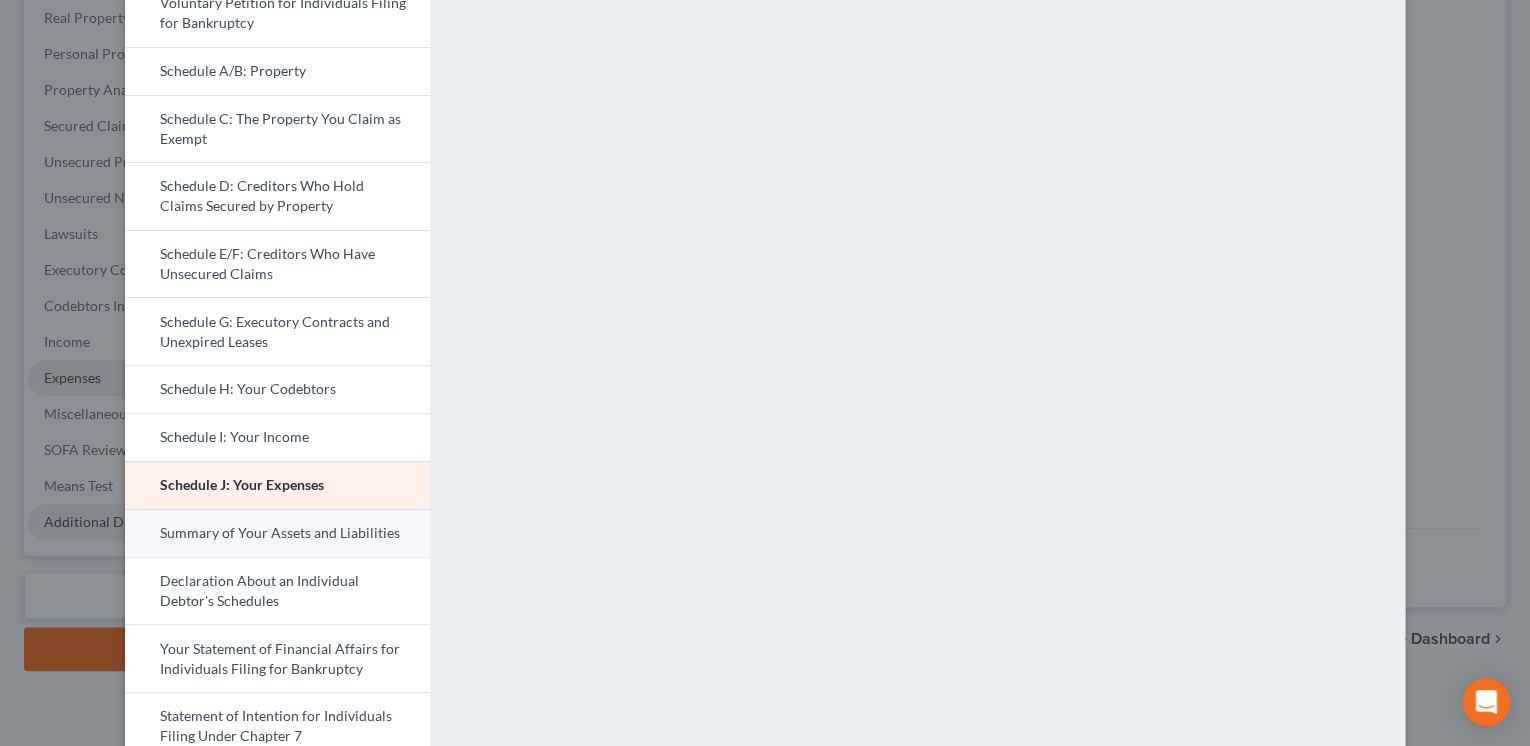 click on "Summary of Your Assets and Liabilities" at bounding box center (277, 533) 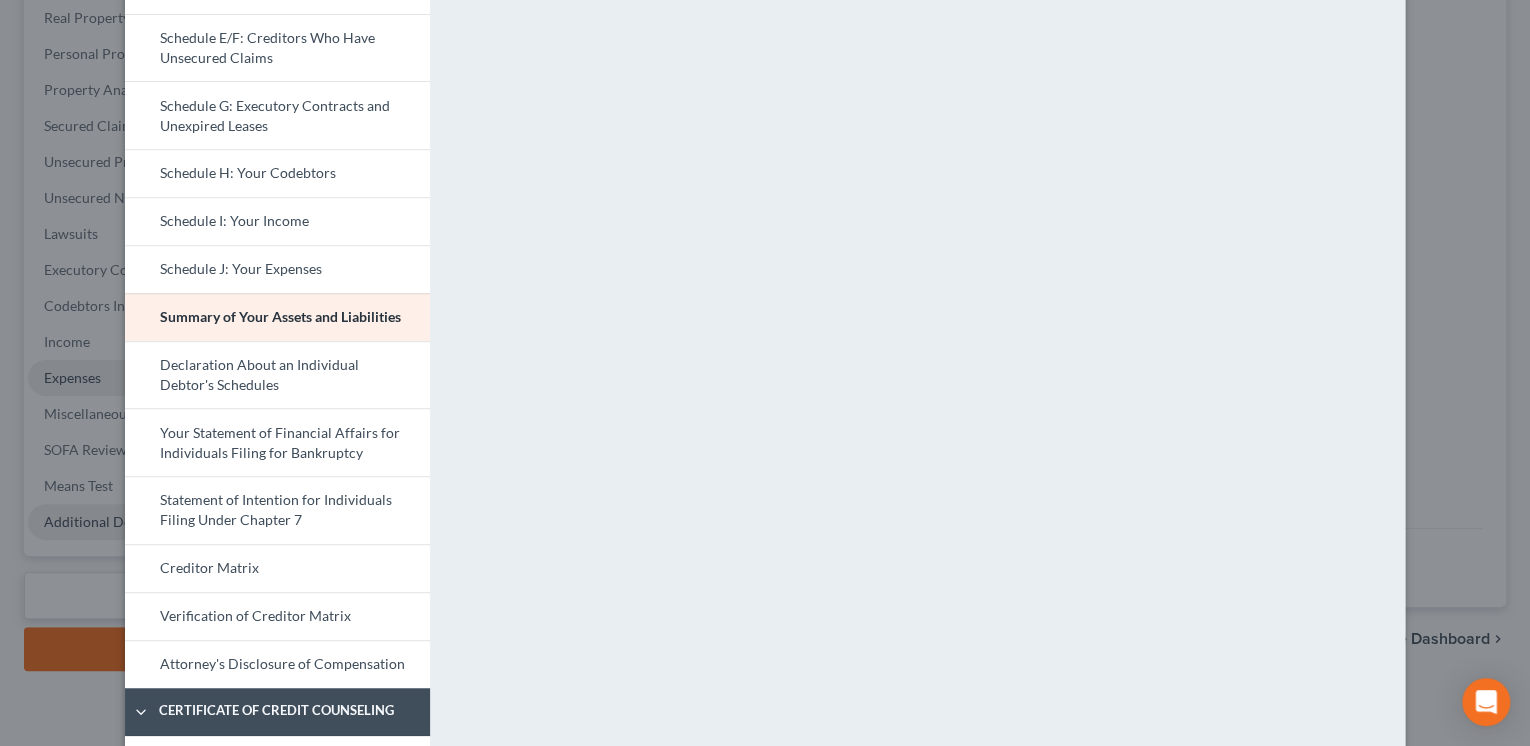 scroll, scrollTop: 400, scrollLeft: 0, axis: vertical 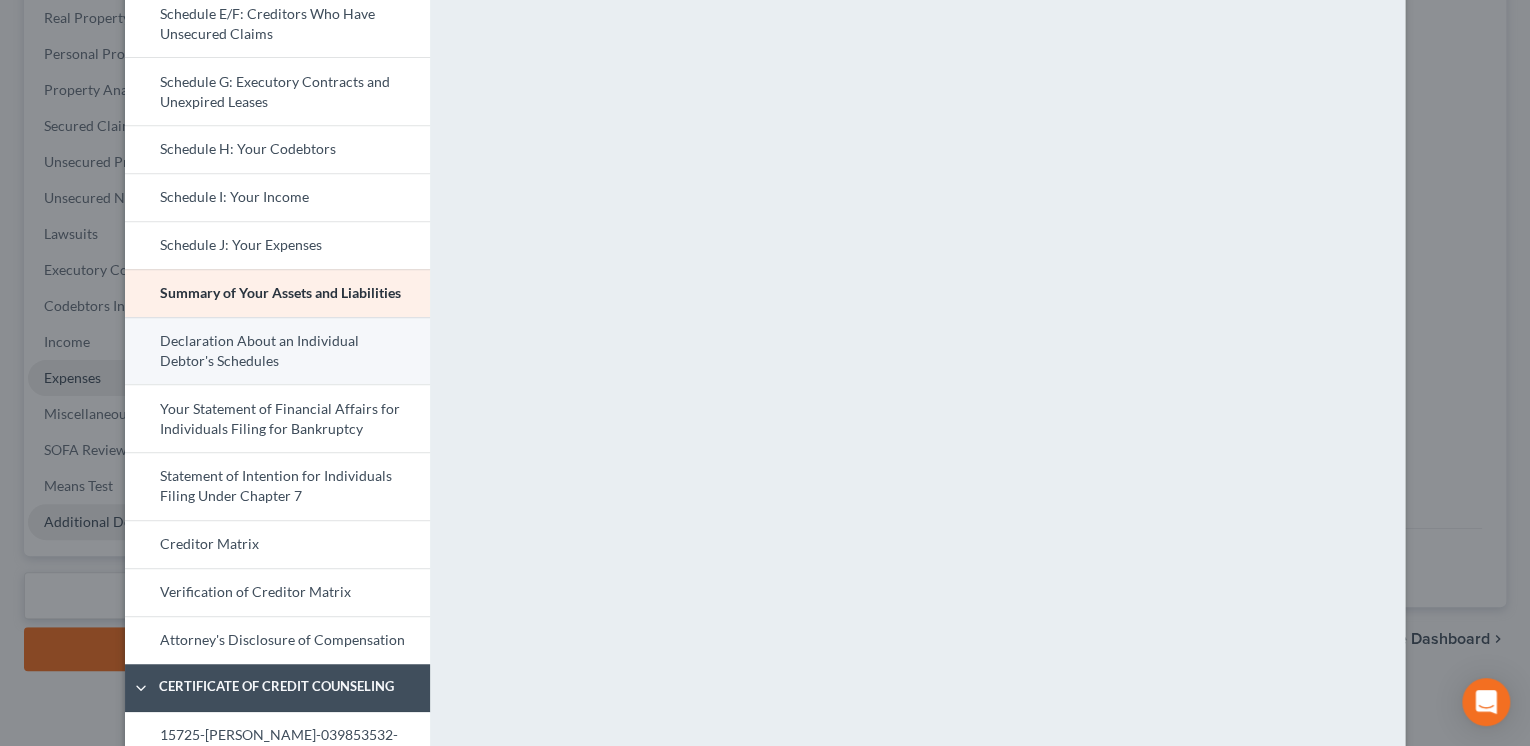 click on "Declaration About an Individual Debtor's Schedules" at bounding box center (277, 351) 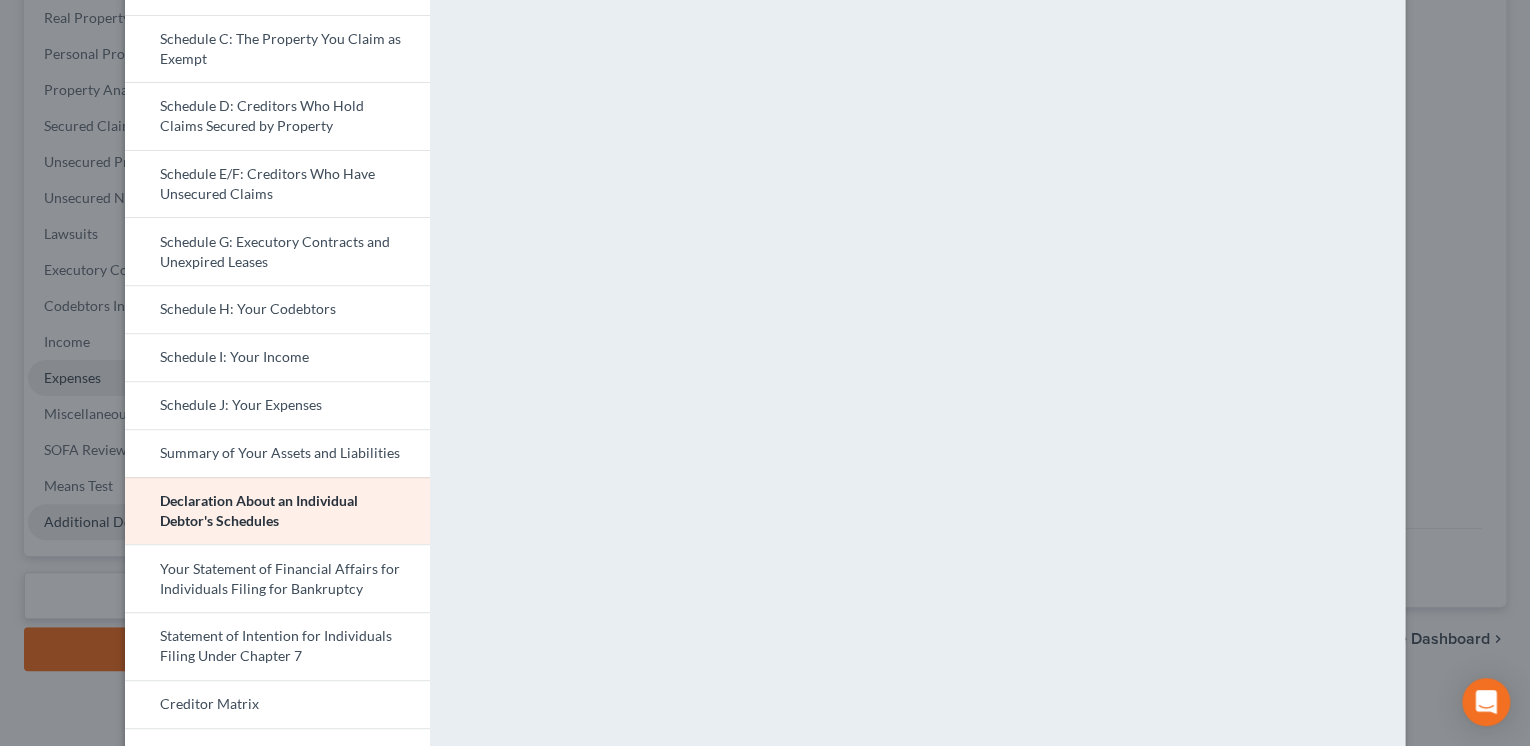 scroll, scrollTop: 160, scrollLeft: 0, axis: vertical 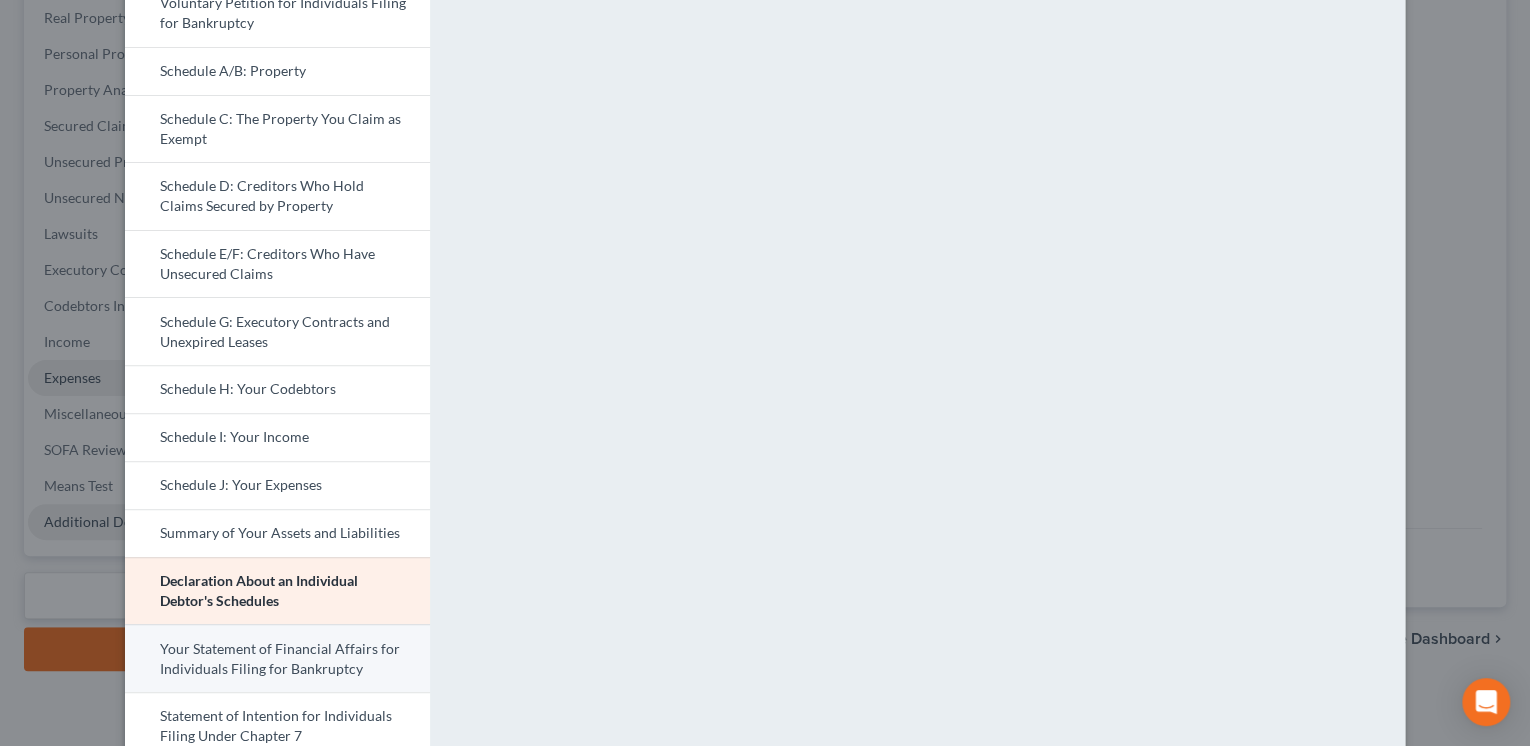 click on "Your Statement of Financial Affairs for Individuals Filing for Bankruptcy" at bounding box center [277, 658] 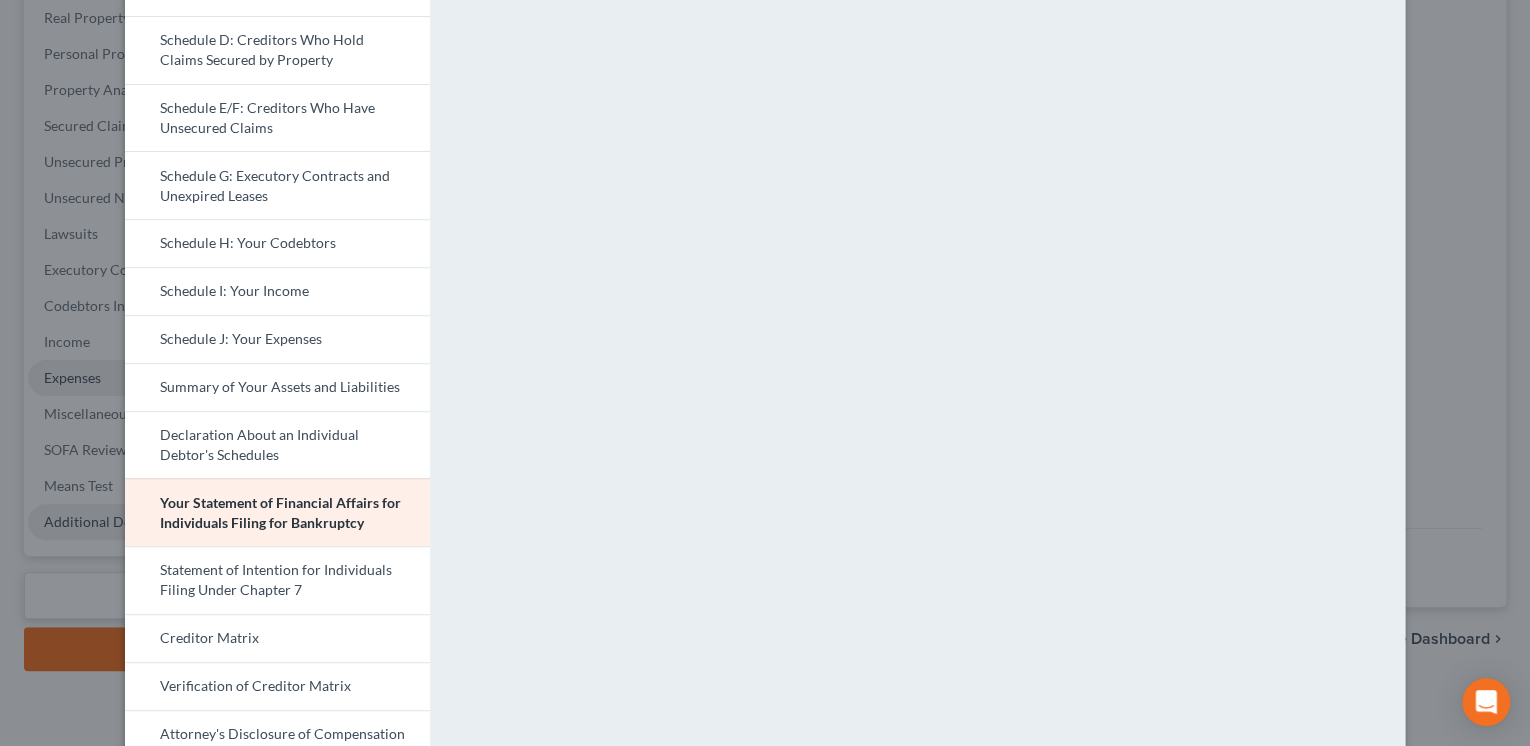 scroll, scrollTop: 320, scrollLeft: 0, axis: vertical 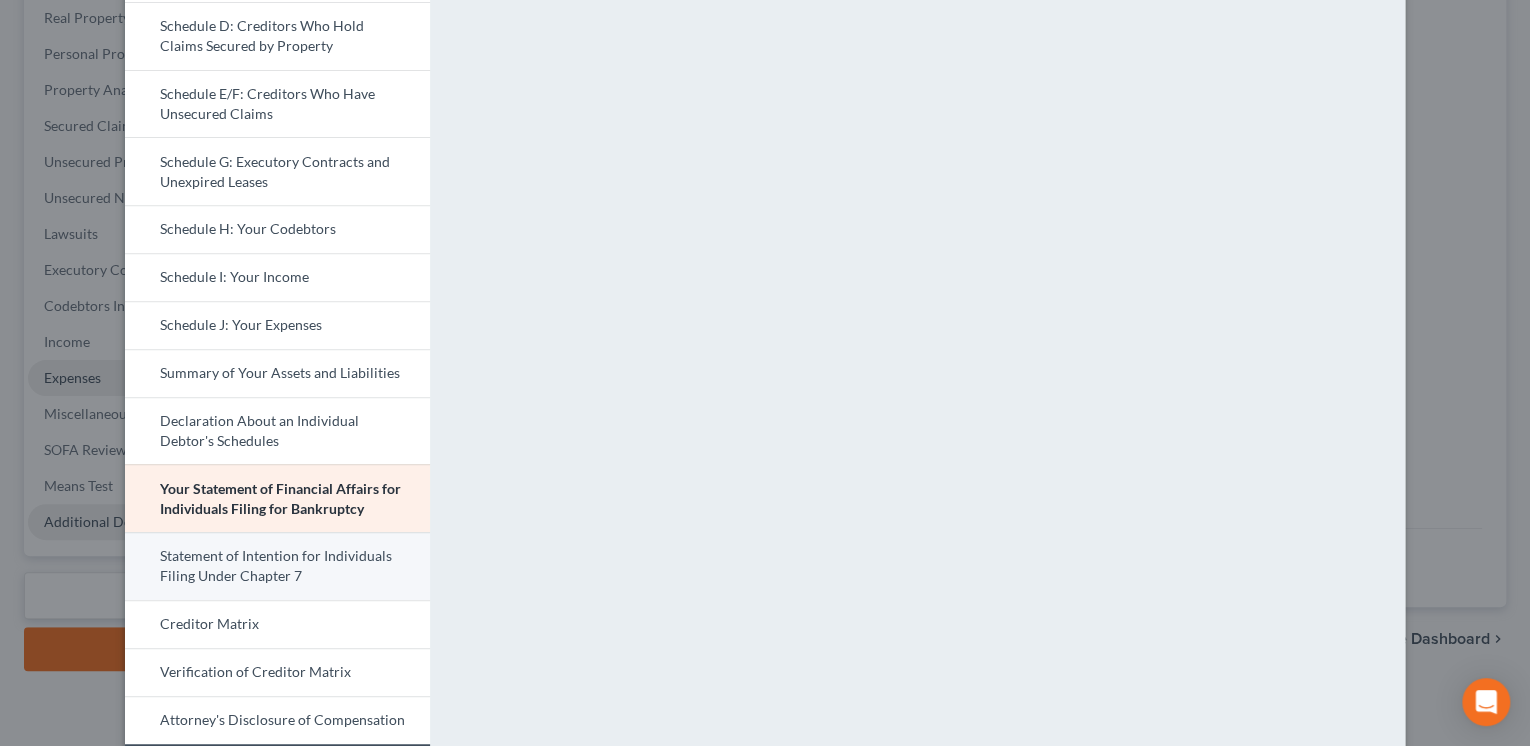 click on "Statement of Intention for Individuals Filing Under Chapter 7" at bounding box center [277, 566] 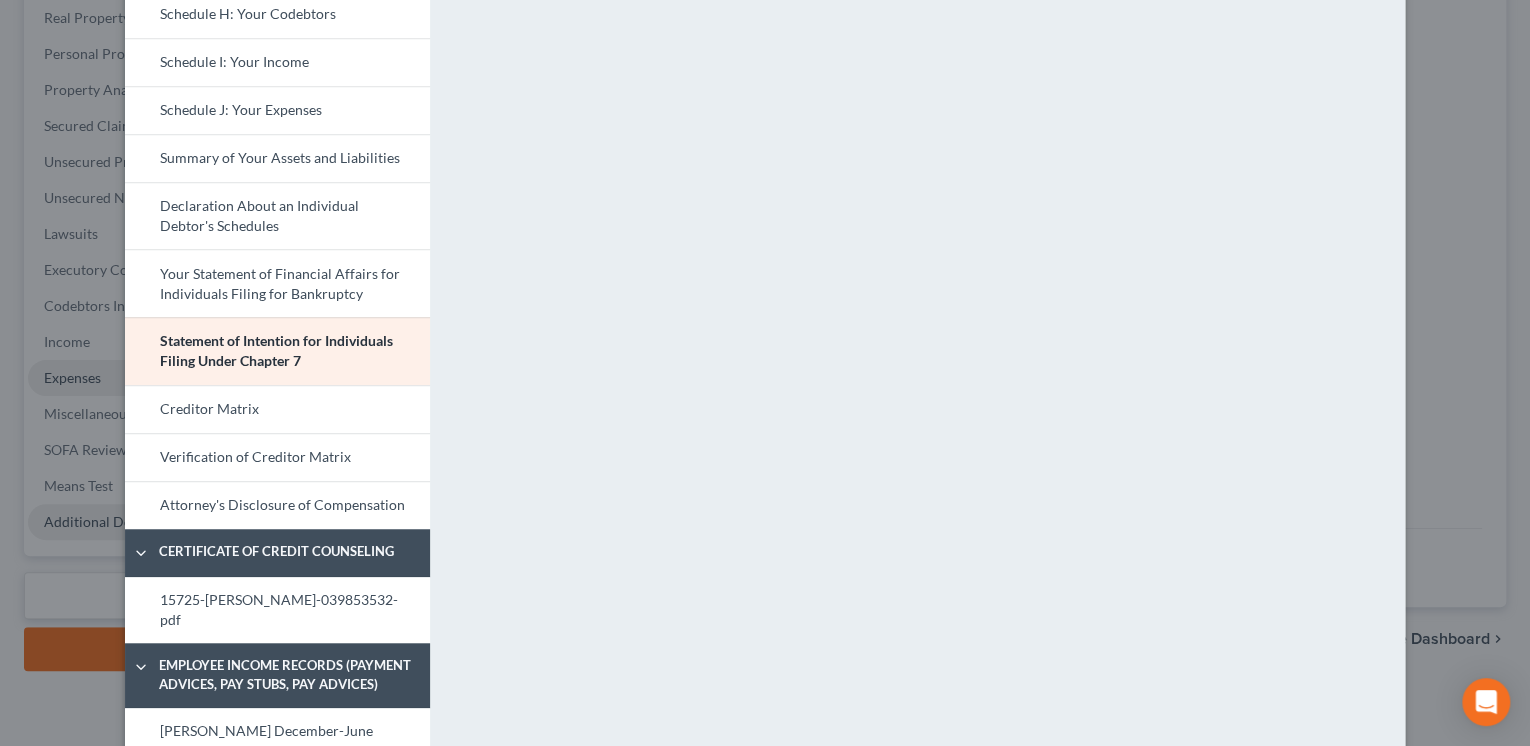 scroll, scrollTop: 560, scrollLeft: 0, axis: vertical 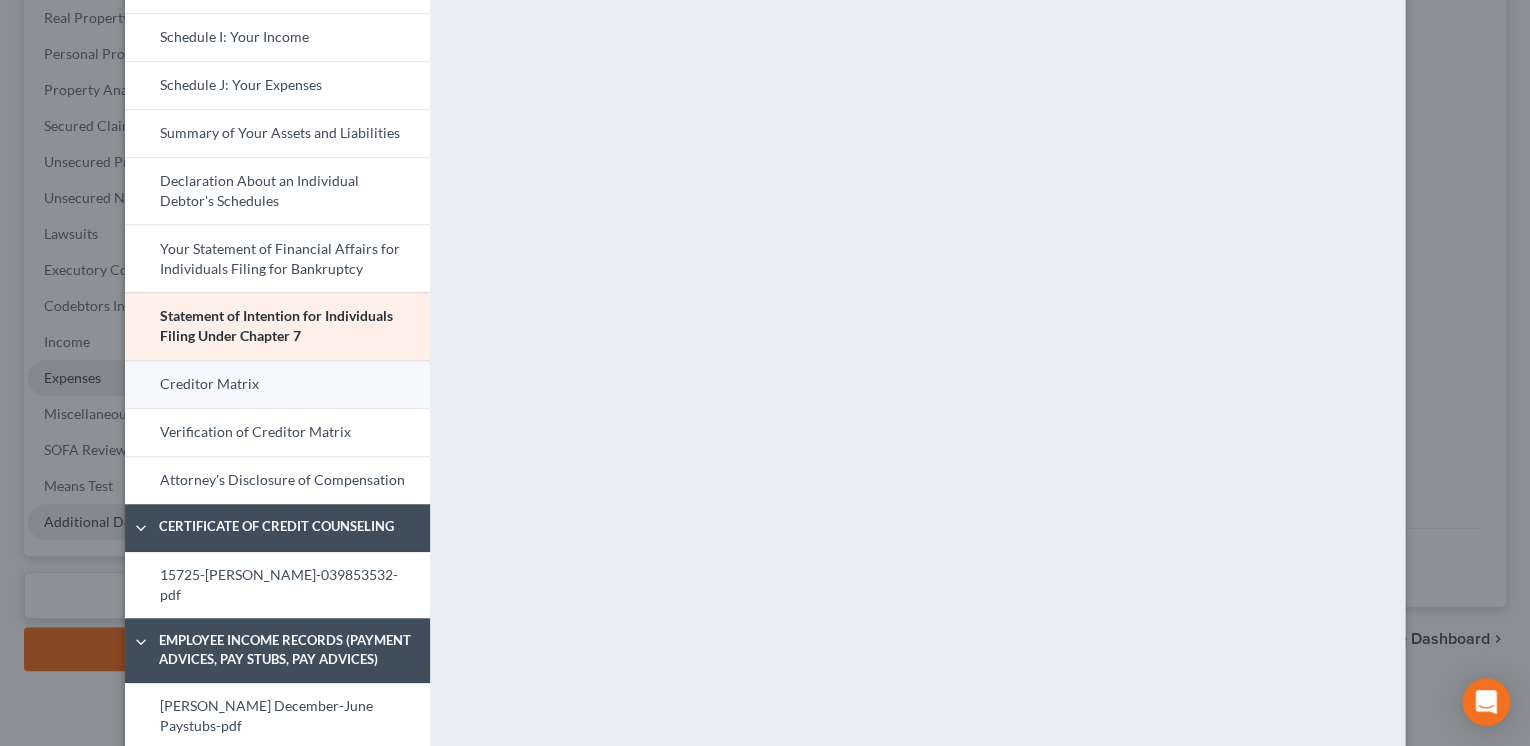 click on "Creditor Matrix" at bounding box center [277, 384] 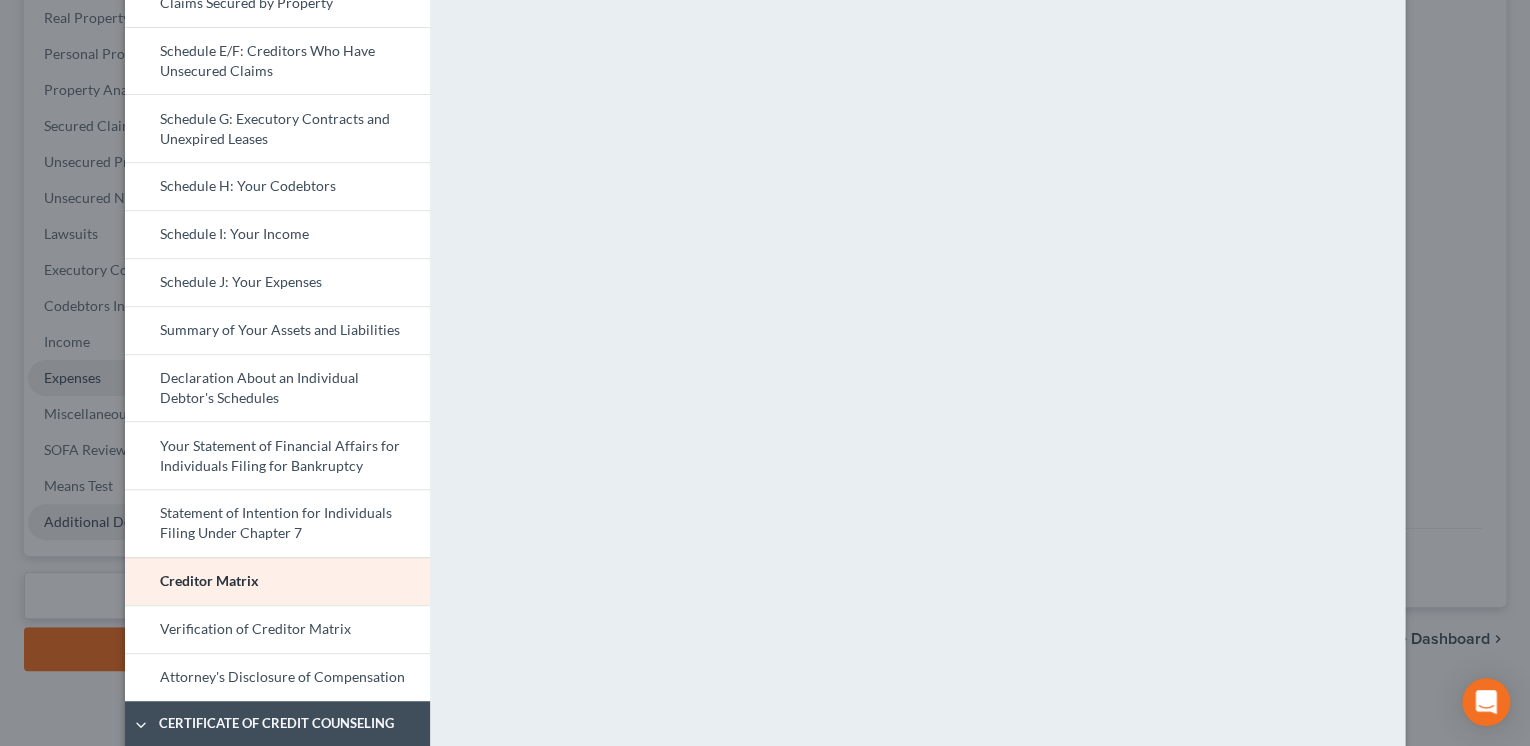 scroll, scrollTop: 400, scrollLeft: 0, axis: vertical 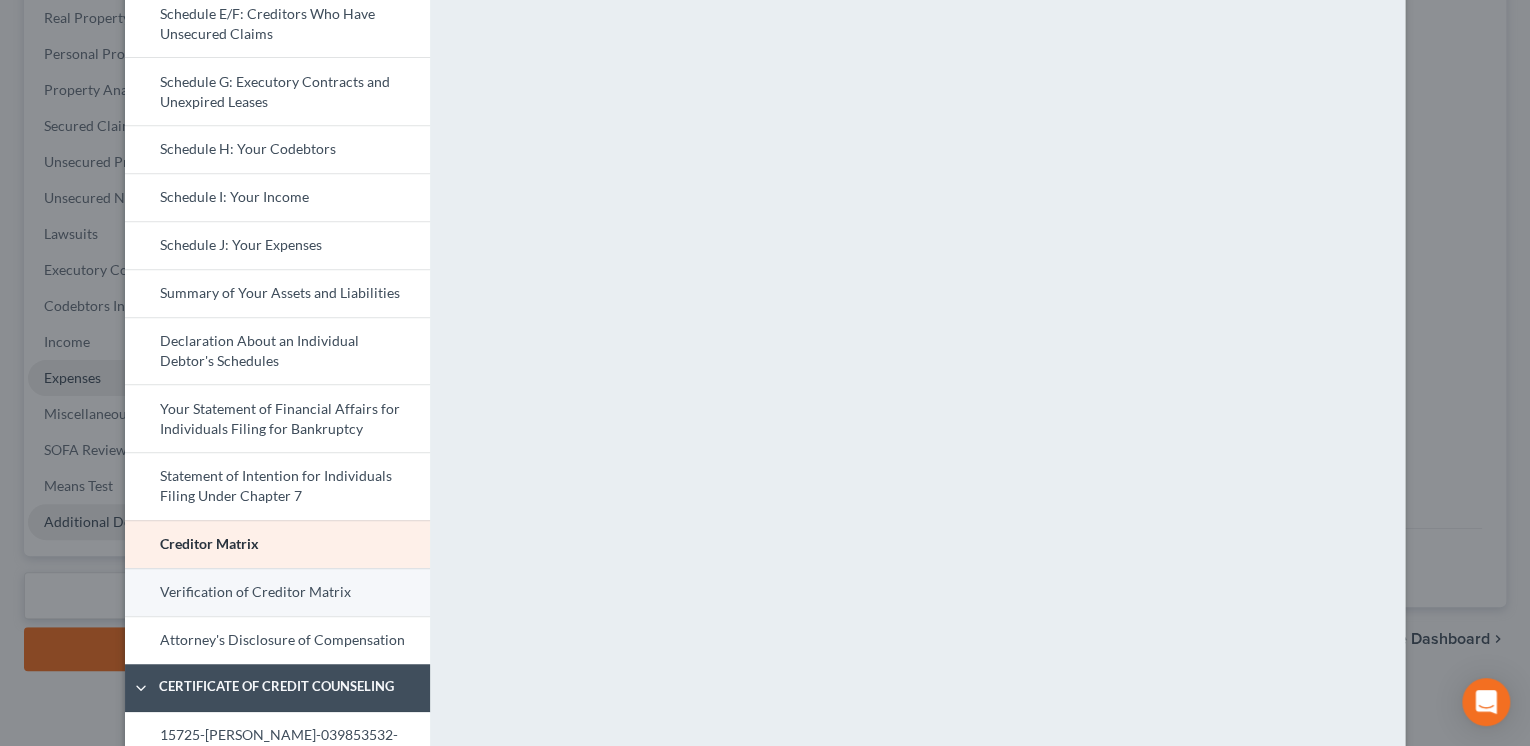 click on "Verification of Creditor Matrix" at bounding box center [277, 592] 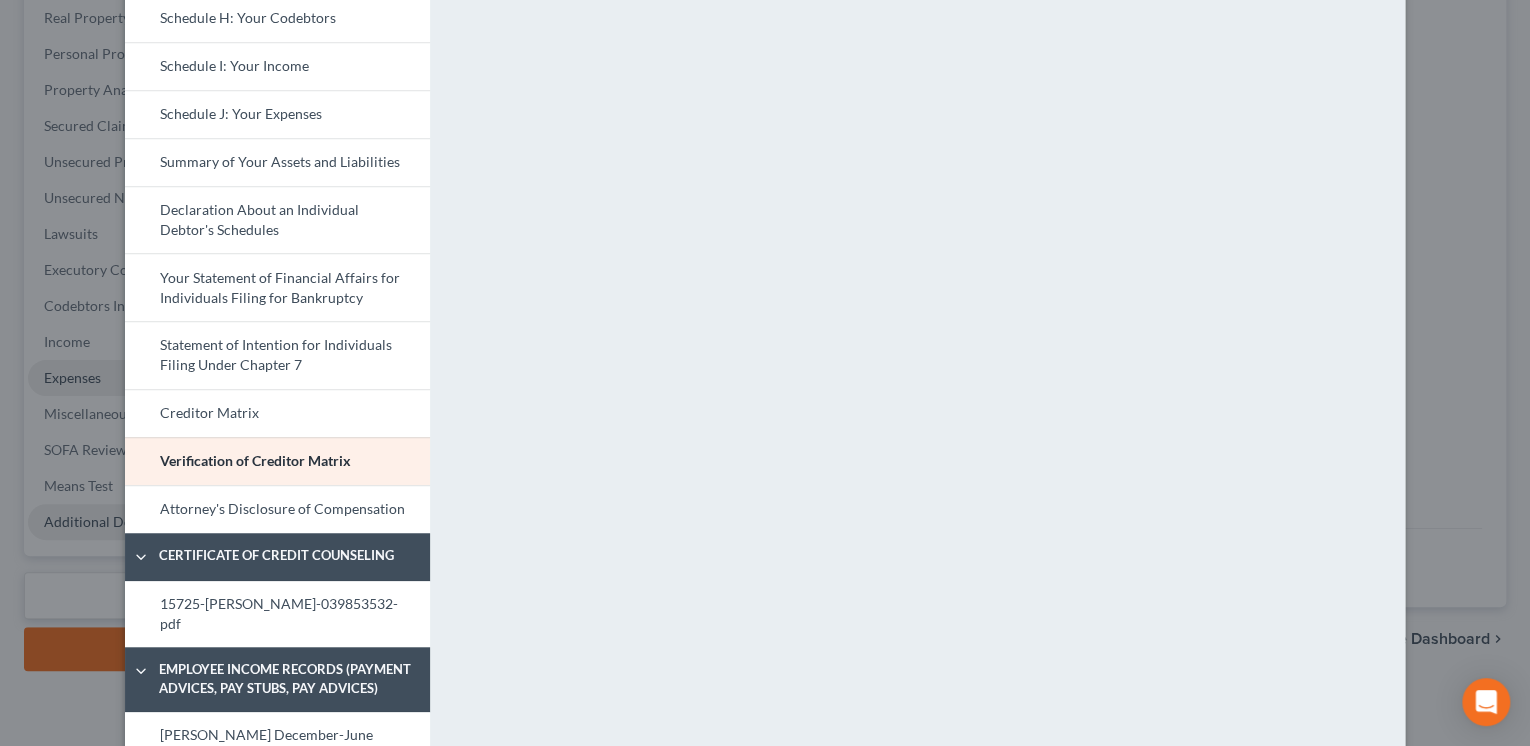 scroll, scrollTop: 560, scrollLeft: 0, axis: vertical 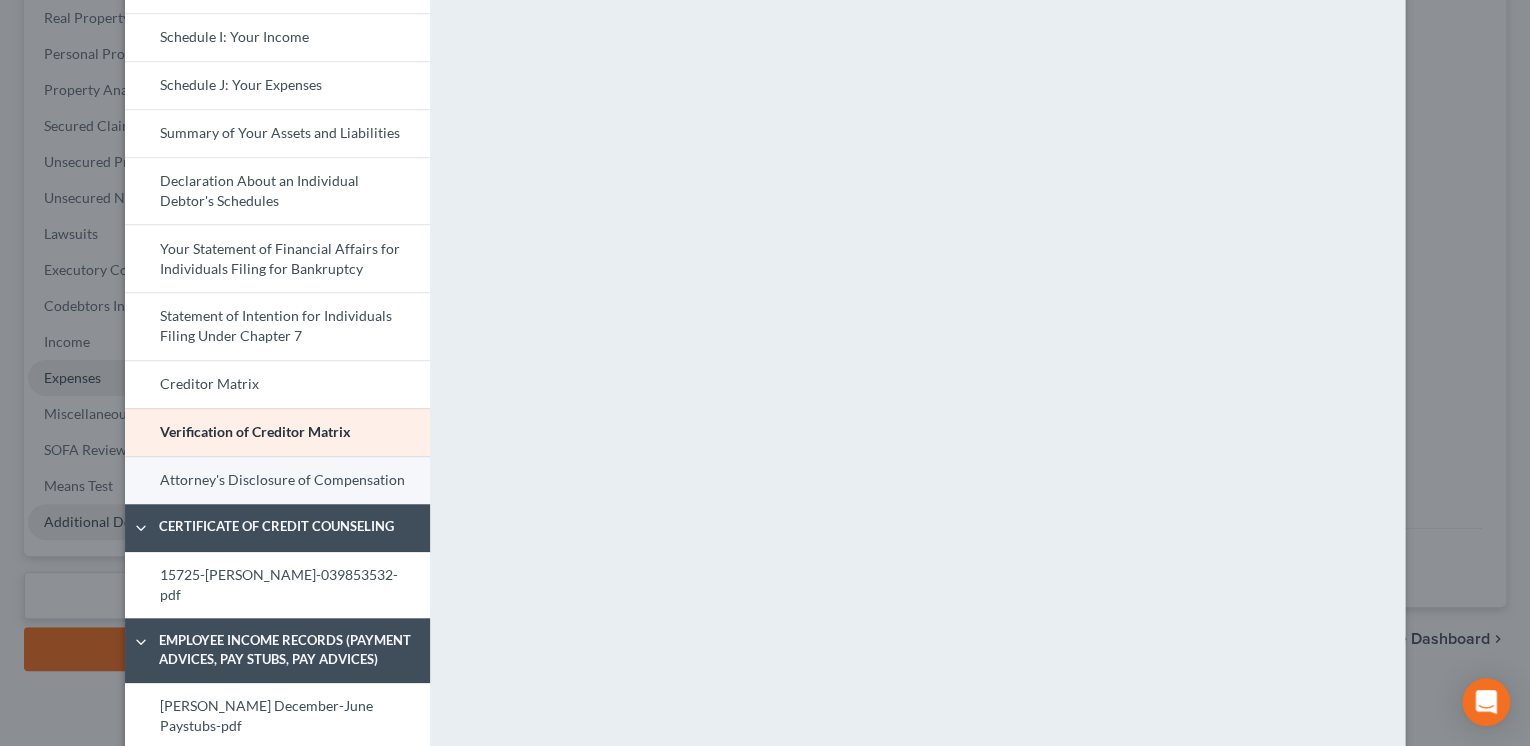 click on "Attorney's Disclosure of Compensation" at bounding box center (277, 480) 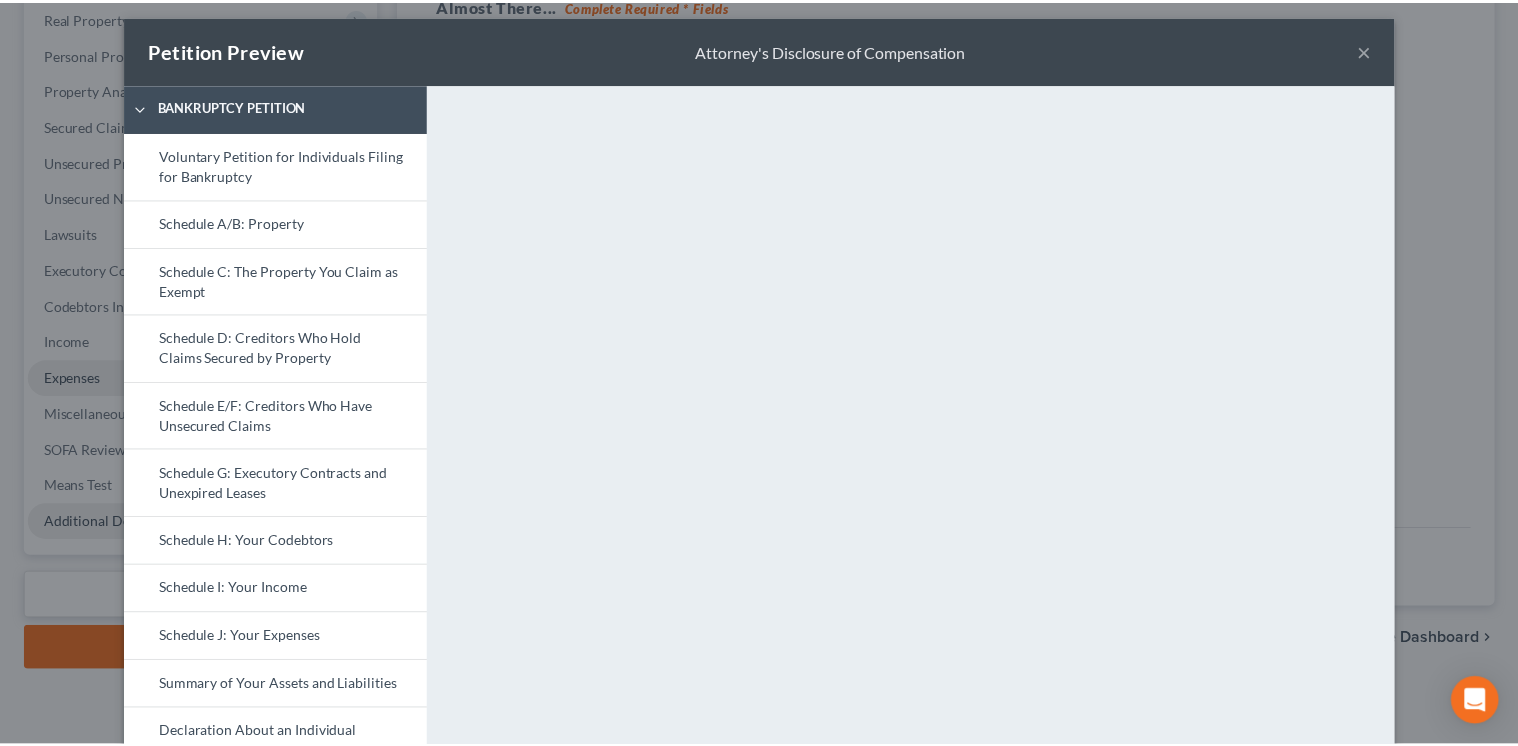 scroll, scrollTop: 0, scrollLeft: 0, axis: both 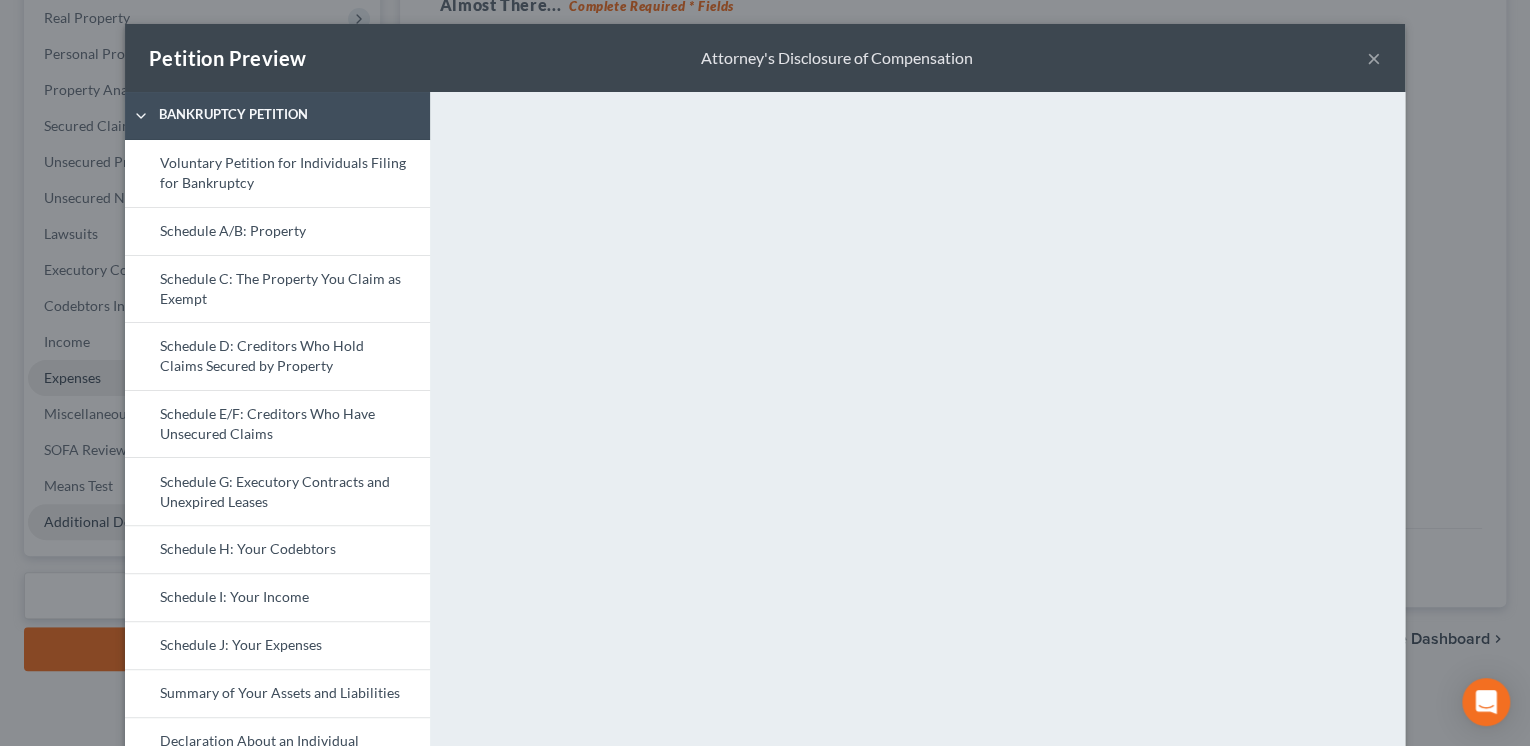 click on "×" at bounding box center [1374, 58] 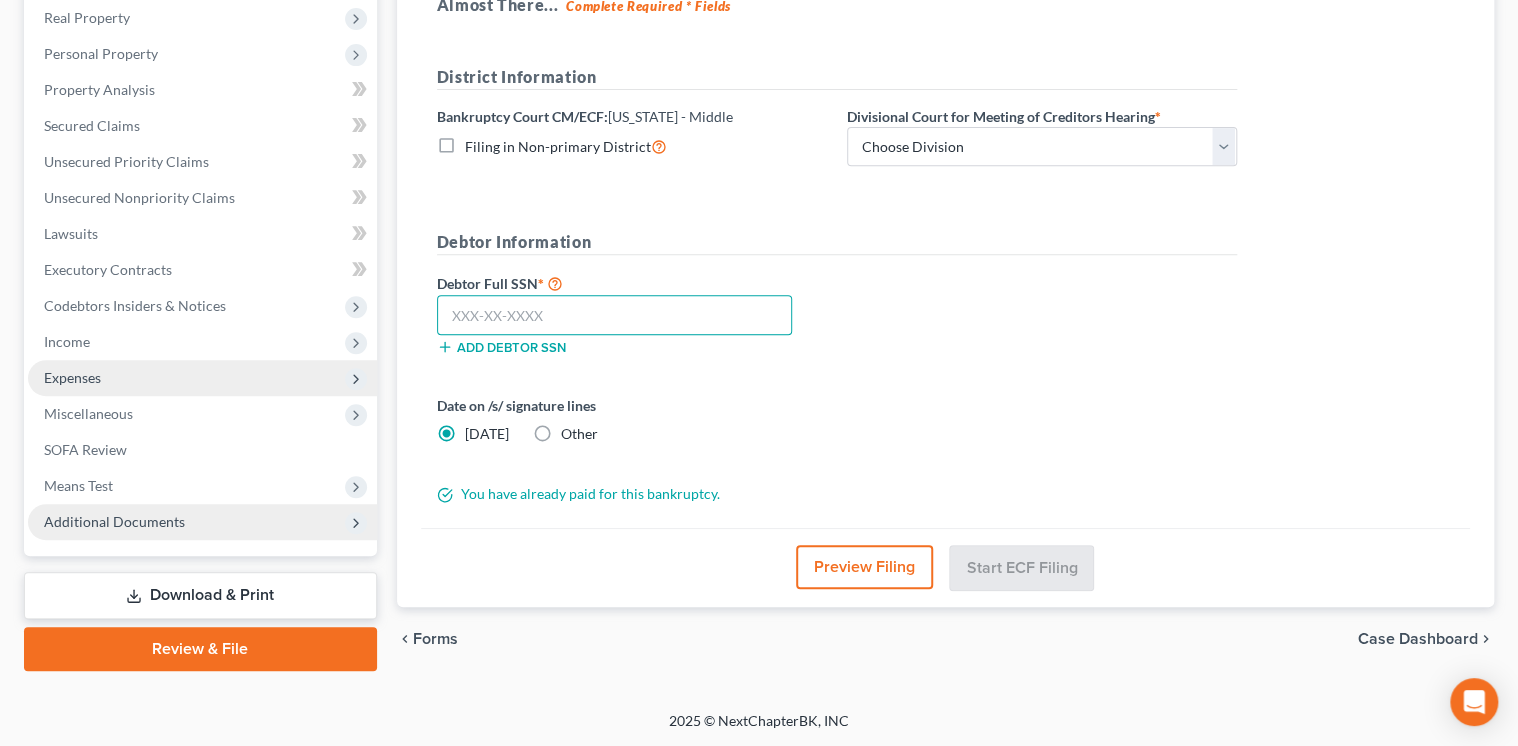 click at bounding box center [615, 315] 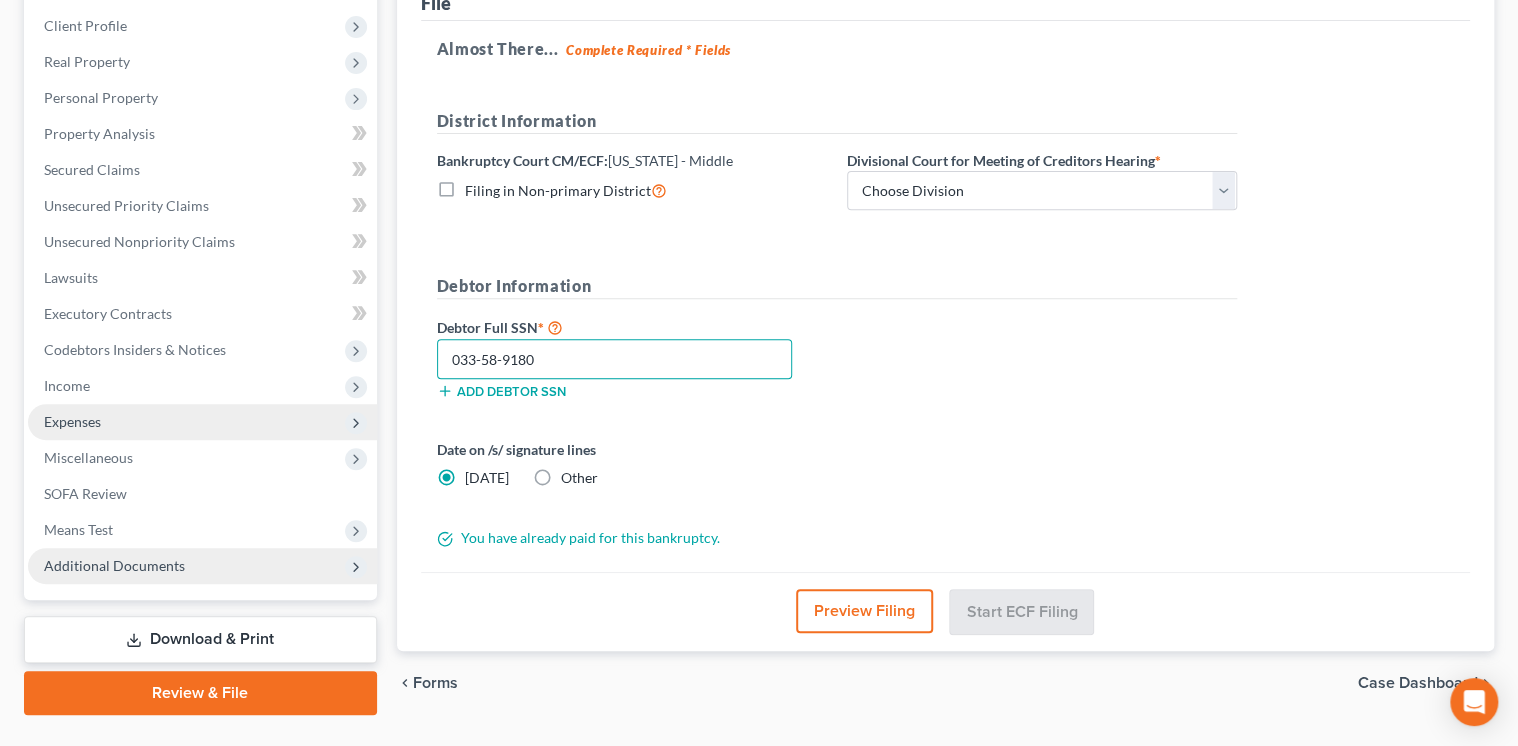 scroll, scrollTop: 236, scrollLeft: 0, axis: vertical 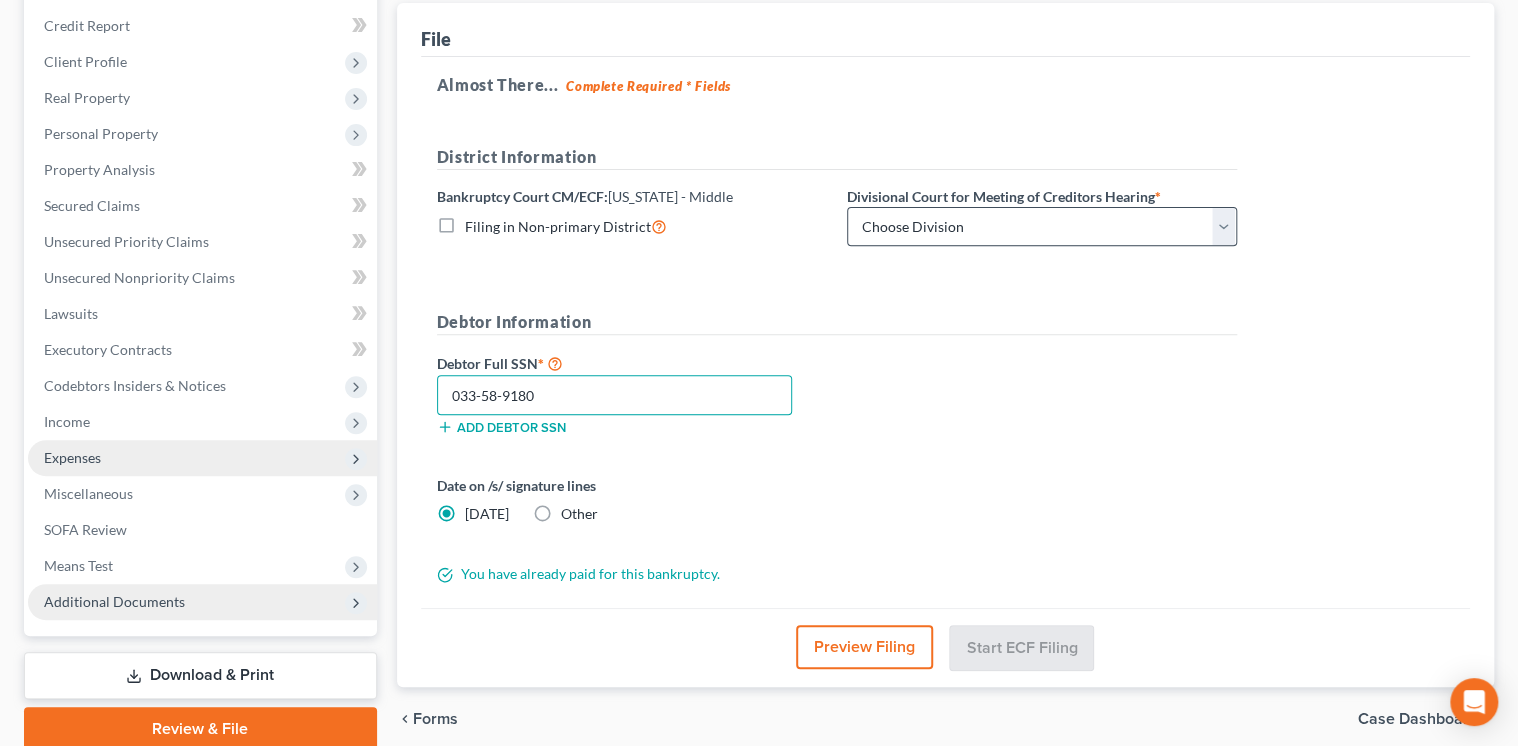 type on "033-58-9180" 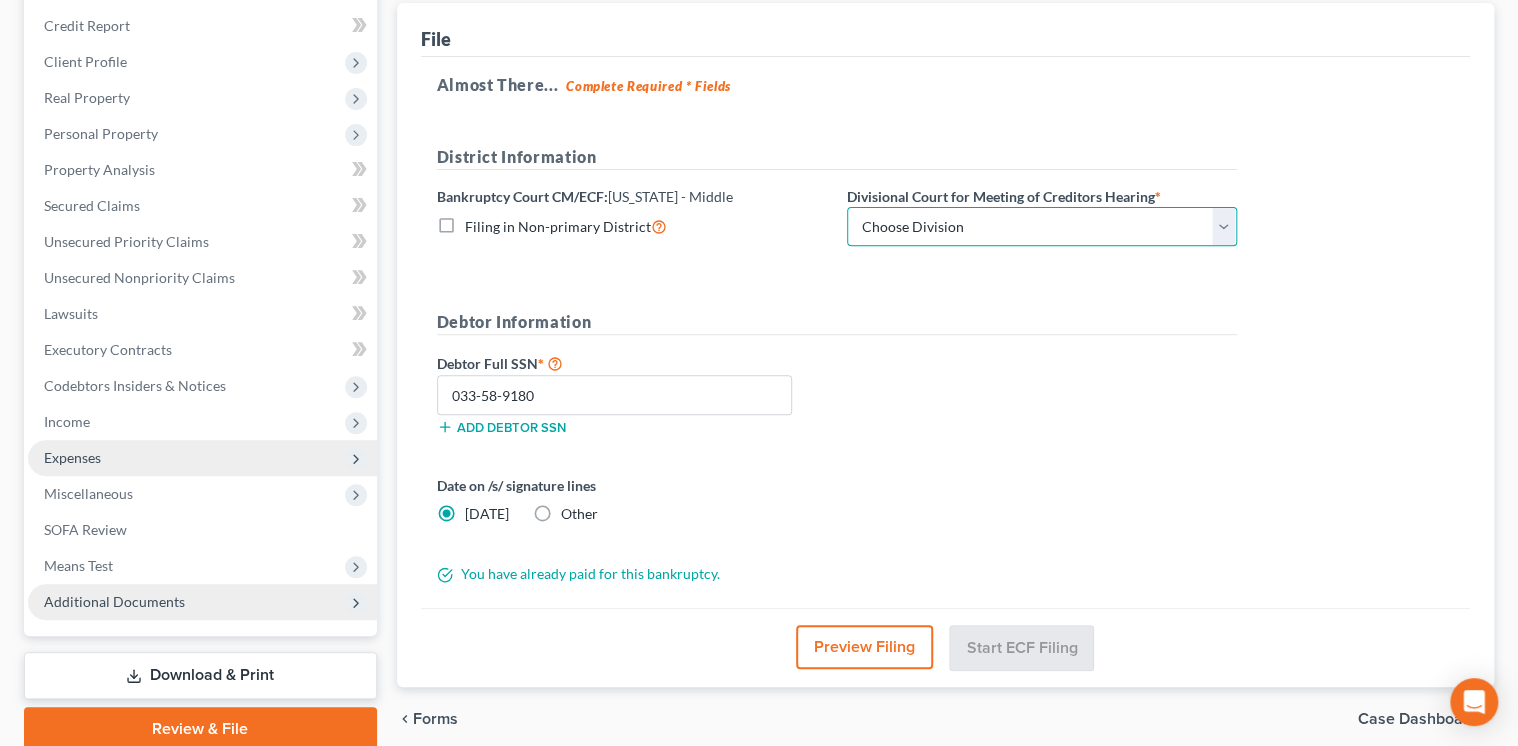 click on "Choose Division [GEOGRAPHIC_DATA] [PERSON_NAME] Williamsport [GEOGRAPHIC_DATA]/ [PERSON_NAME]" at bounding box center [1042, 227] 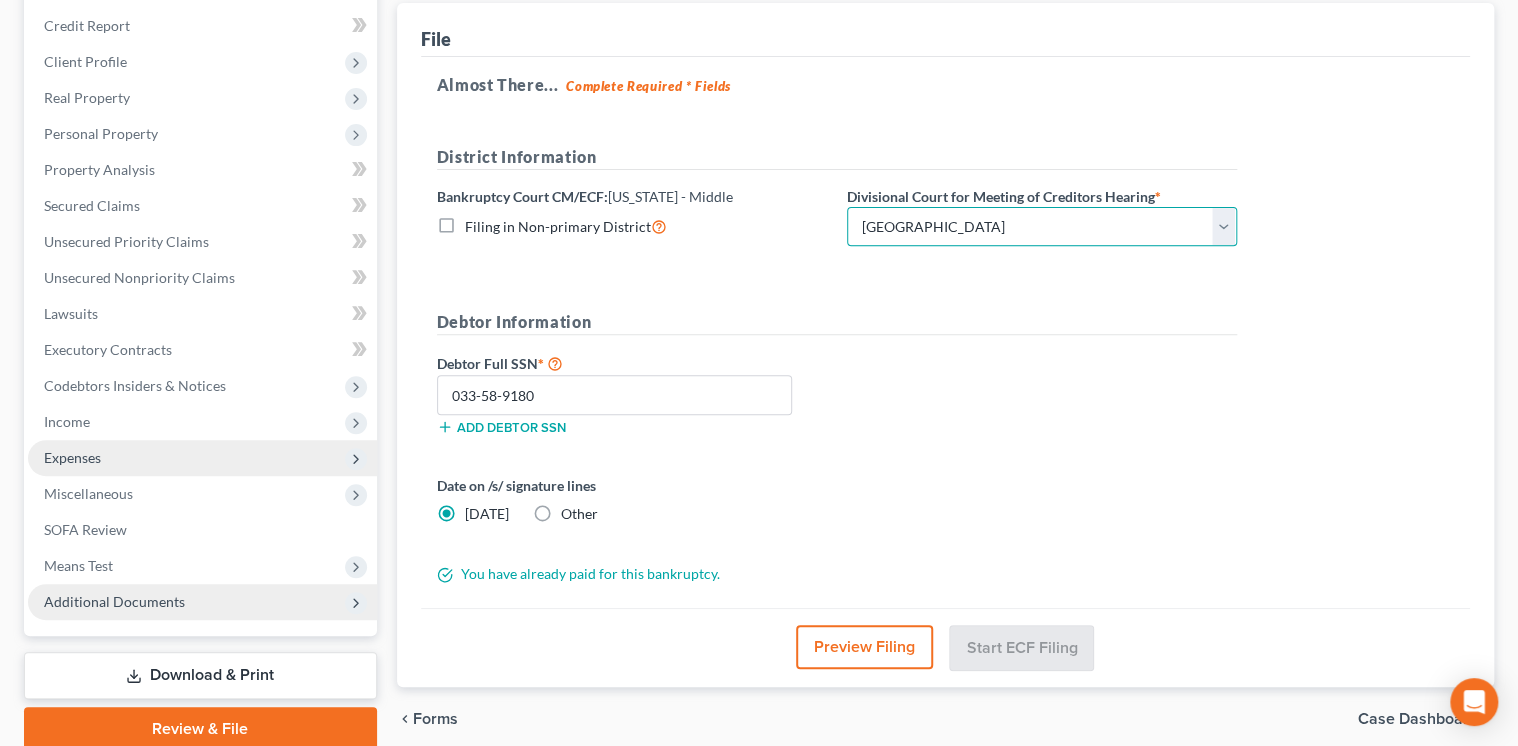 click on "Choose Division [GEOGRAPHIC_DATA] [PERSON_NAME] Williamsport [GEOGRAPHIC_DATA]/ [PERSON_NAME]" at bounding box center [1042, 227] 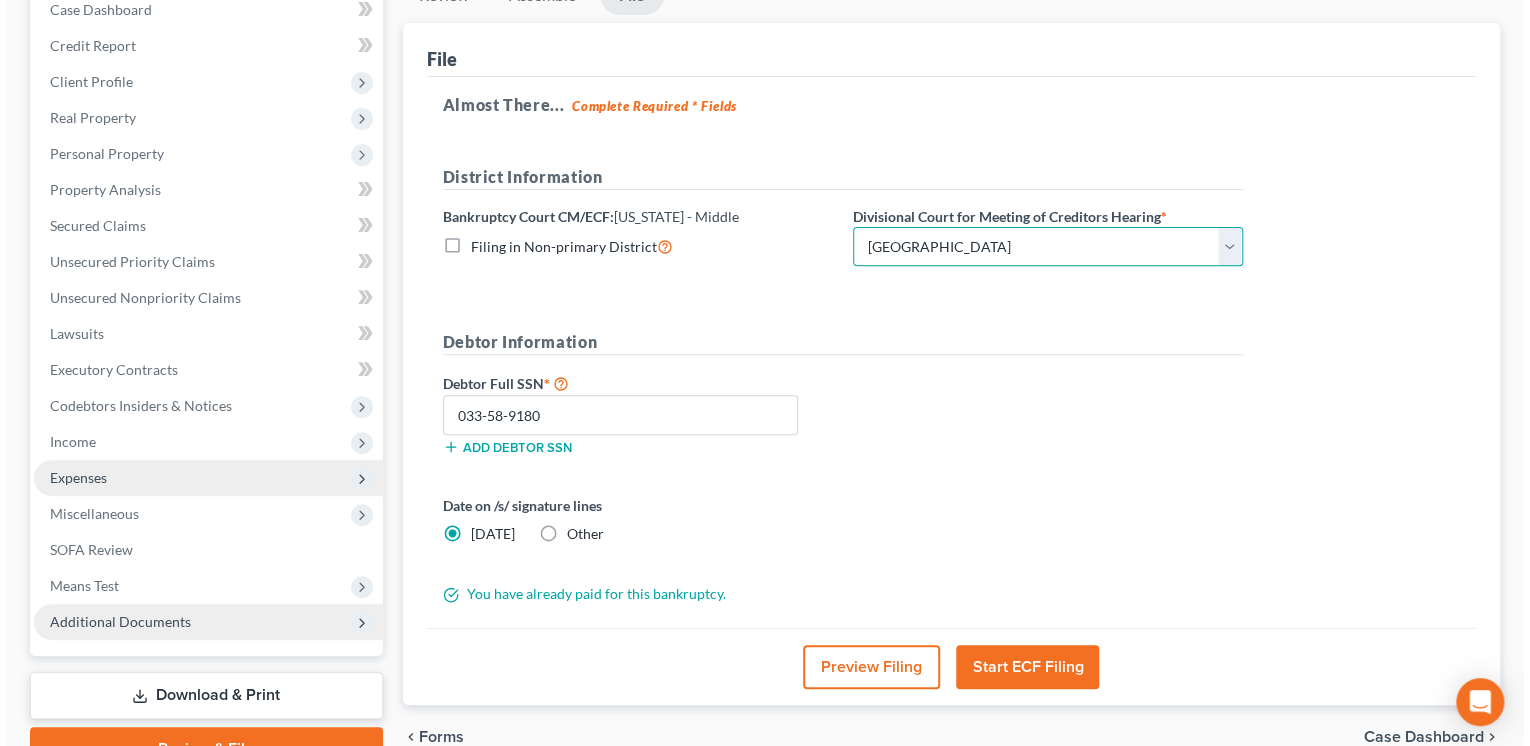 scroll, scrollTop: 236, scrollLeft: 0, axis: vertical 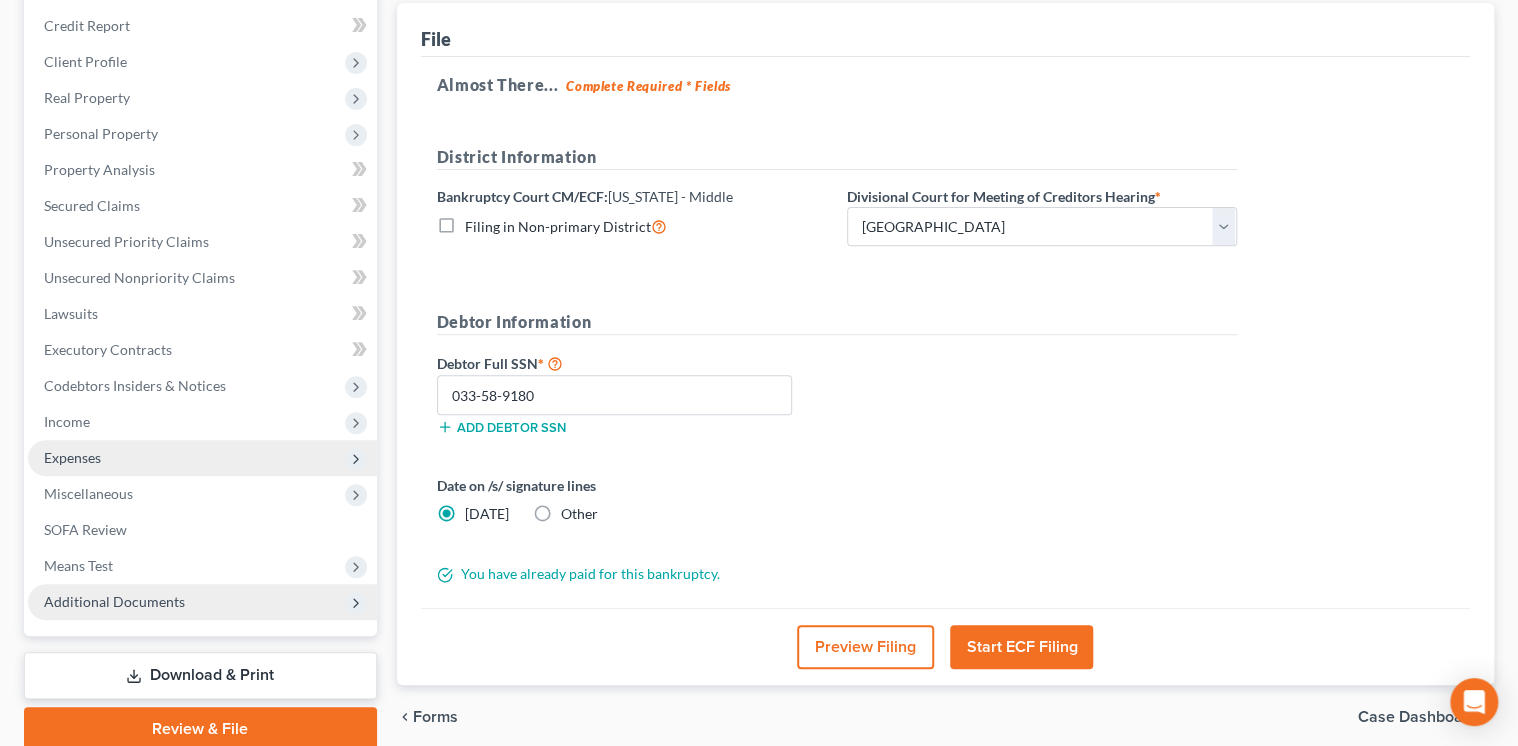 click on "Start ECF Filing" at bounding box center (1021, 647) 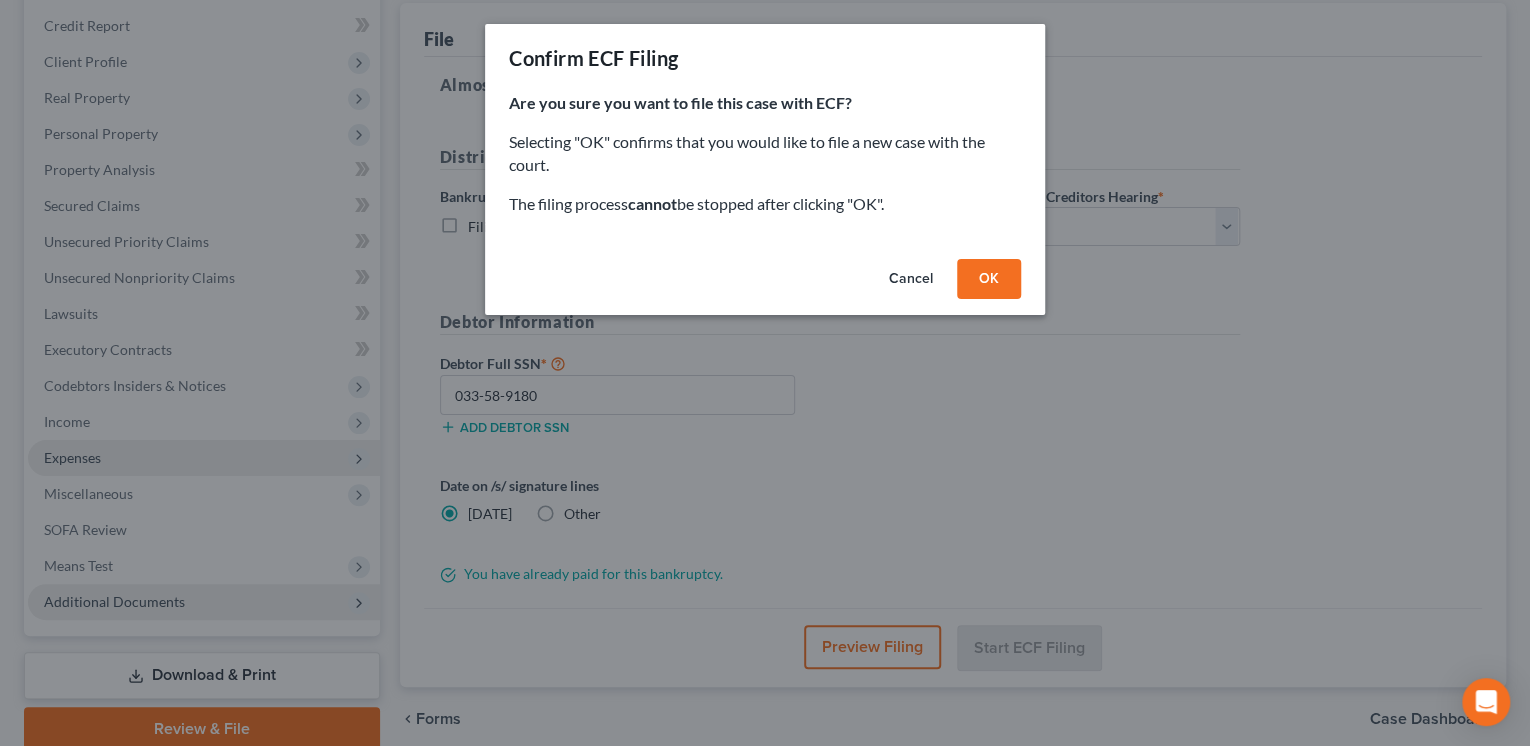 click on "OK" at bounding box center (989, 279) 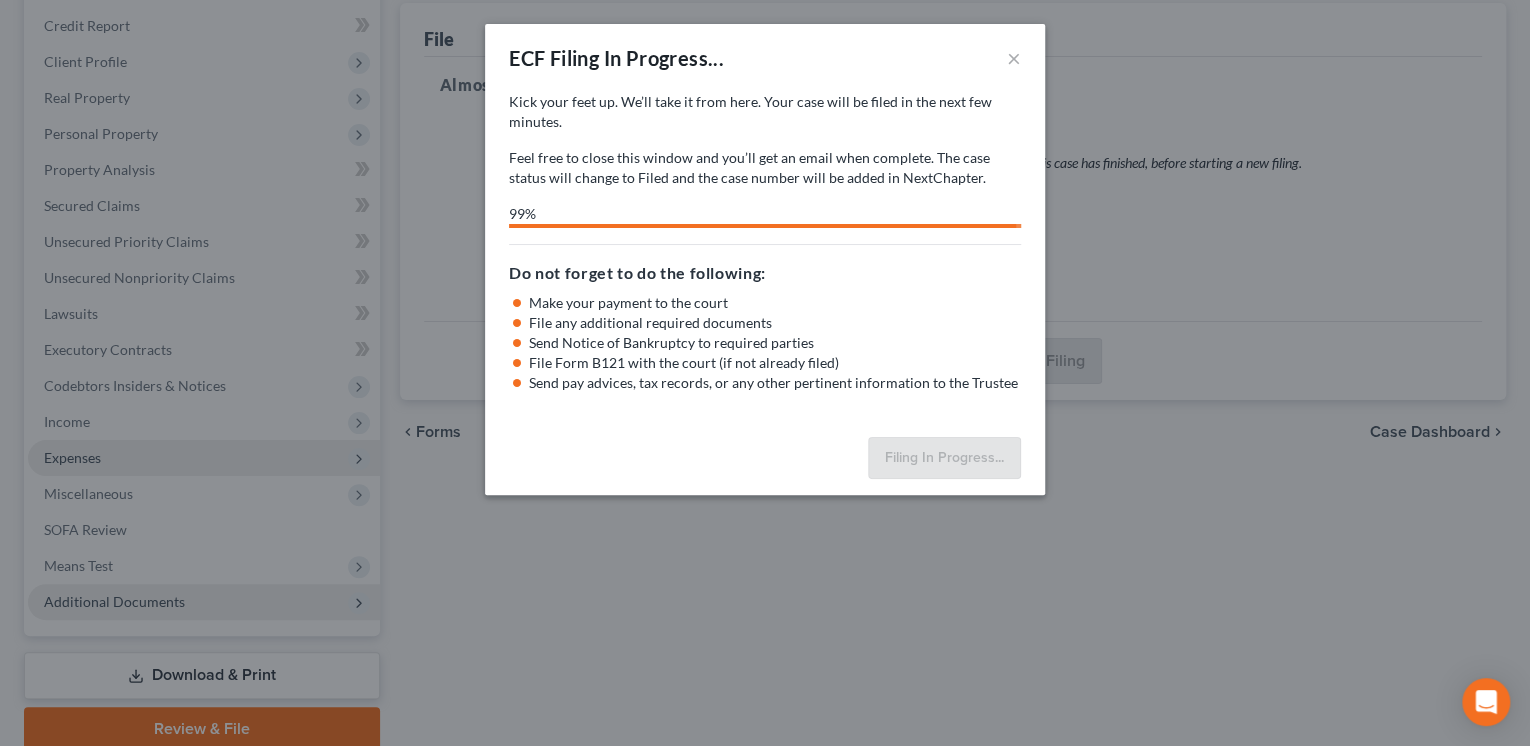 select on "0" 